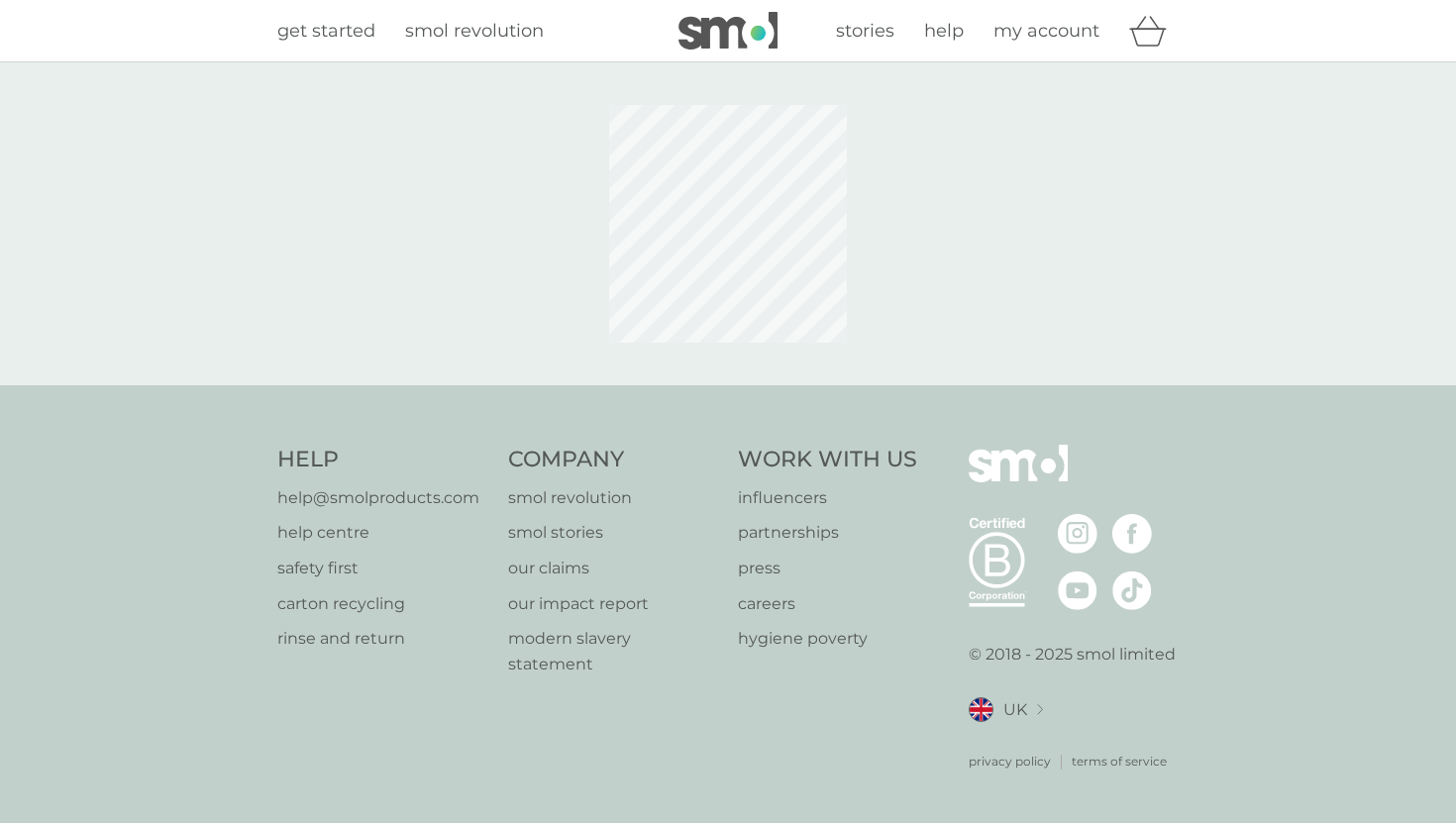 scroll, scrollTop: 0, scrollLeft: 0, axis: both 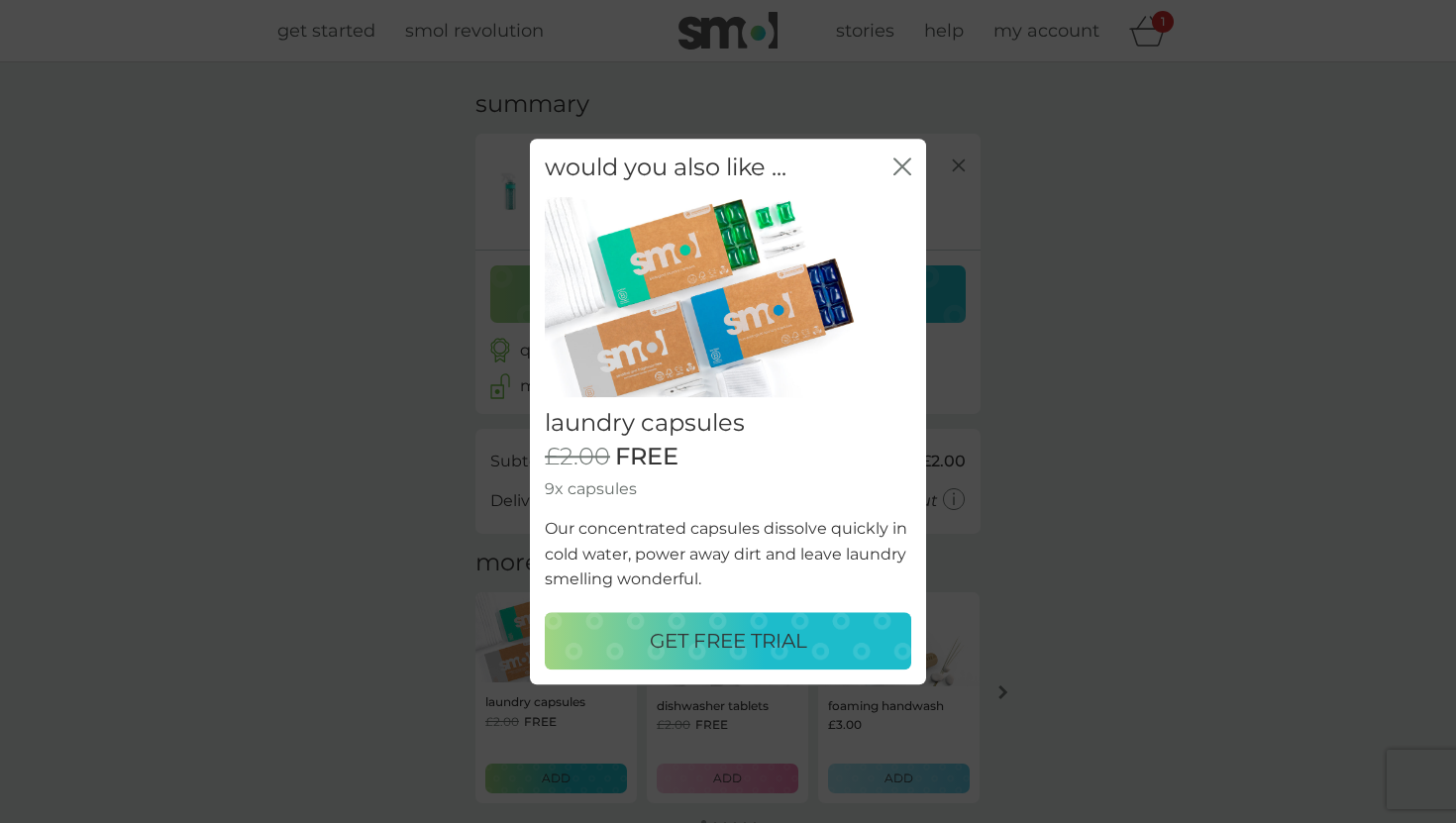 click on "close" 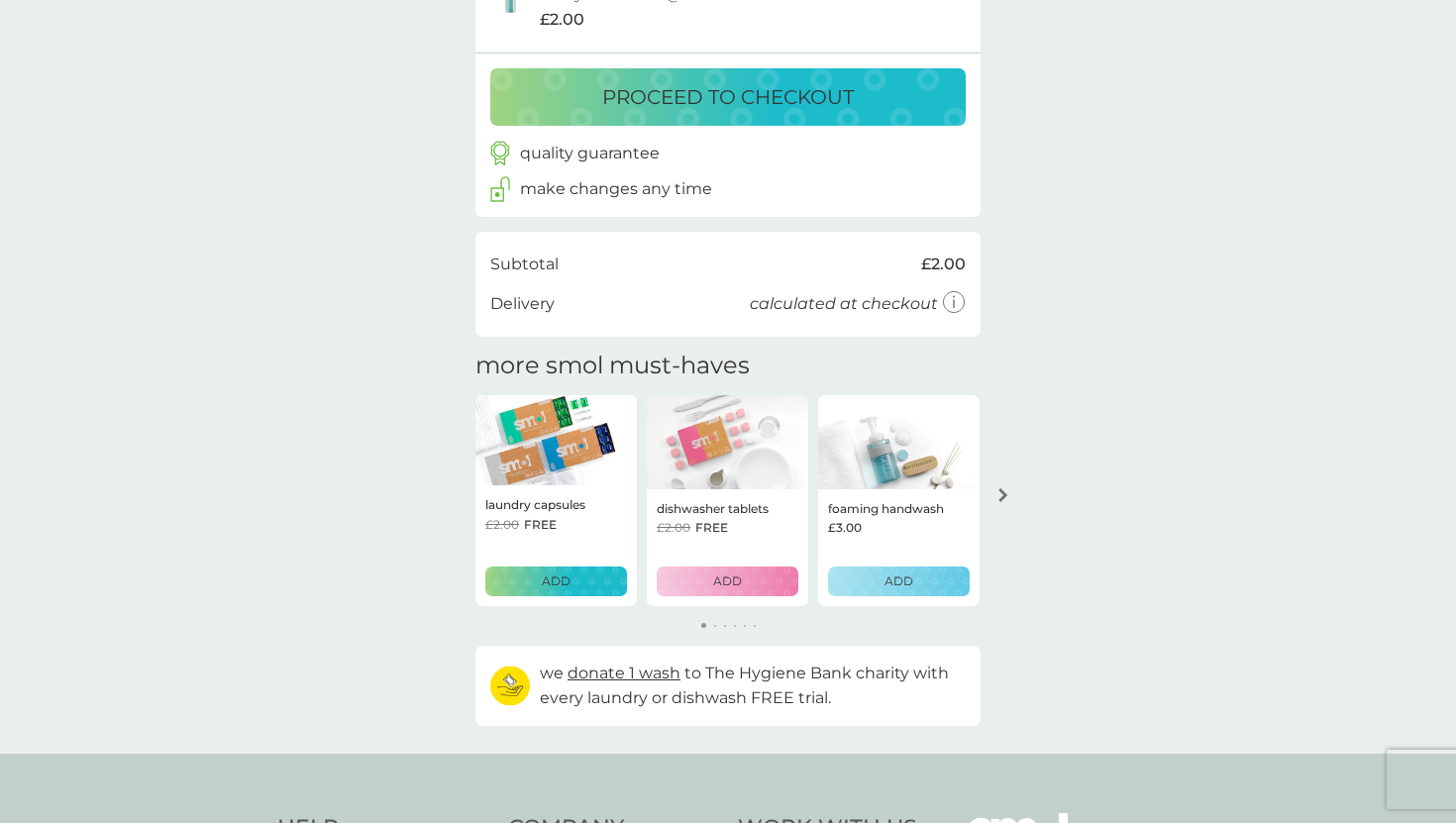 scroll, scrollTop: 199, scrollLeft: 0, axis: vertical 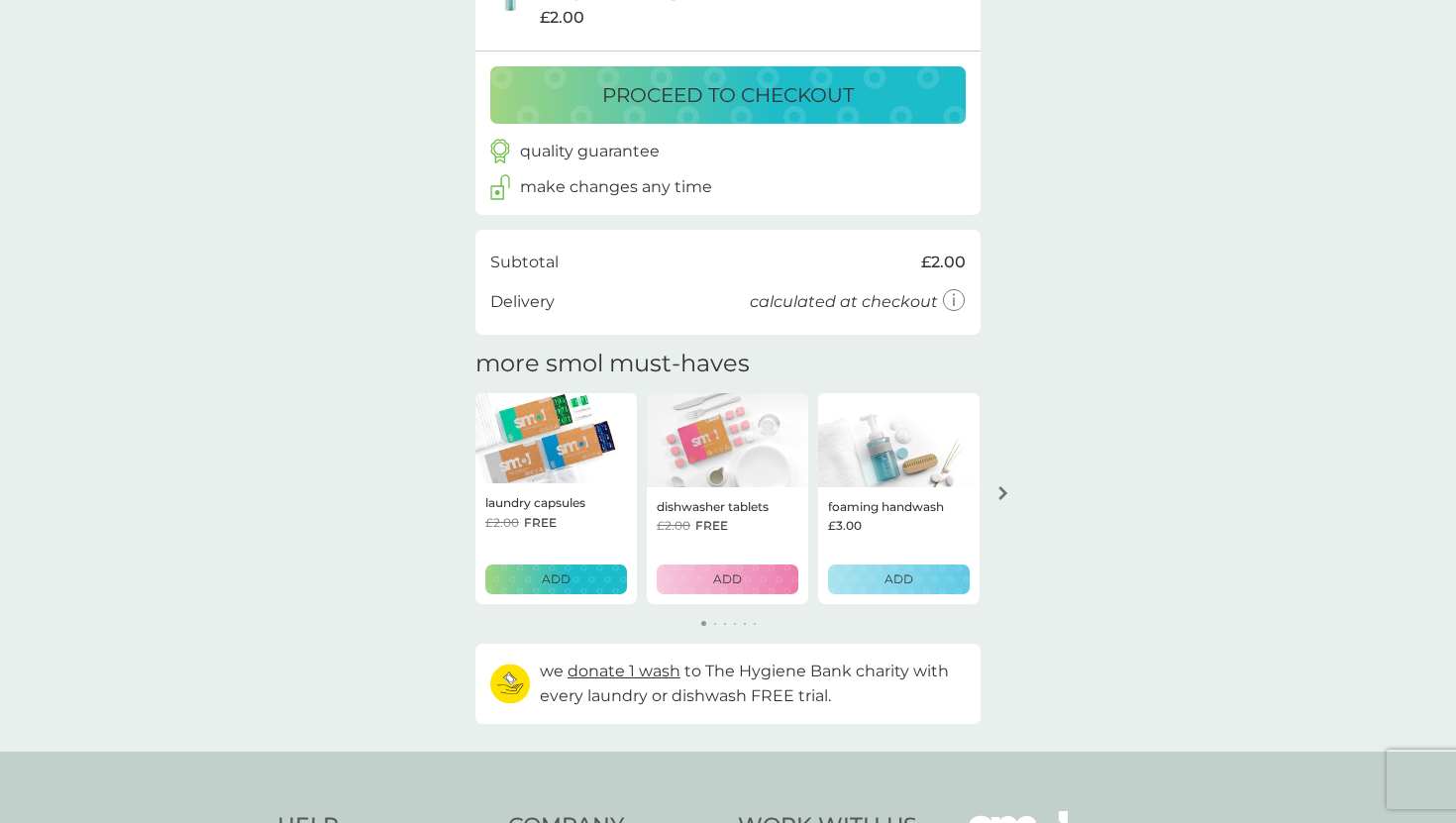 click at bounding box center (1003, 493) 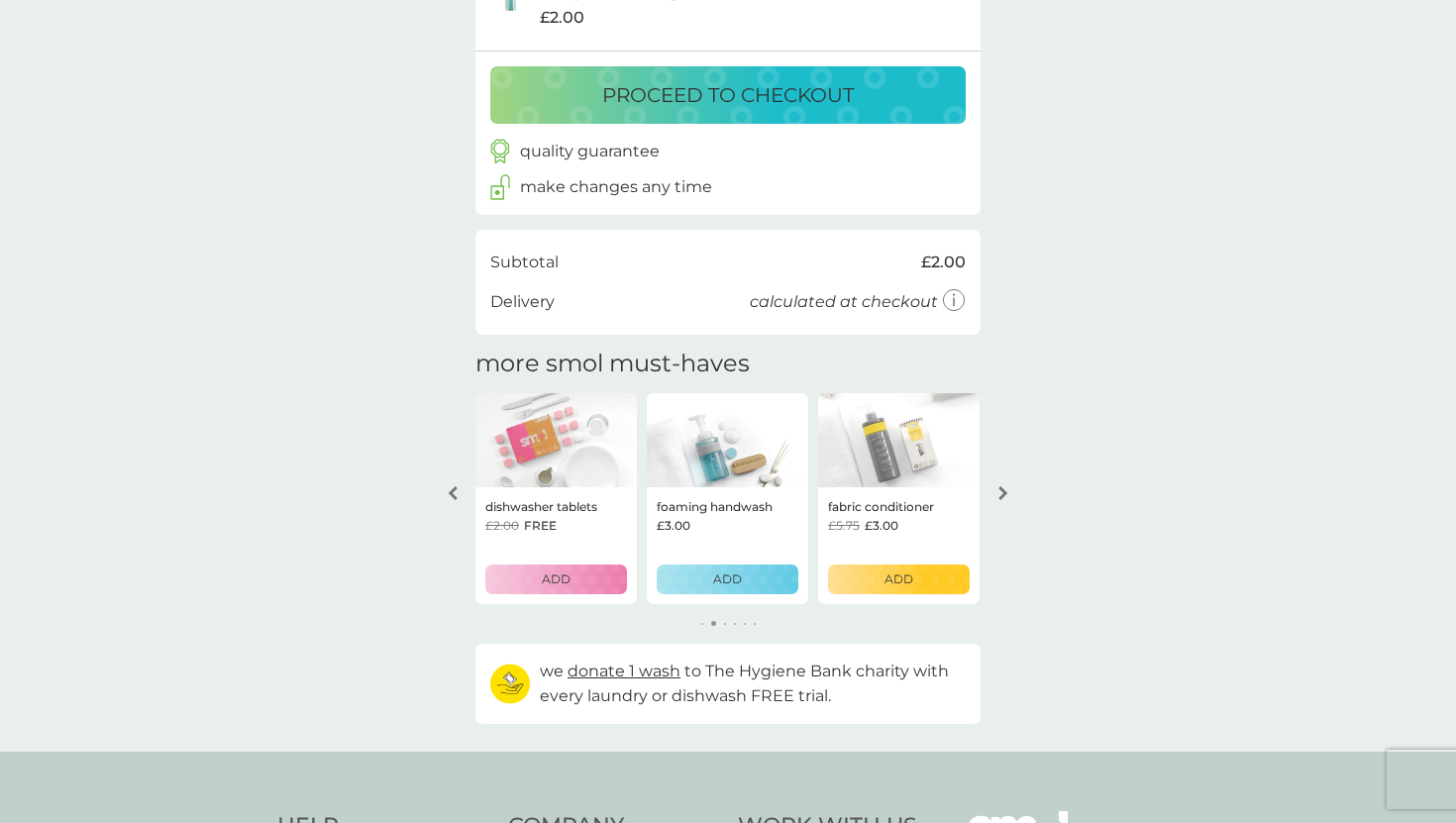 click at bounding box center [1003, 493] 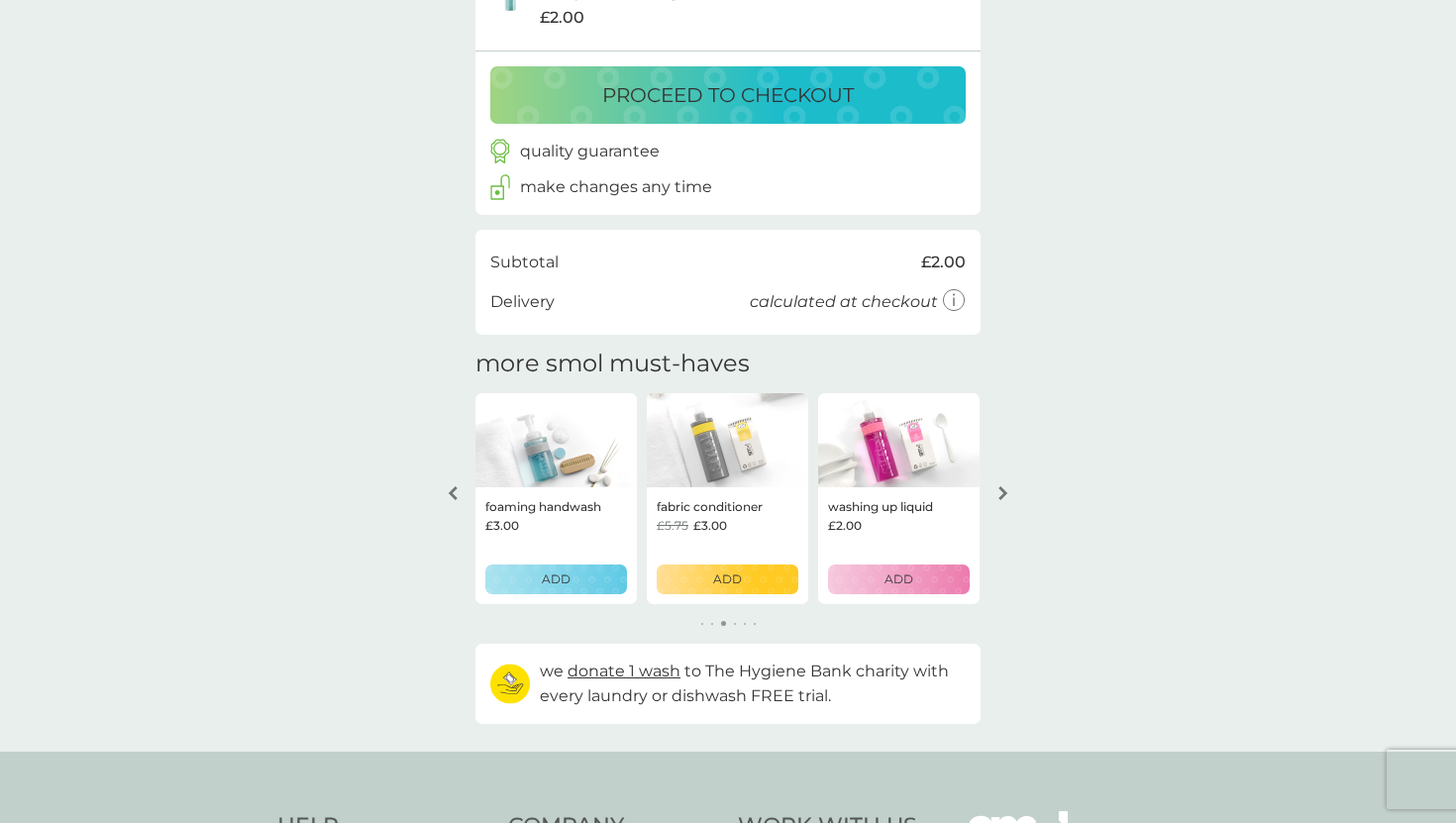 click at bounding box center (1003, 493) 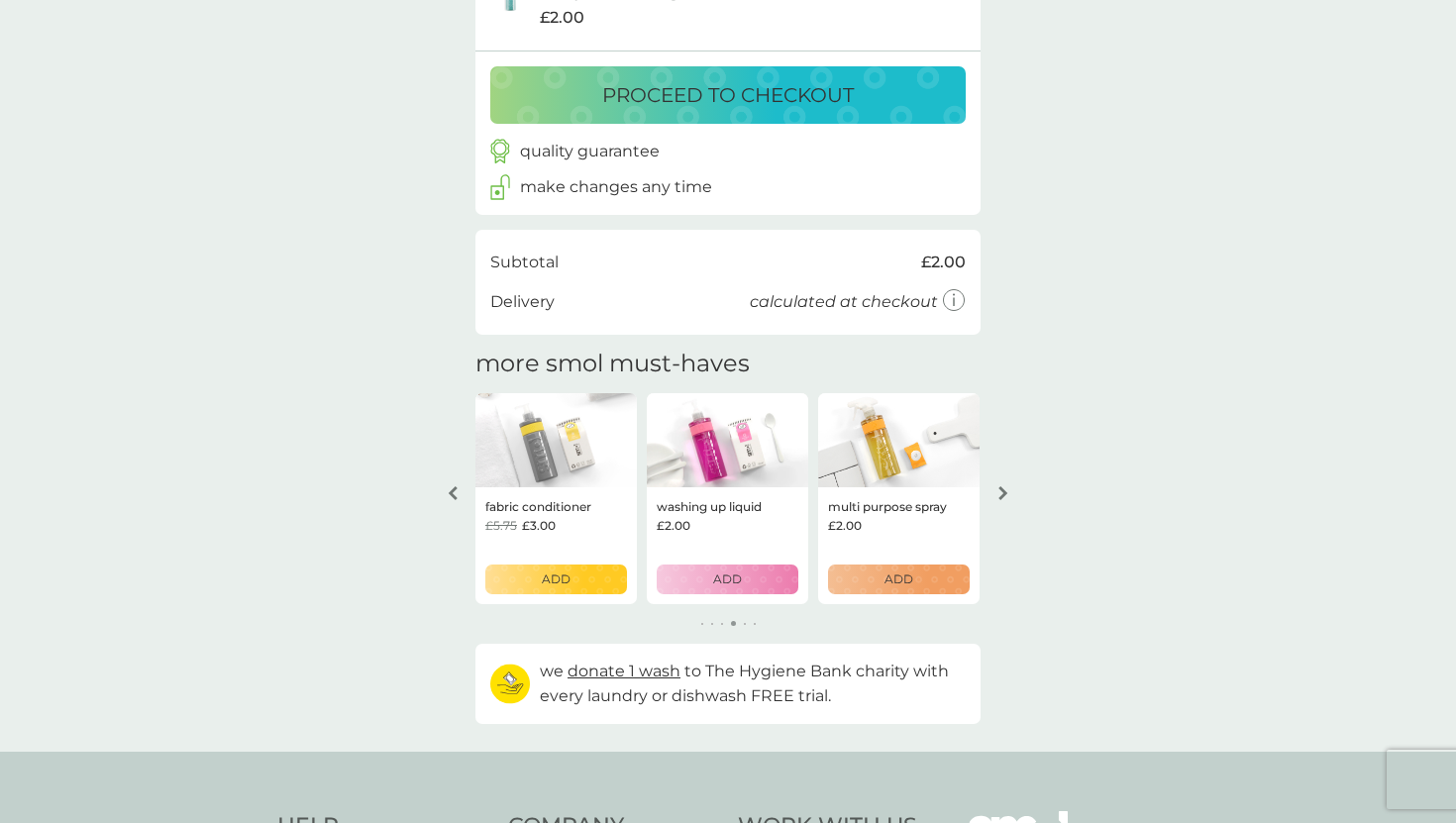 click at bounding box center (1003, 493) 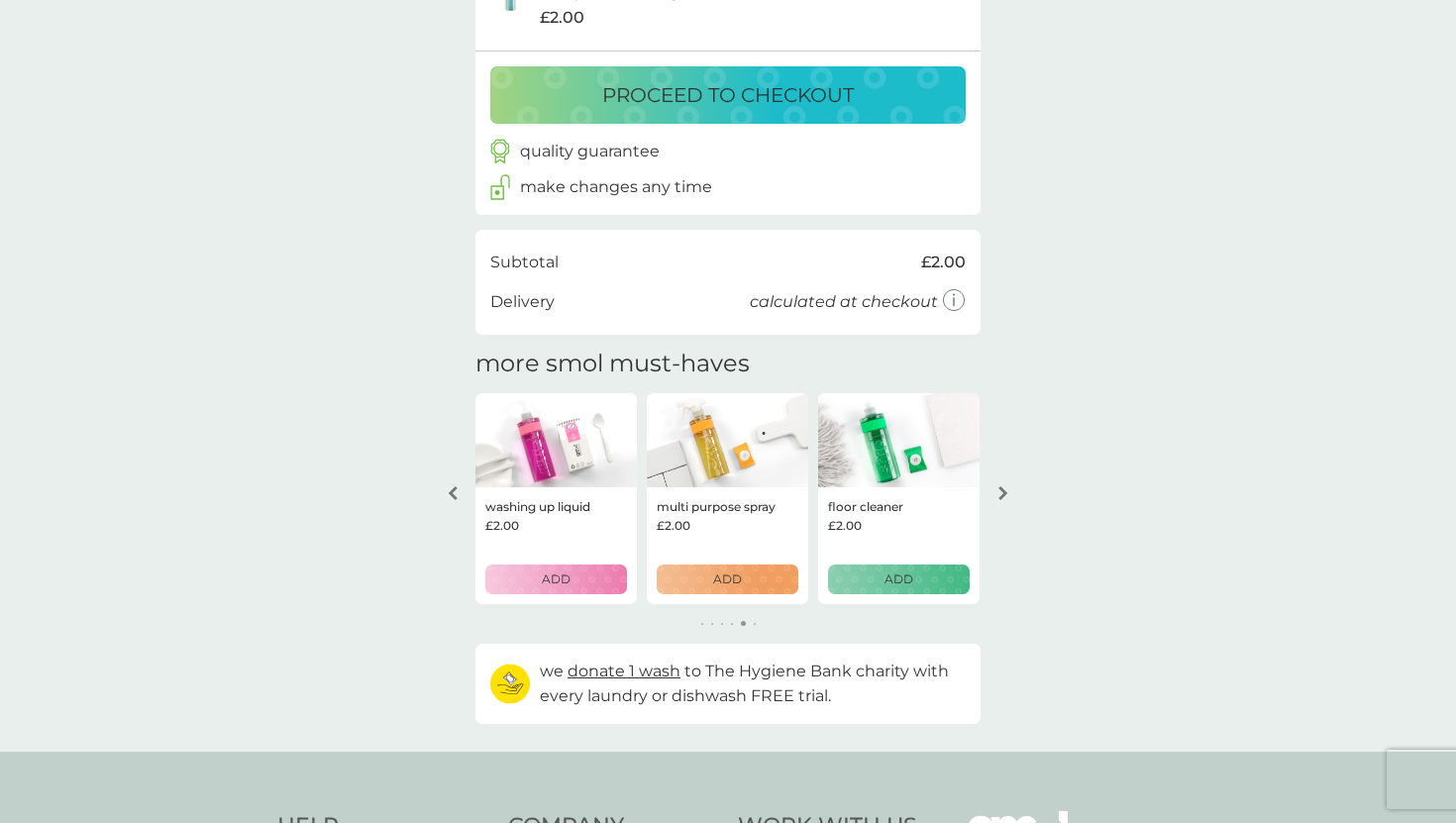 click at bounding box center [1003, 493] 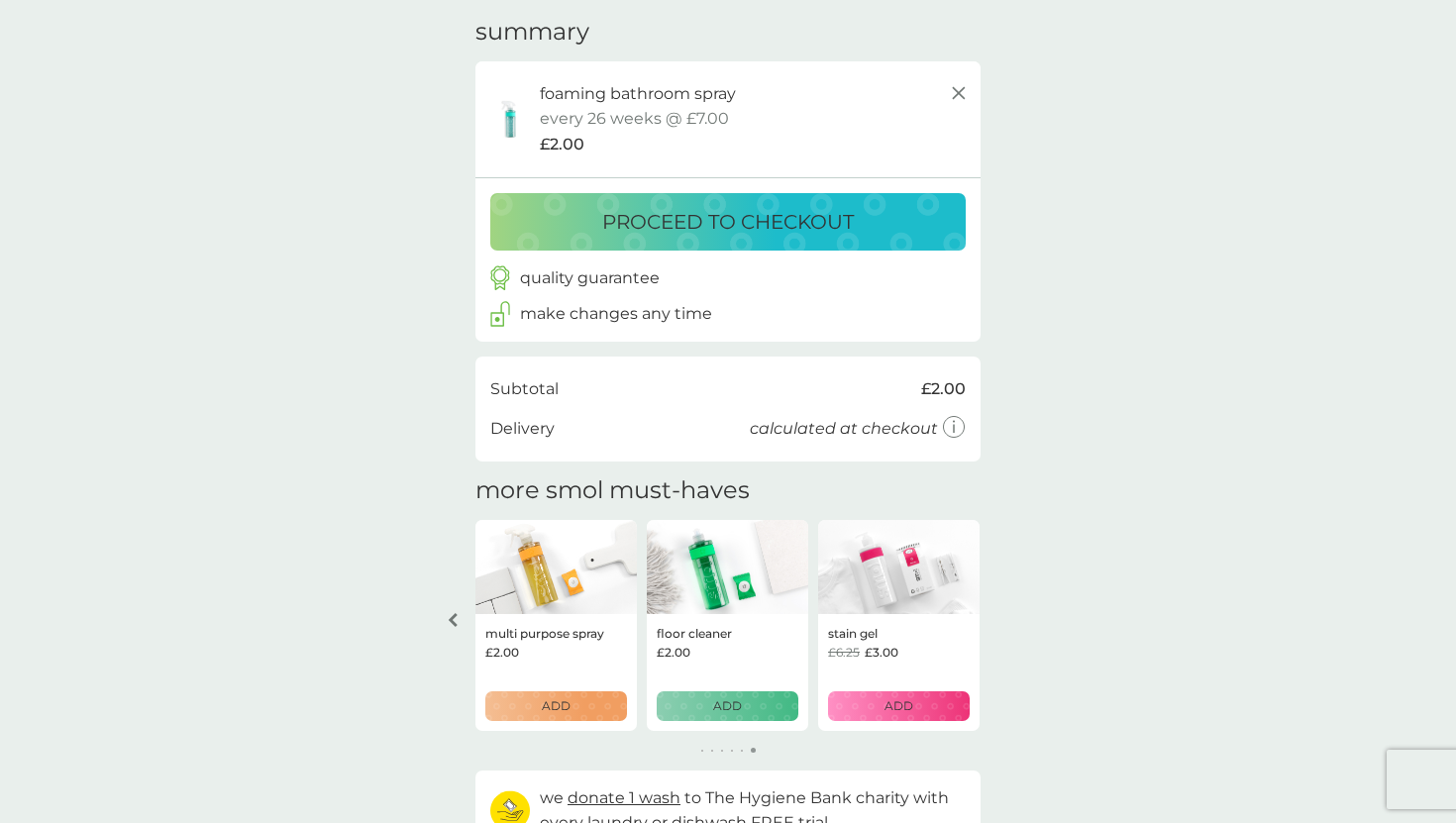 scroll, scrollTop: 75, scrollLeft: 0, axis: vertical 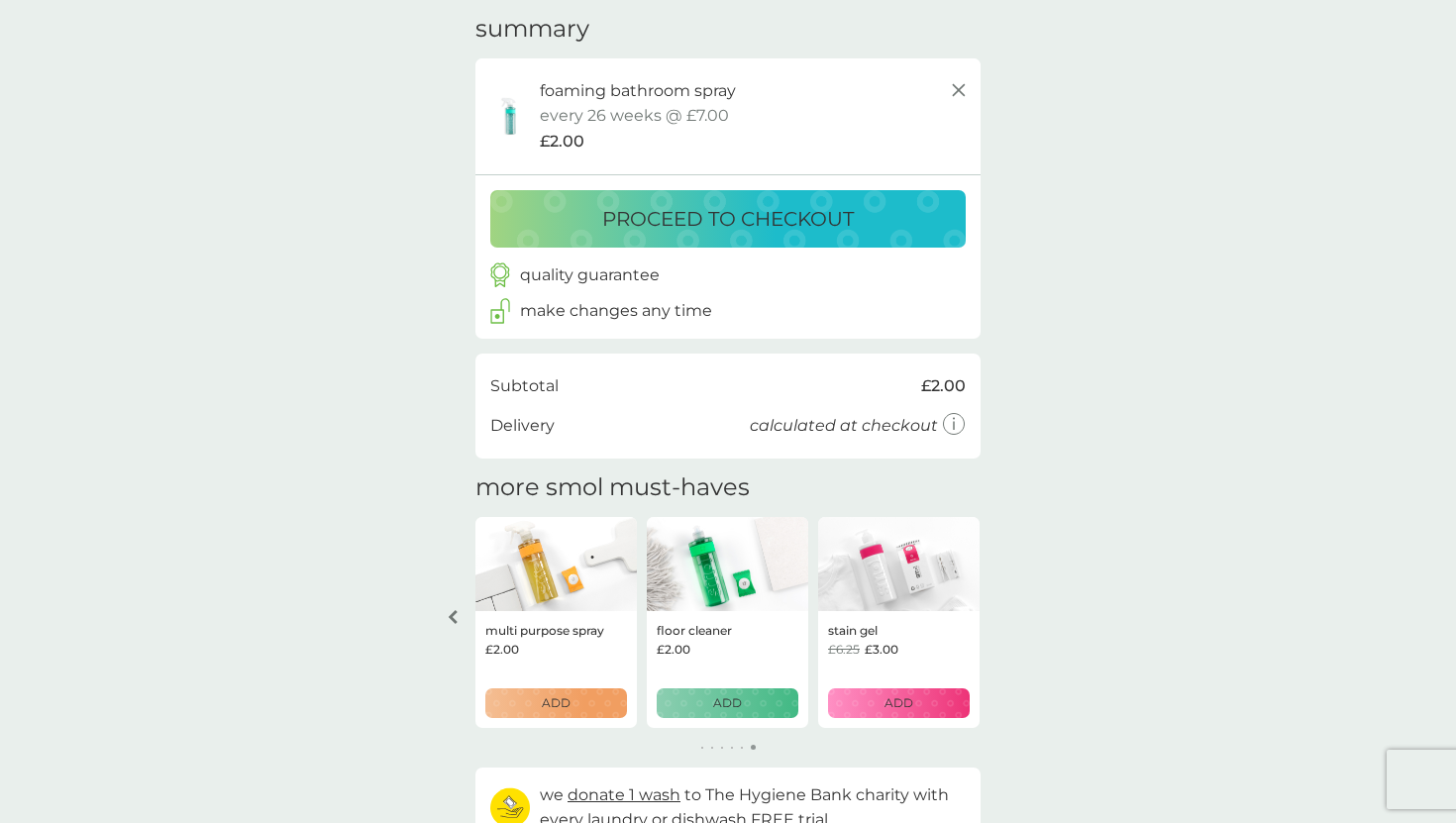 click on "ADD" at bounding box center (556, 702) 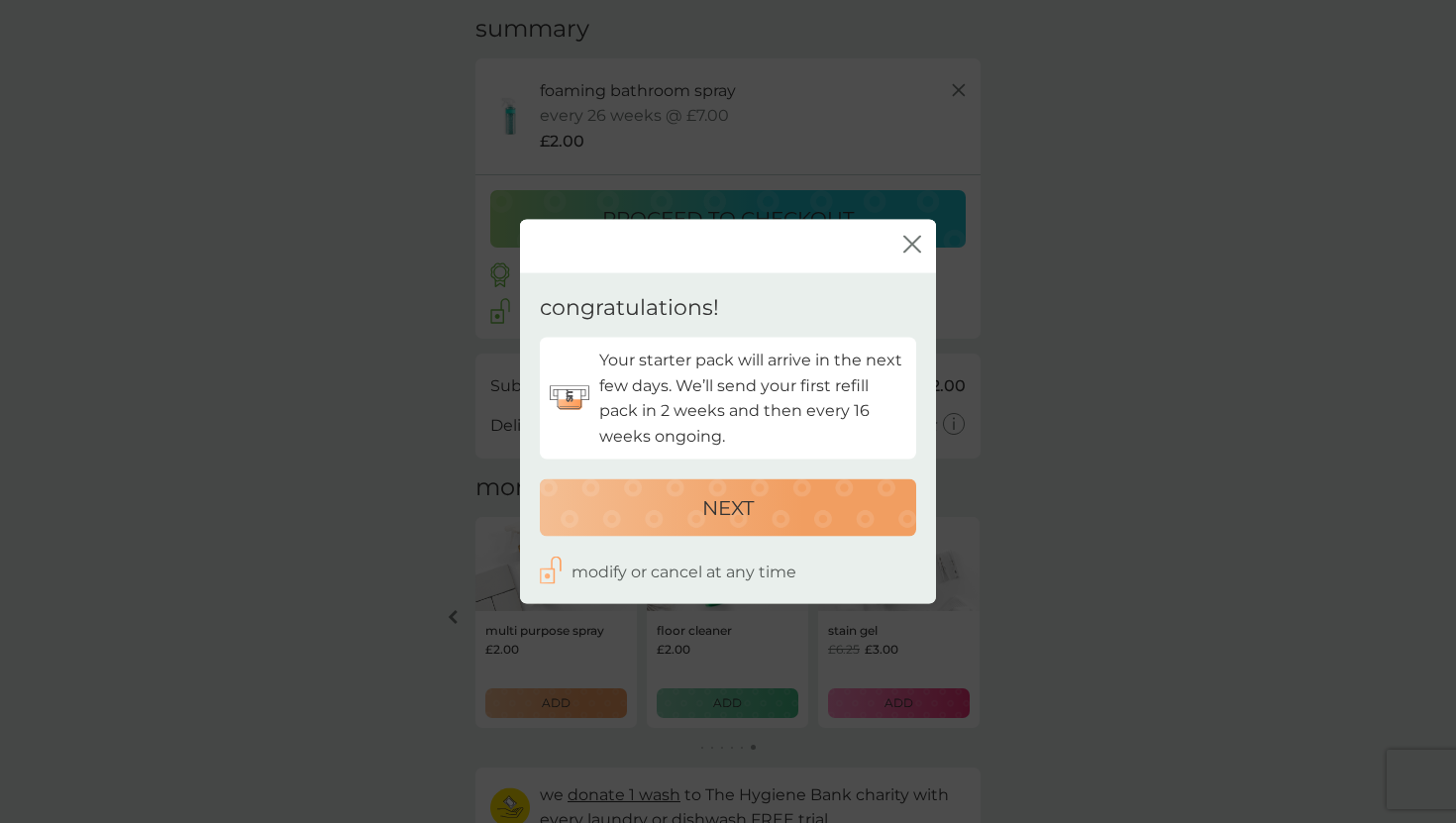 click on "NEXT" at bounding box center [728, 507] 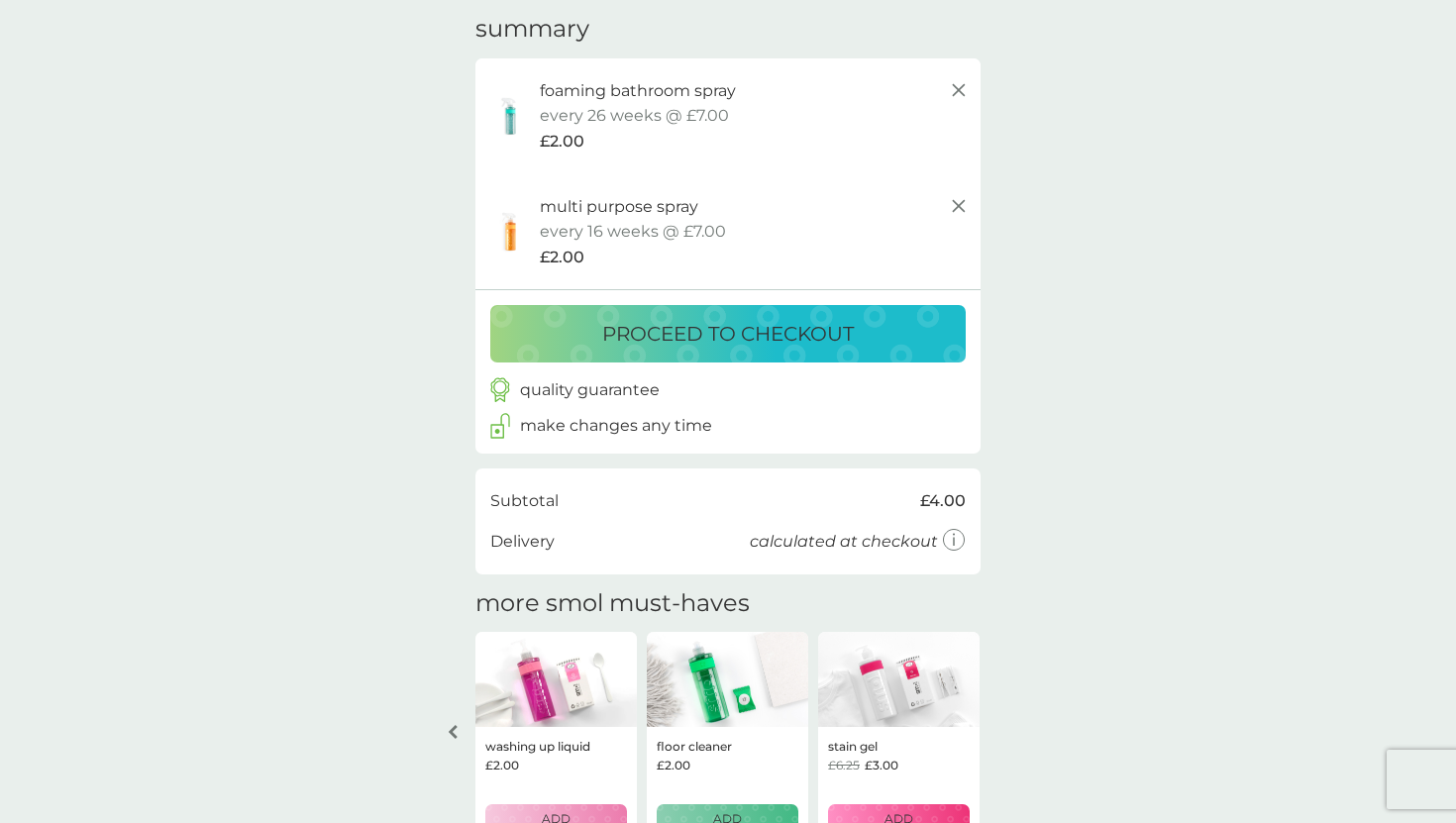 scroll, scrollTop: 8, scrollLeft: 0, axis: vertical 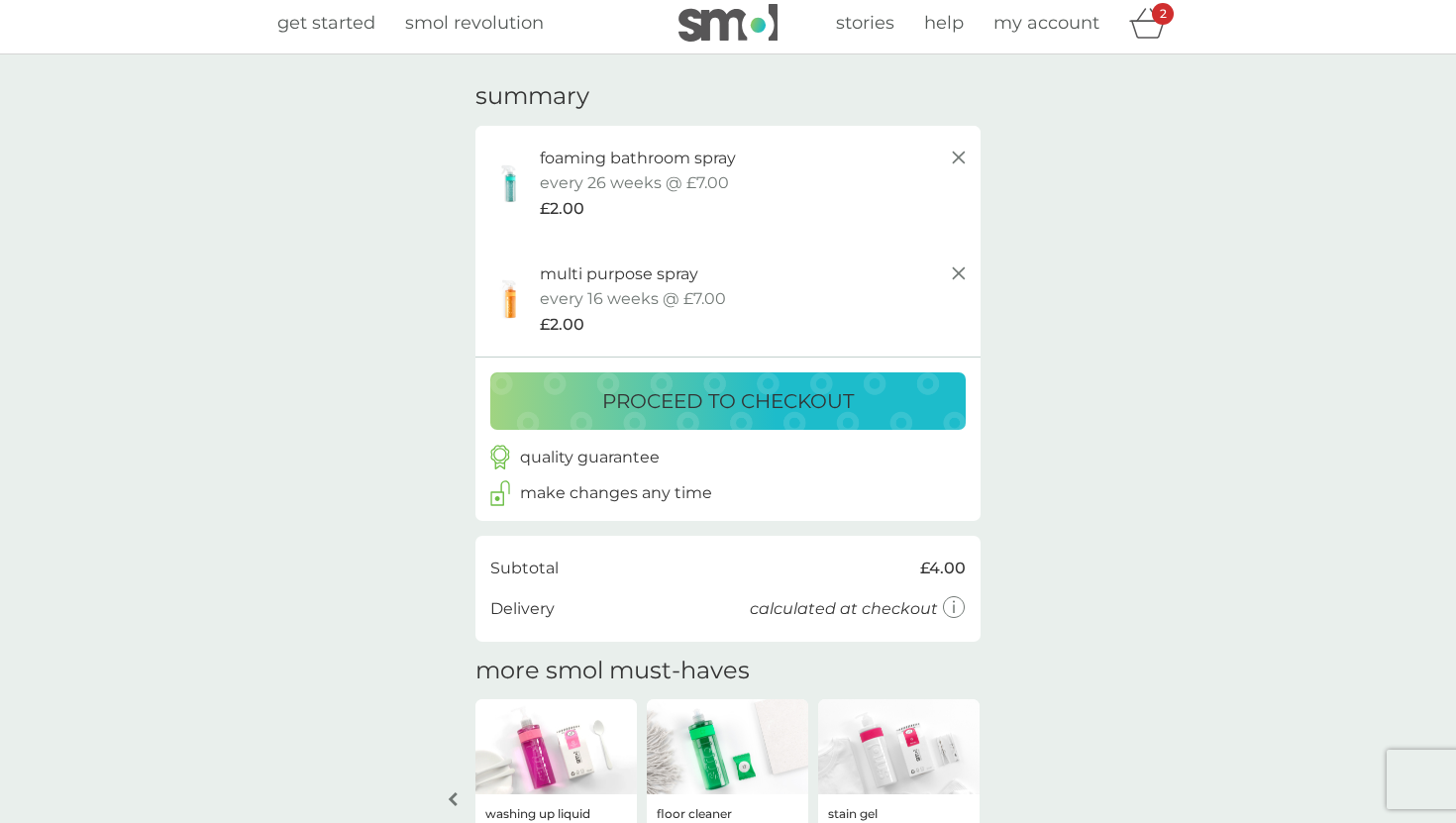 click on "proceed to checkout" at bounding box center (728, 393) 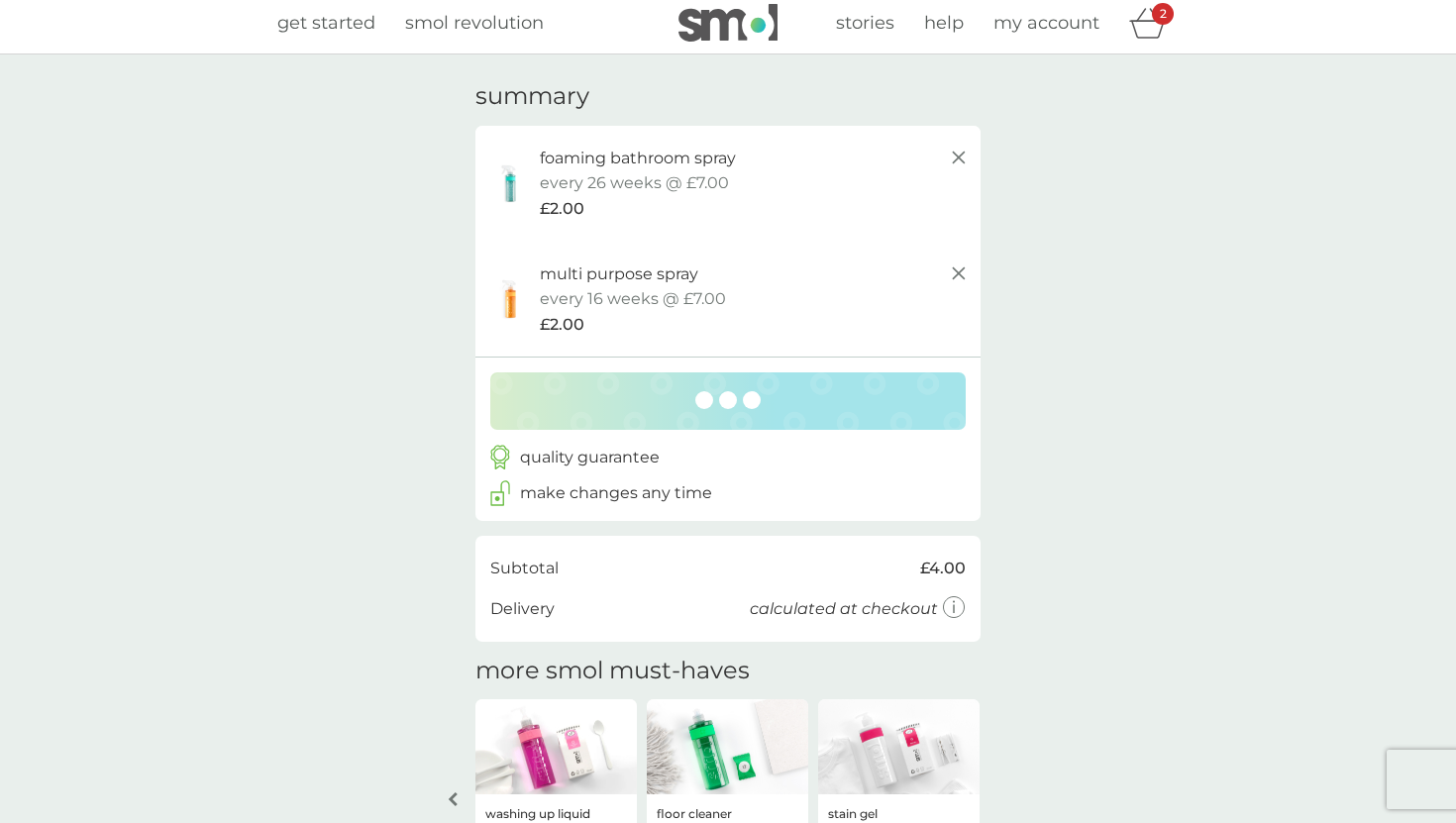 scroll, scrollTop: 0, scrollLeft: 0, axis: both 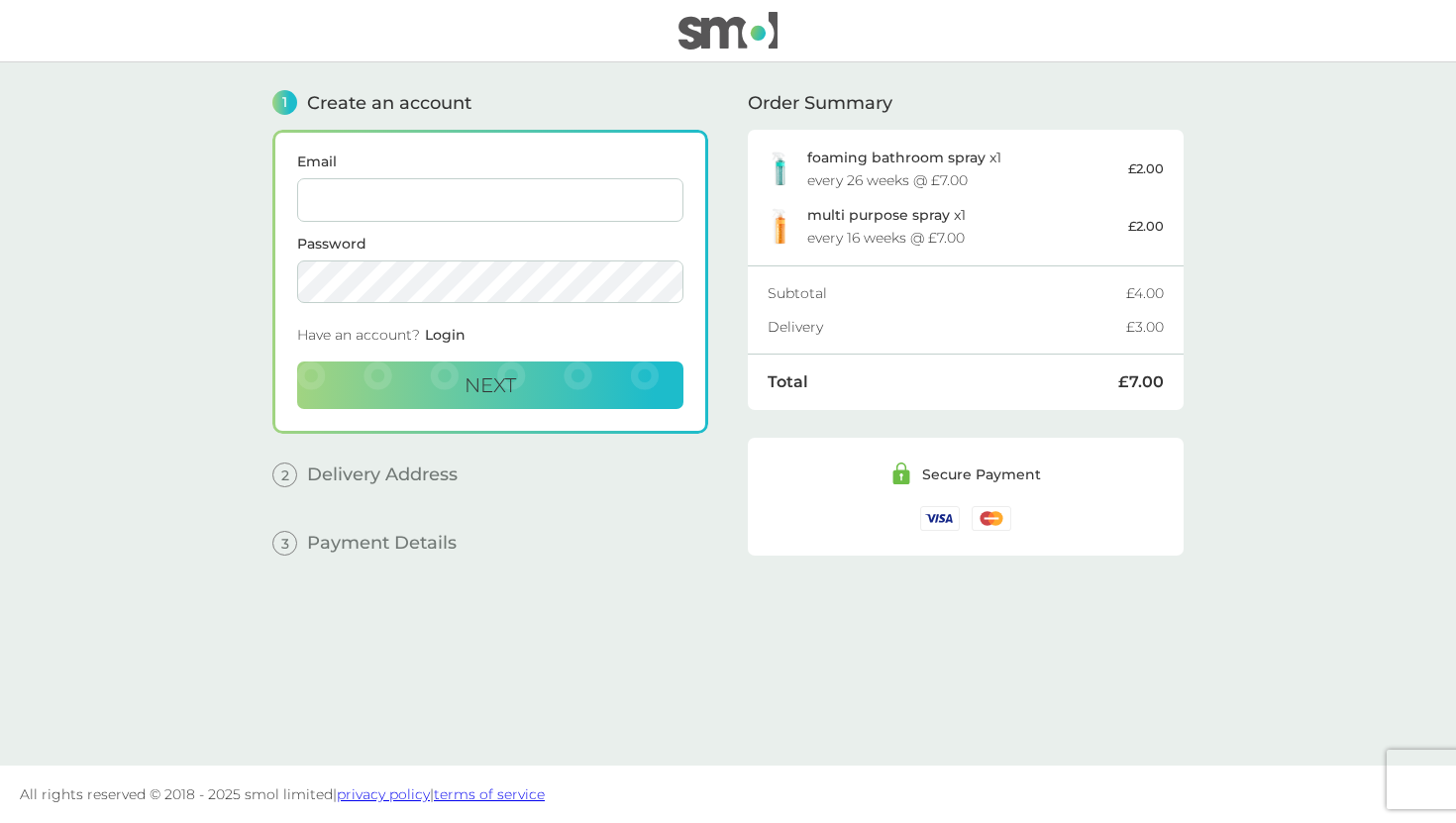 click on "Email" at bounding box center (490, 200) 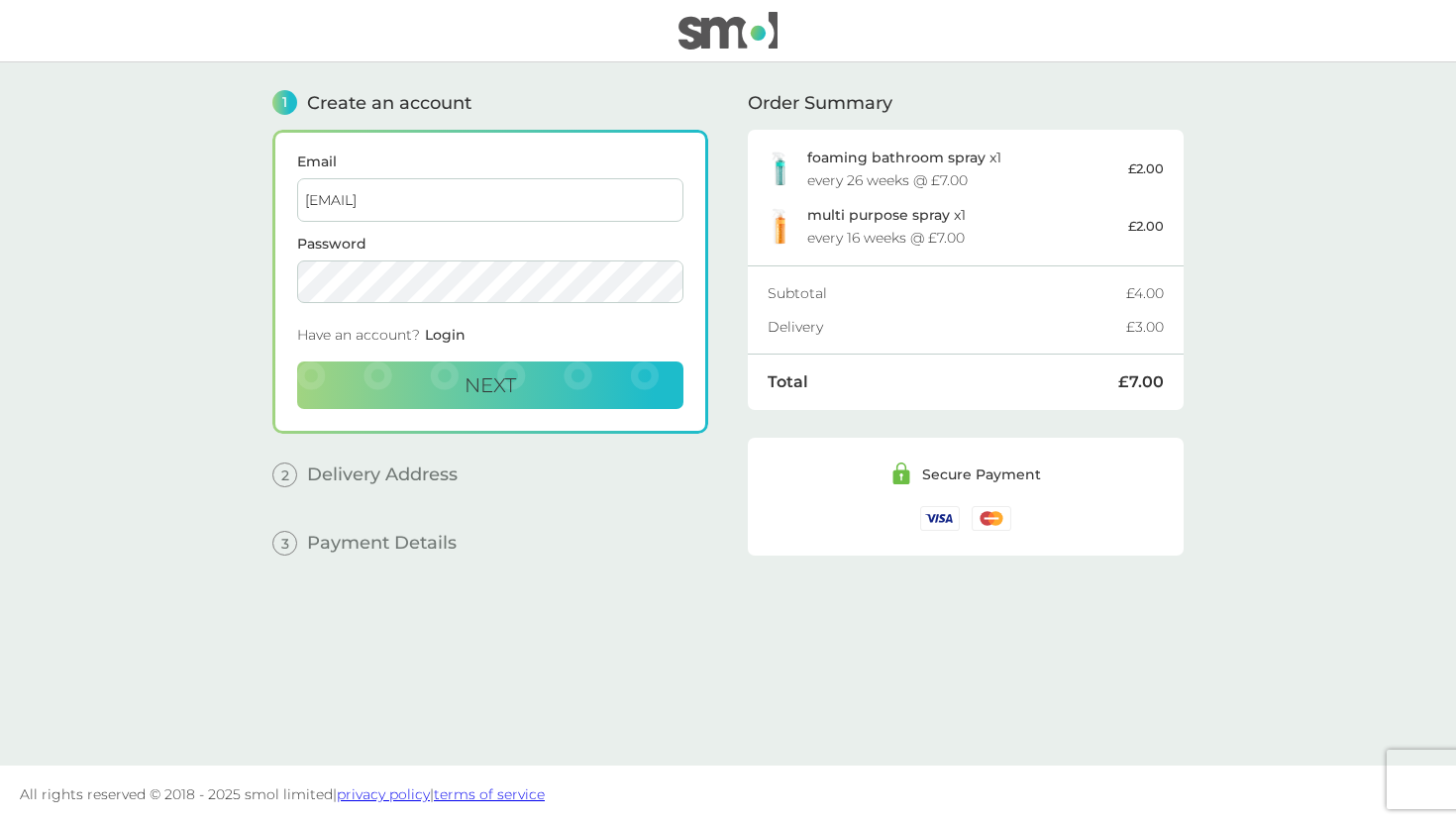 click on "Email [EMAIL] Password Have an account? Login Next" at bounding box center (490, 281) 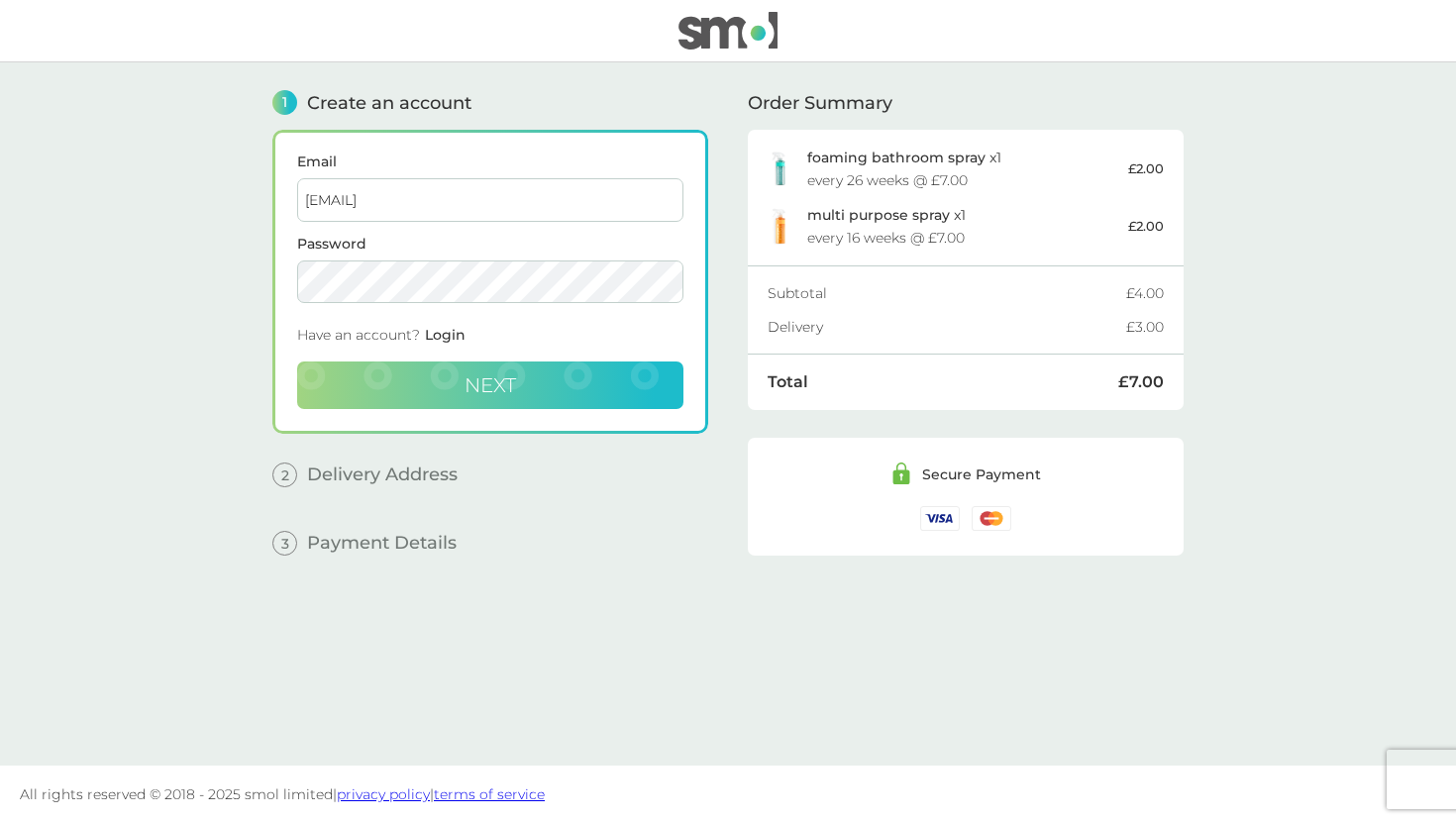 click on "Next" at bounding box center (490, 385) 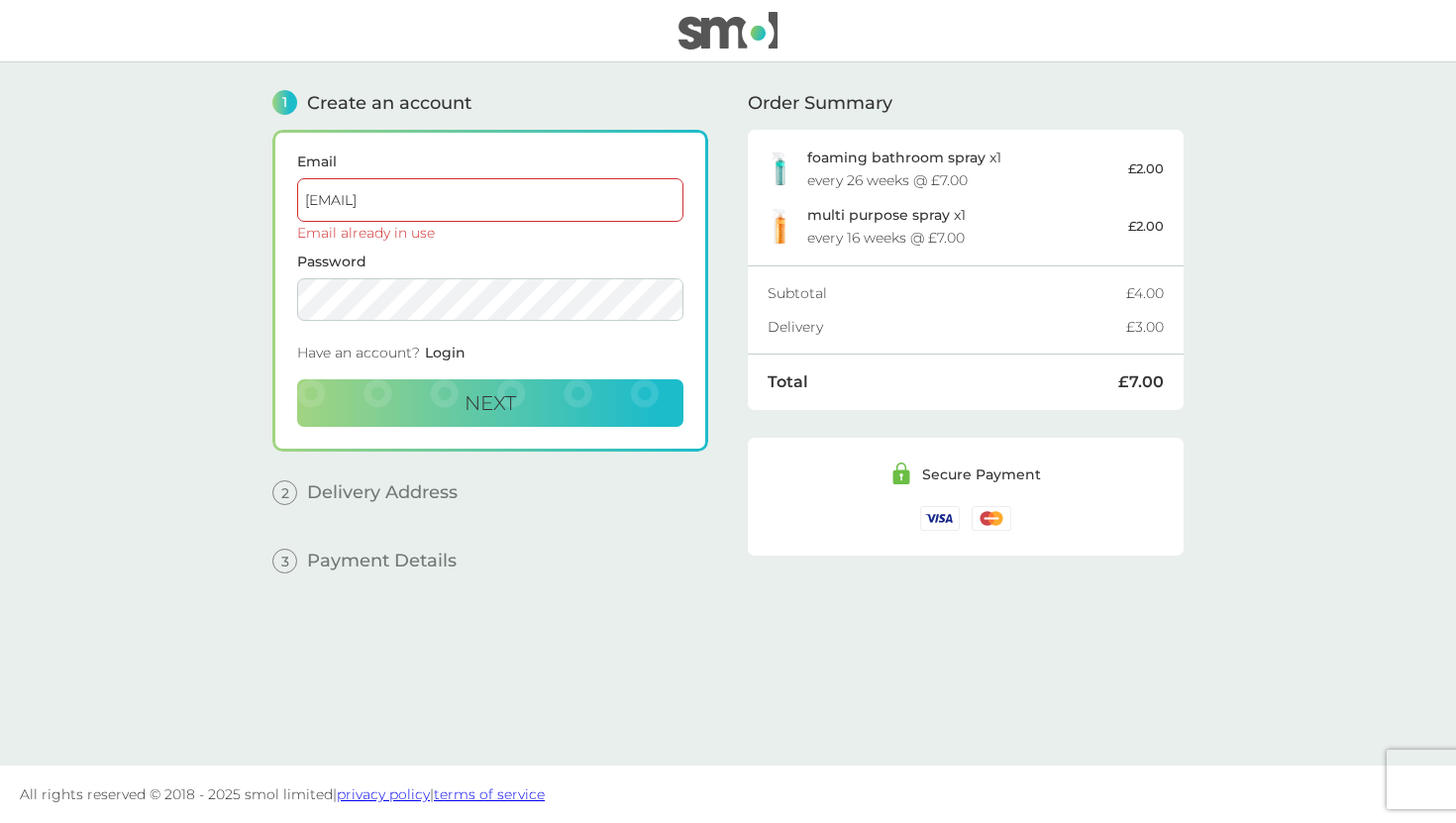 click on "Login" at bounding box center [445, 353] 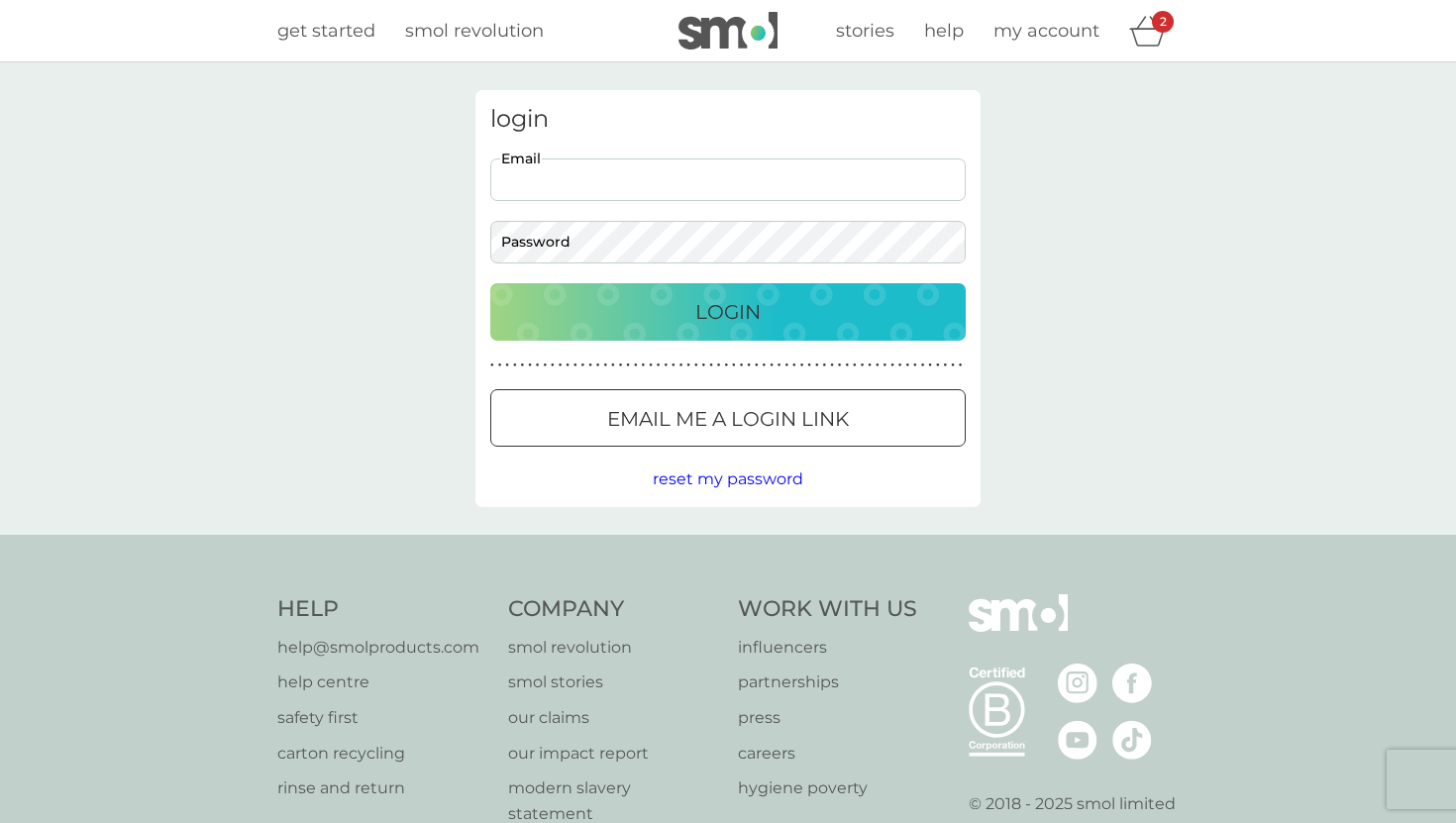 click on "Email" at bounding box center (728, 179) 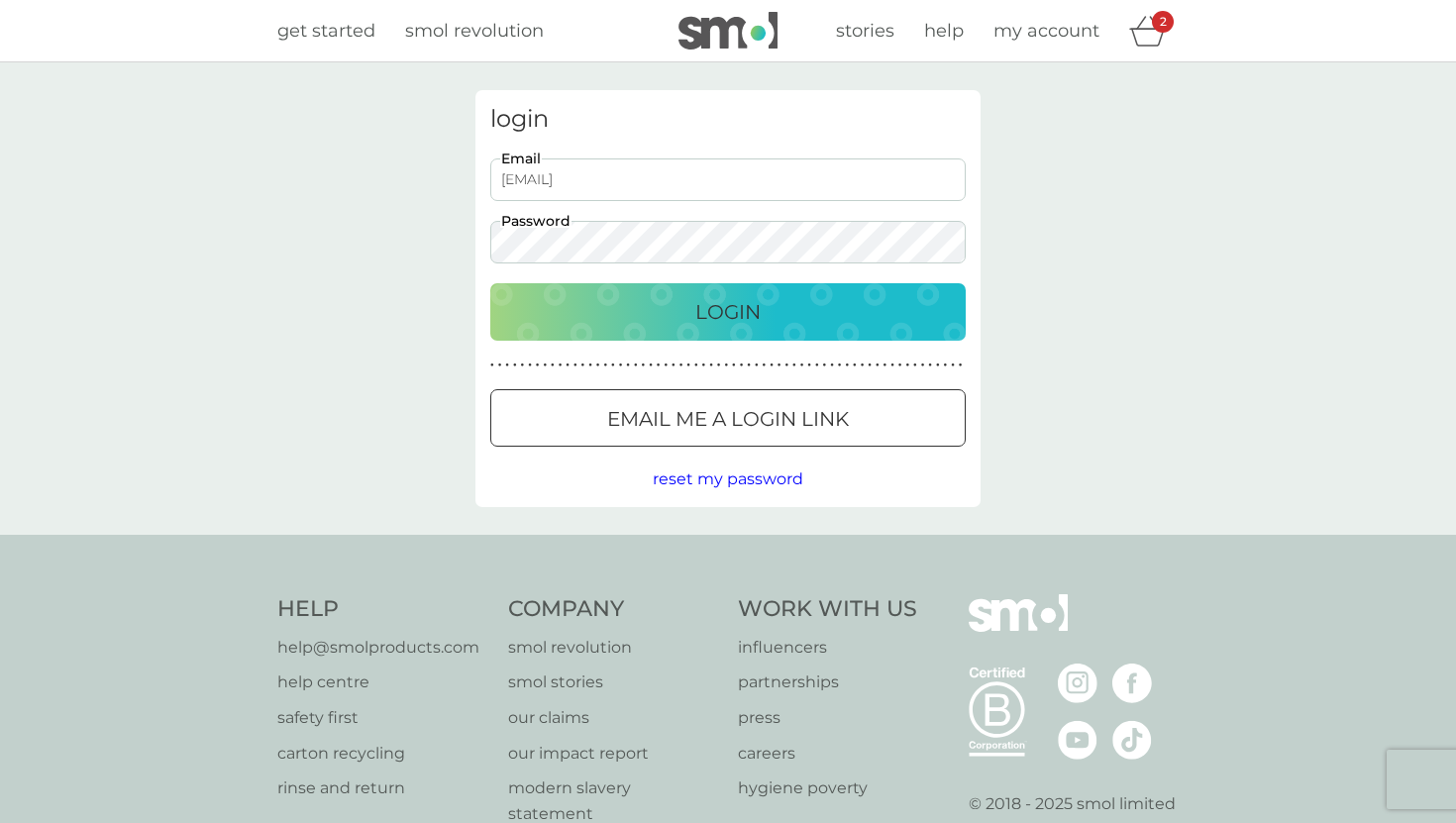 click on "Login" at bounding box center [728, 312] 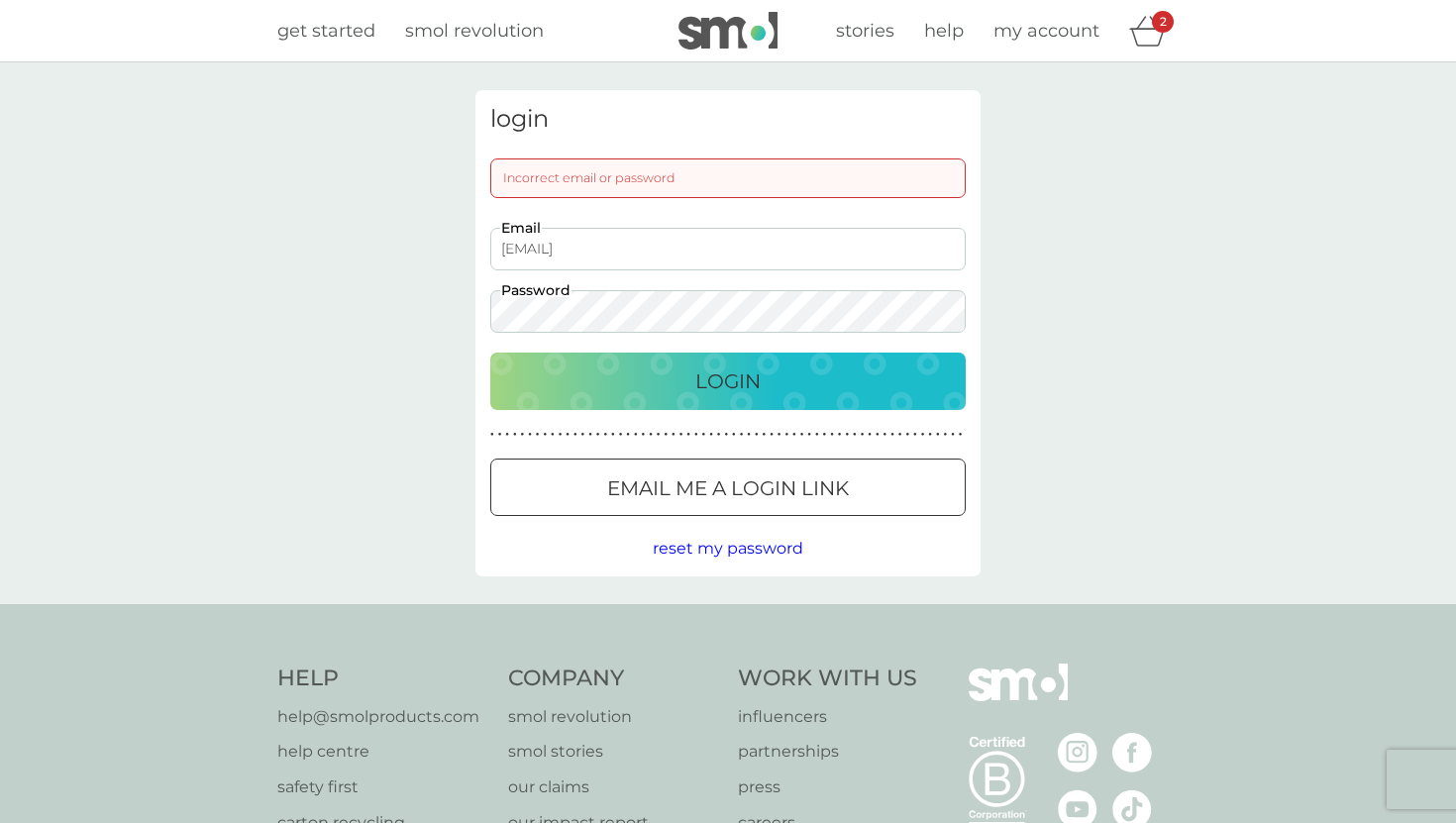 click on "Email me a login link" at bounding box center [728, 488] 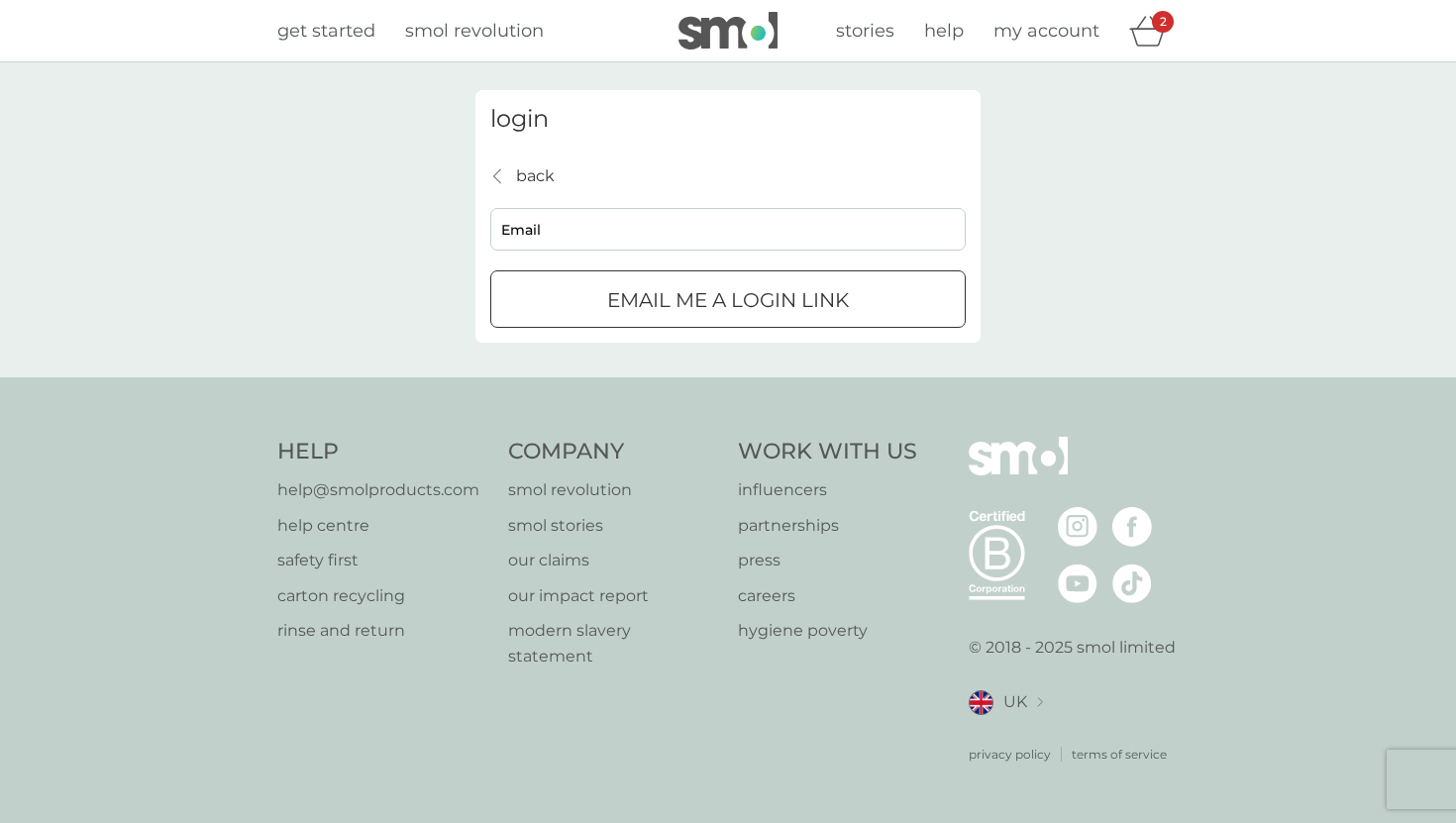 click on "Email" at bounding box center [728, 229] 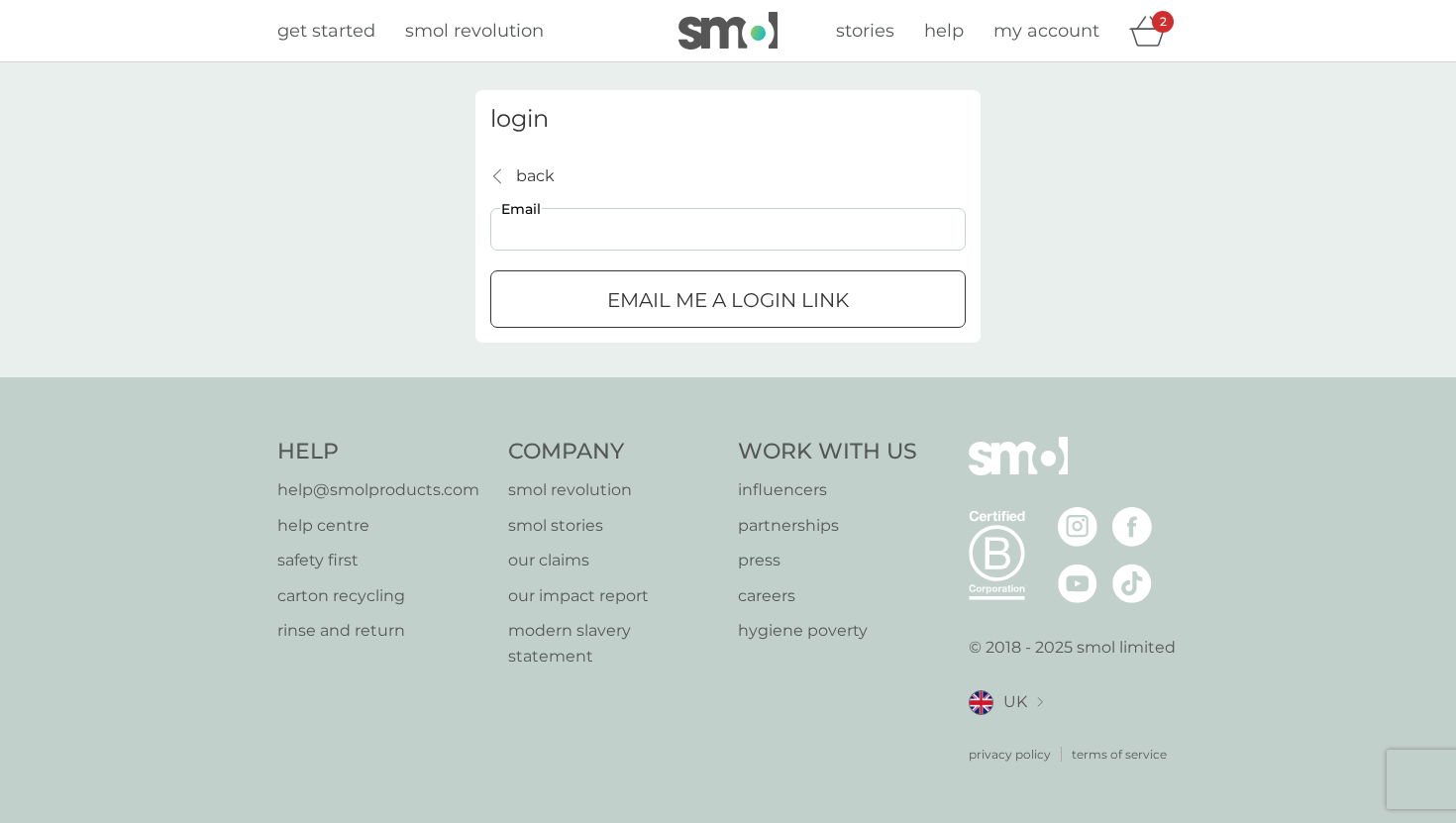type on "[EMAIL]" 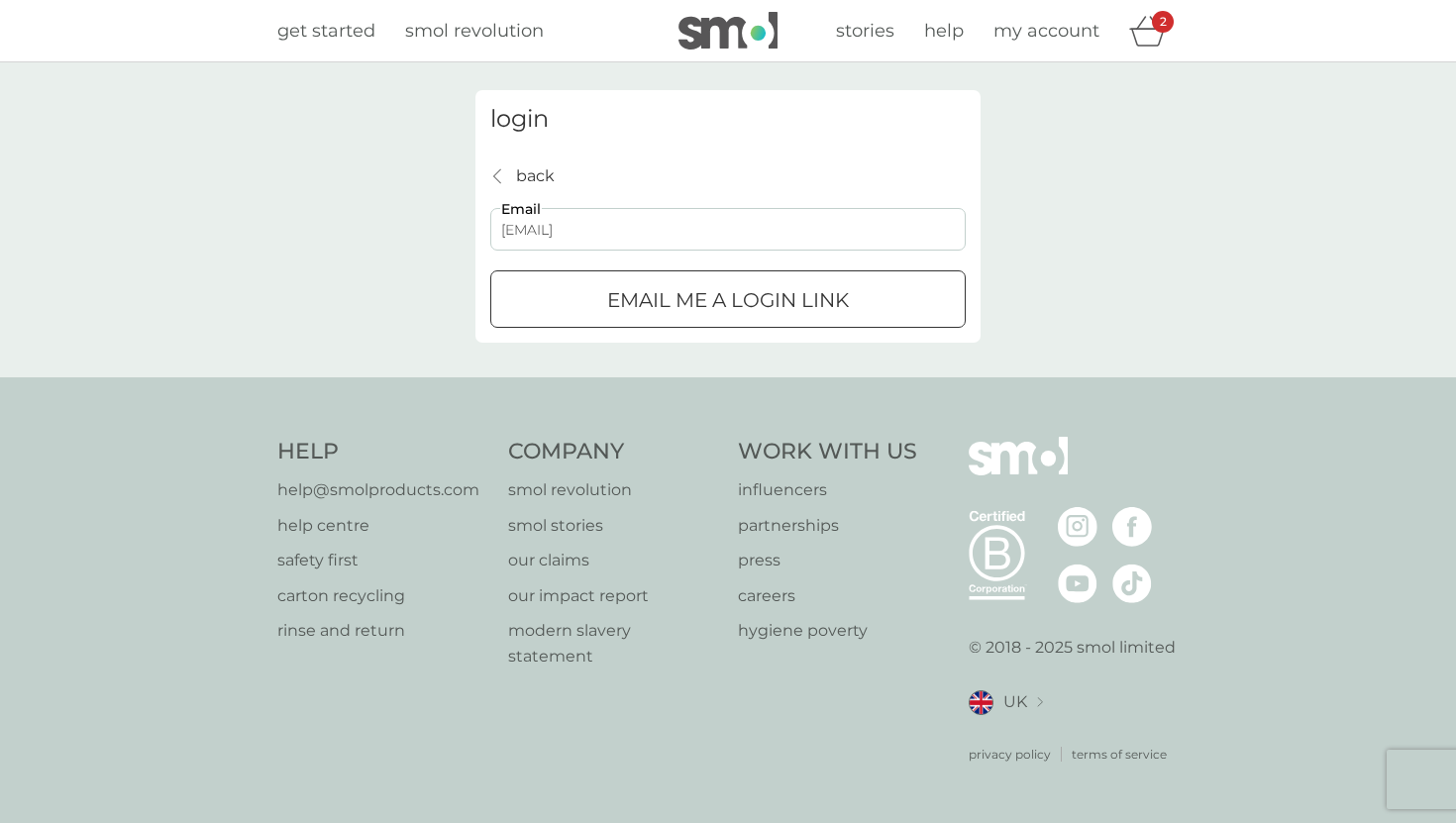 click at bounding box center [728, 300] 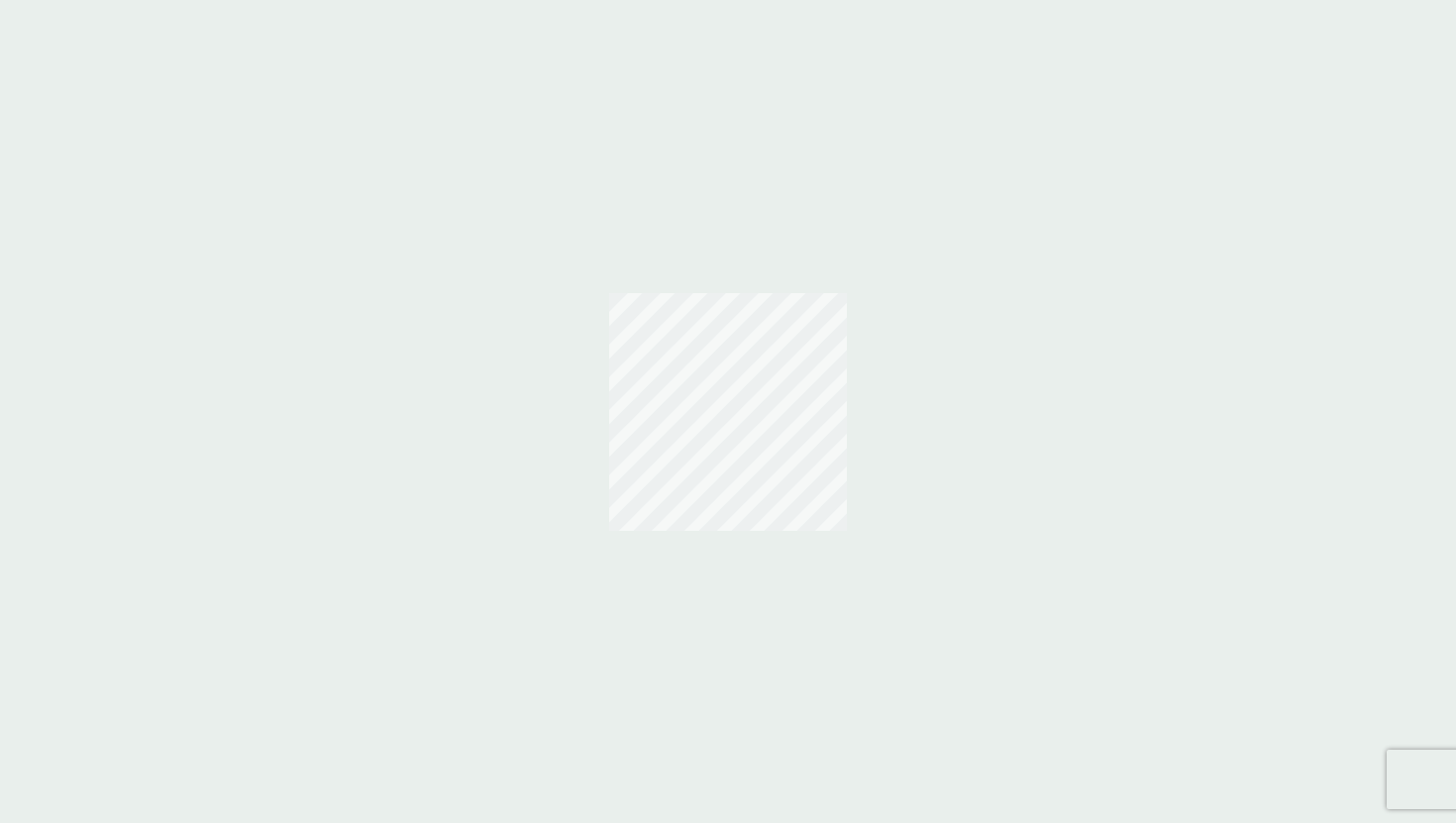 scroll, scrollTop: 0, scrollLeft: 0, axis: both 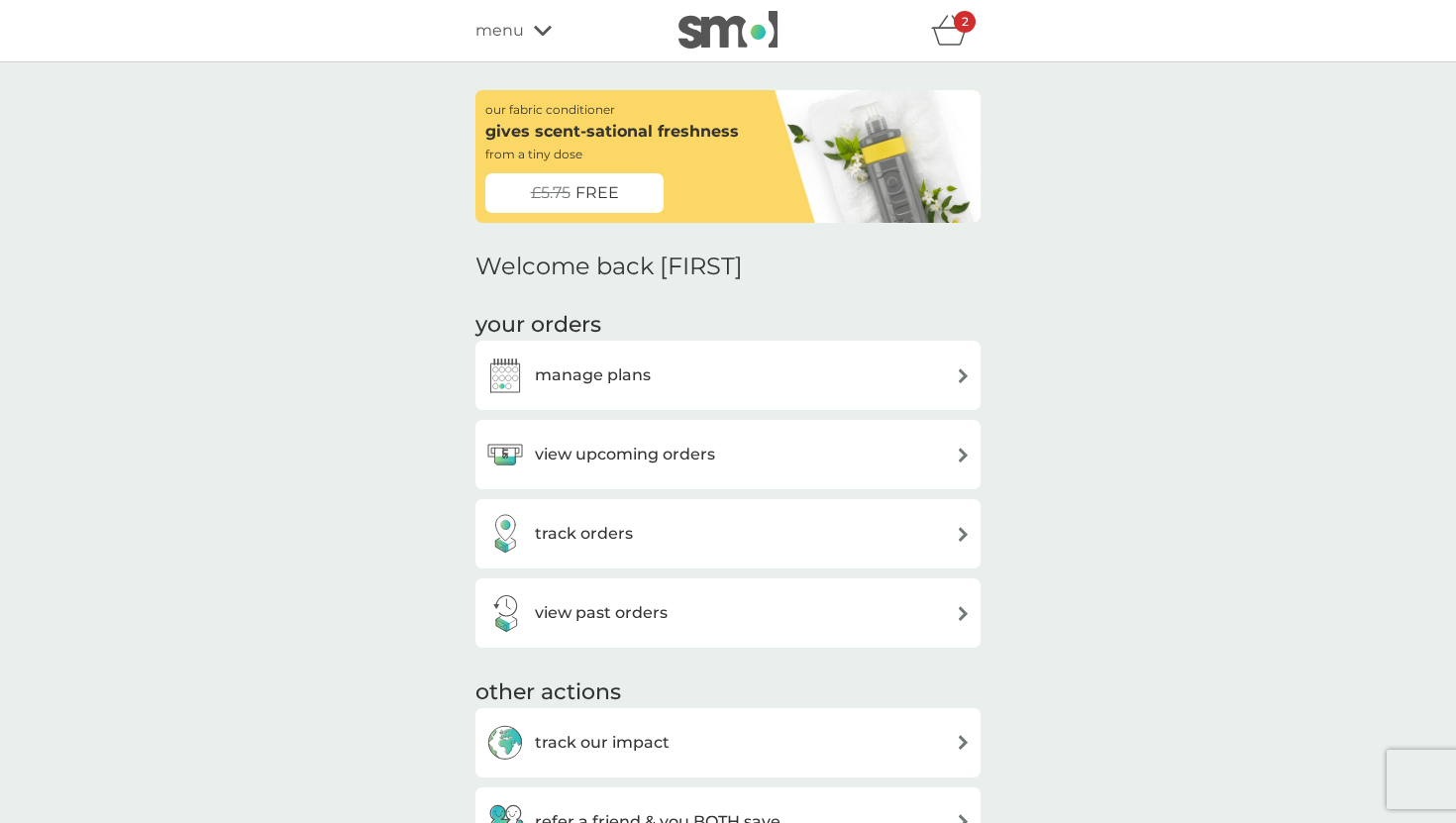 click on "view upcoming orders" at bounding box center [625, 455] 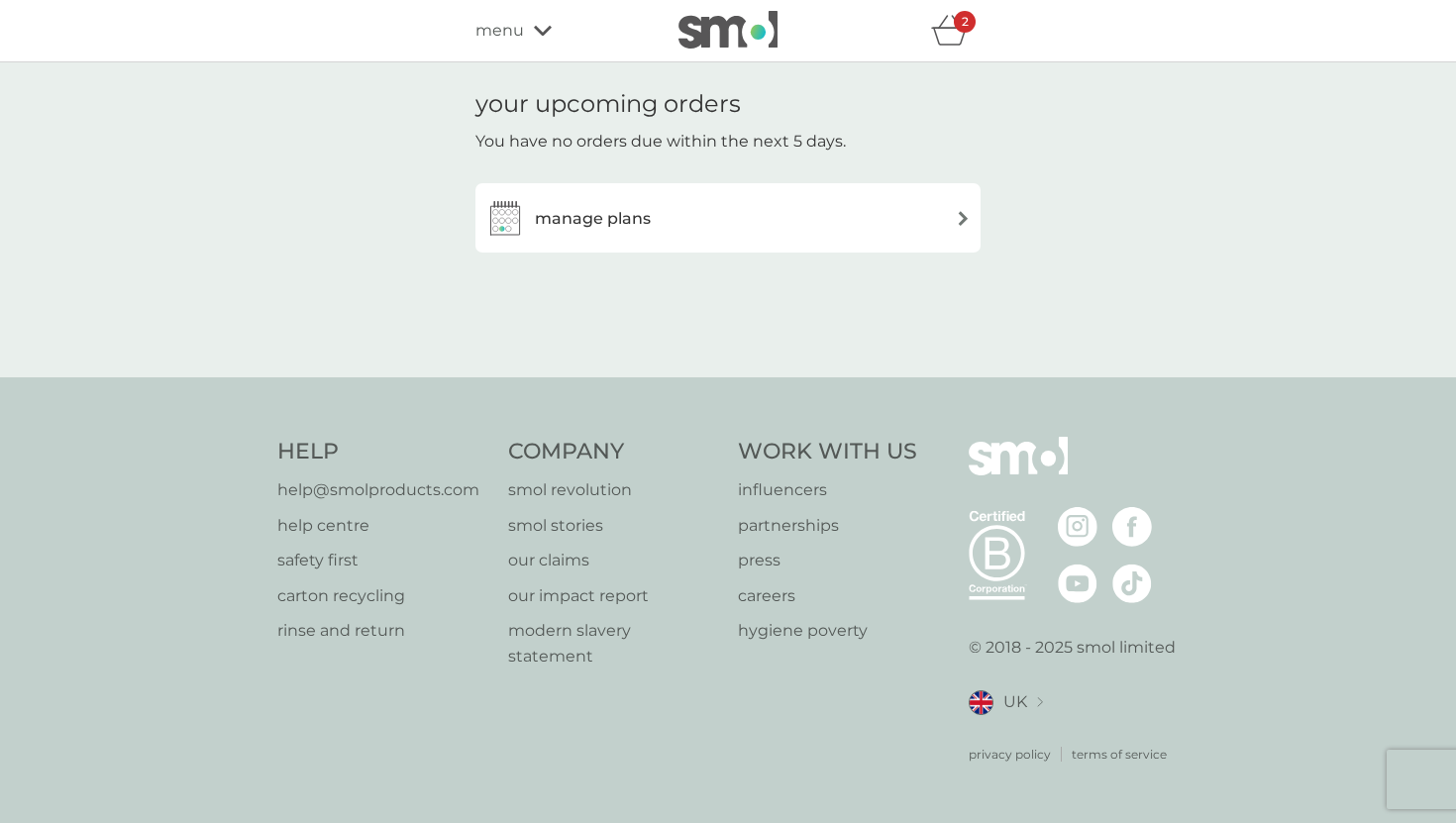 click at bounding box center (728, 30) 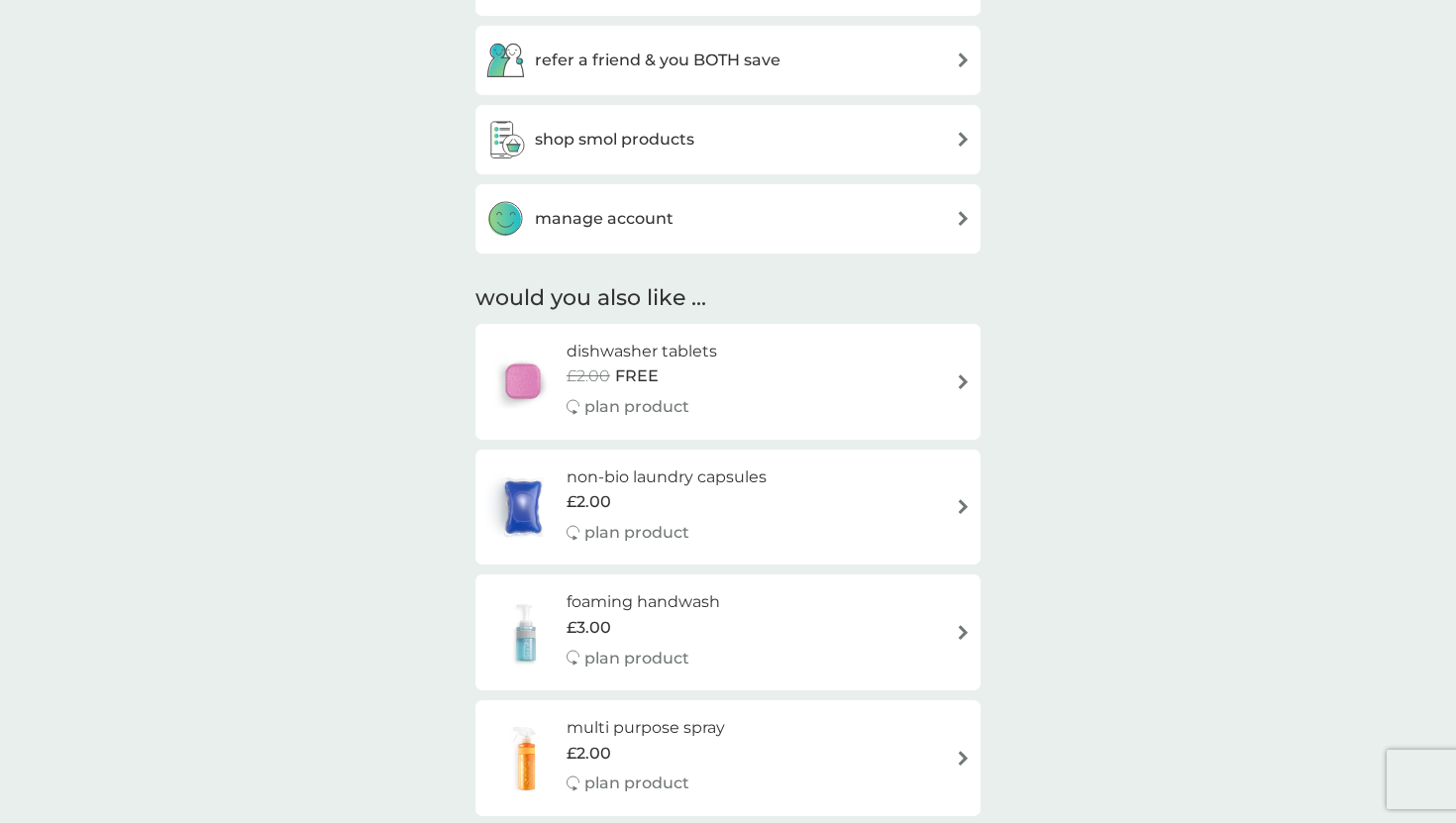 scroll, scrollTop: 1019, scrollLeft: 0, axis: vertical 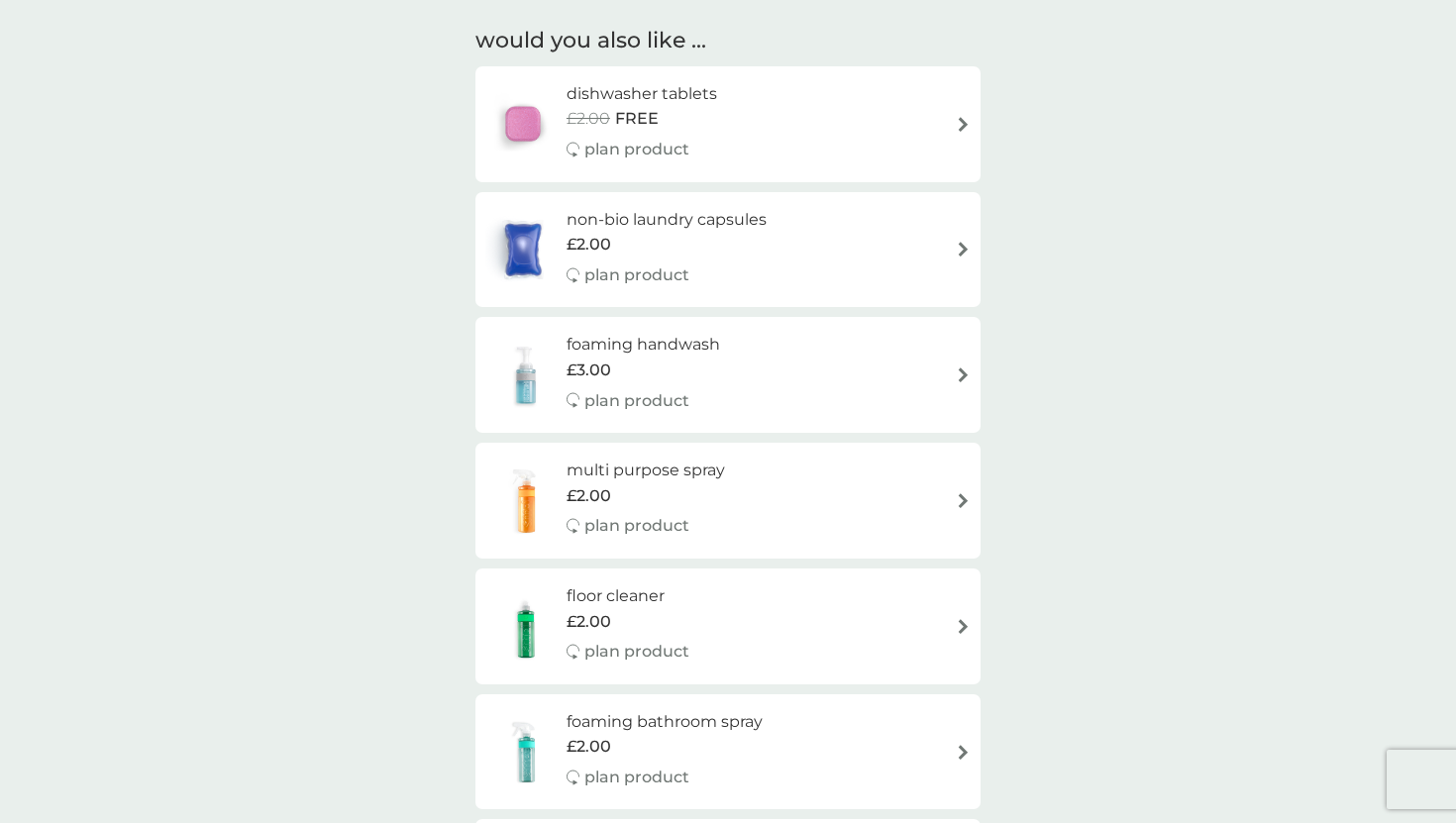 click on "£2.00" at bounding box center (646, 496) 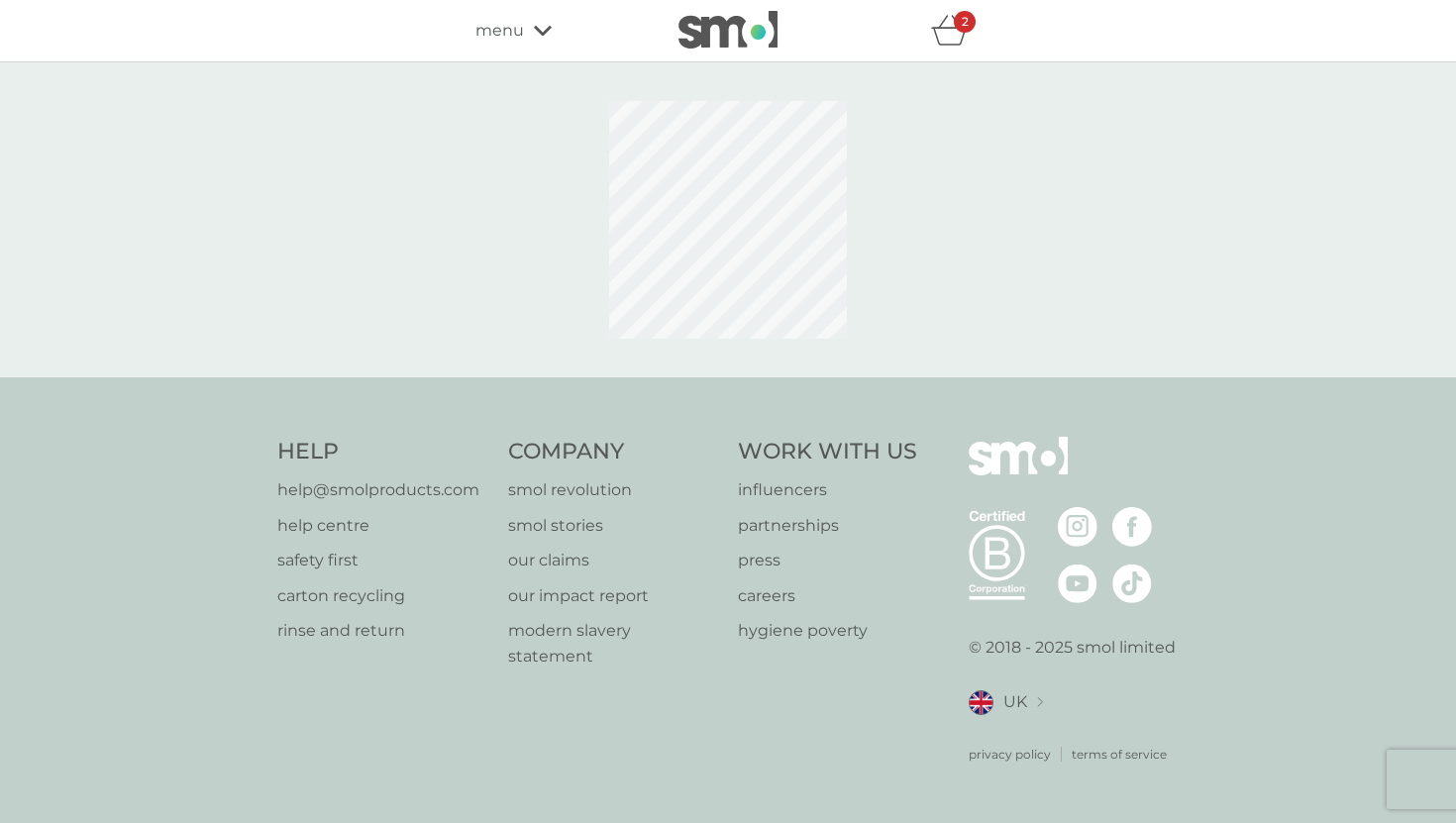 select on "112" 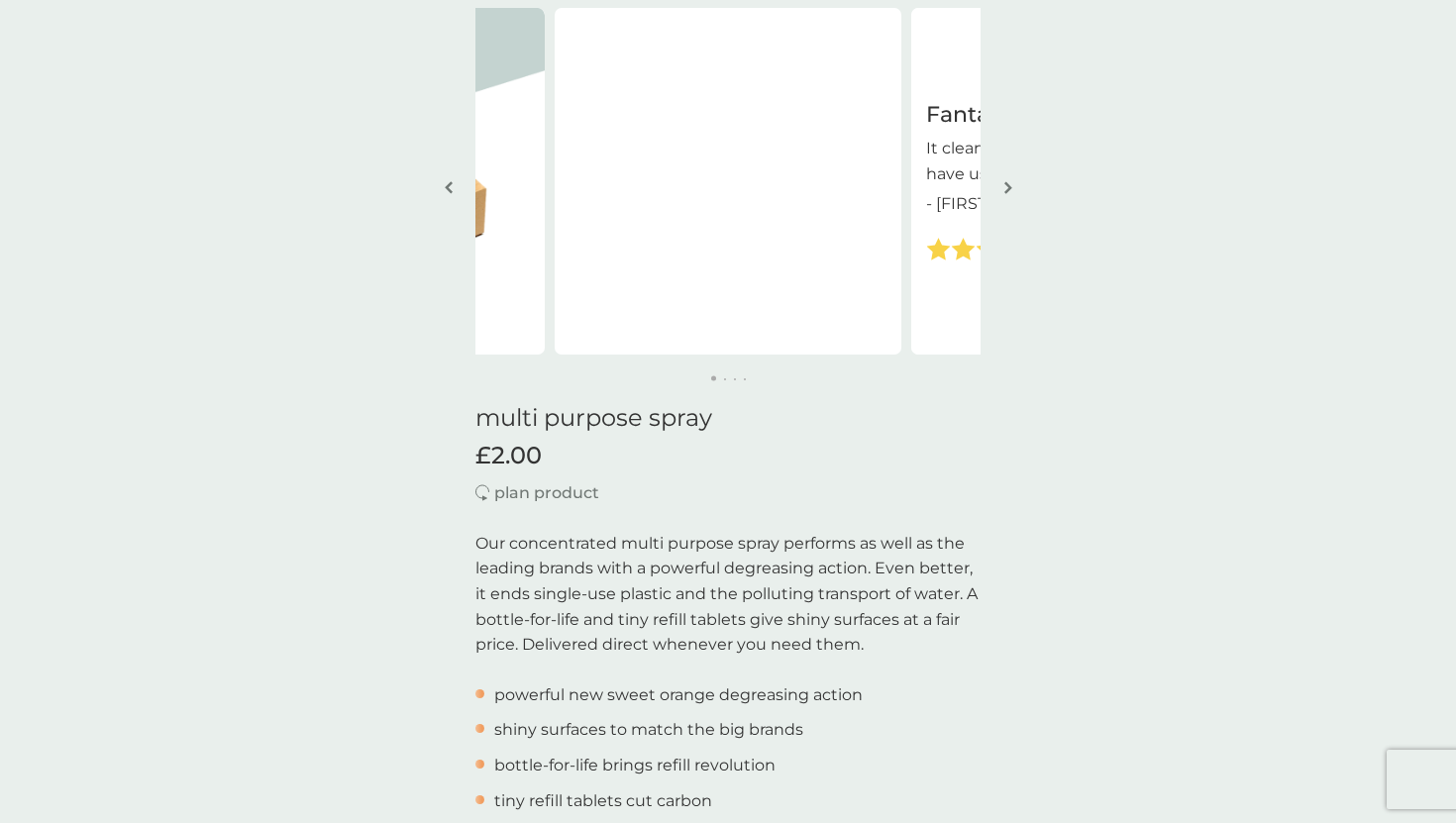 scroll, scrollTop: 0, scrollLeft: 0, axis: both 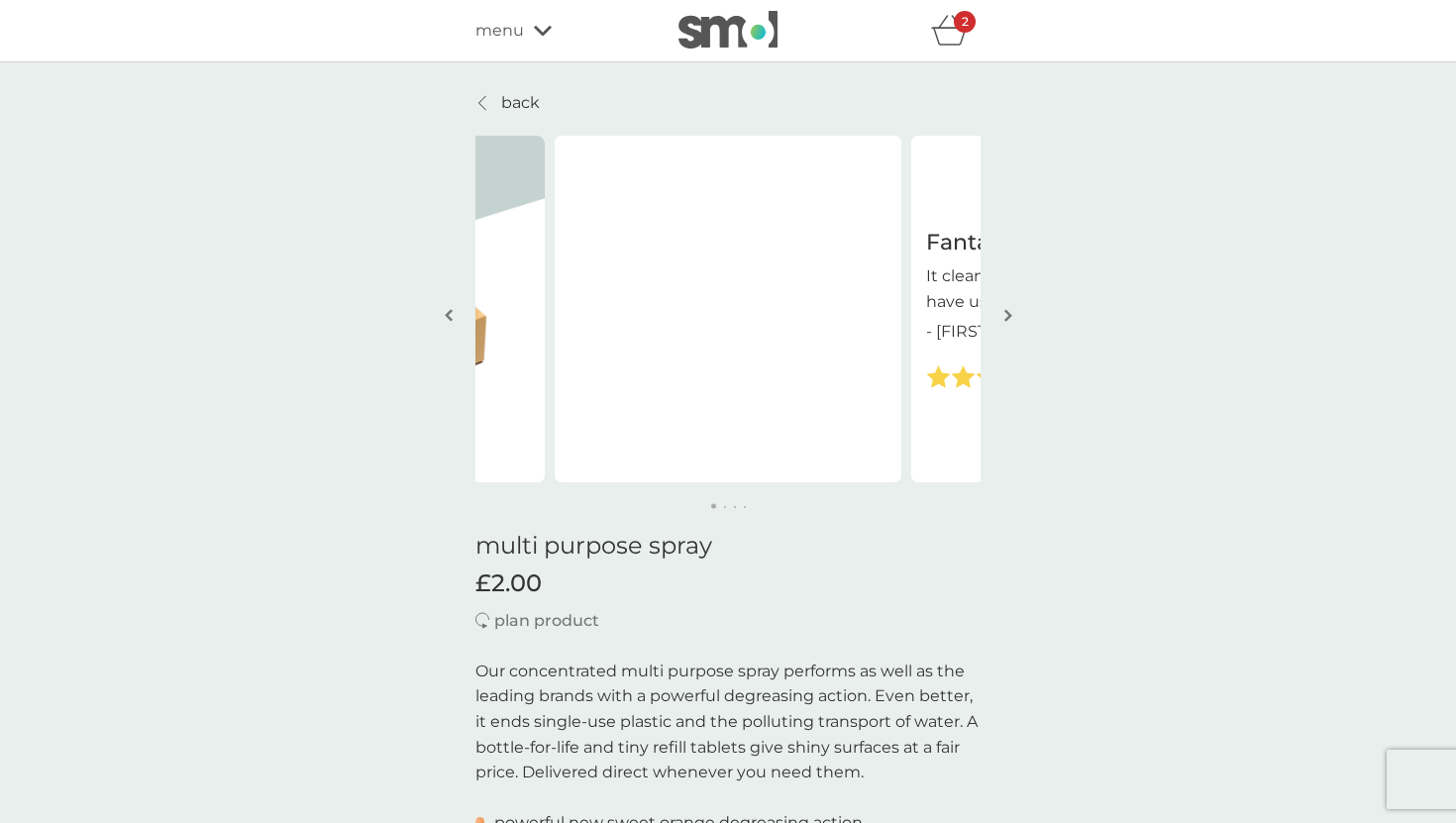 click on "2" at bounding box center [965, 22] 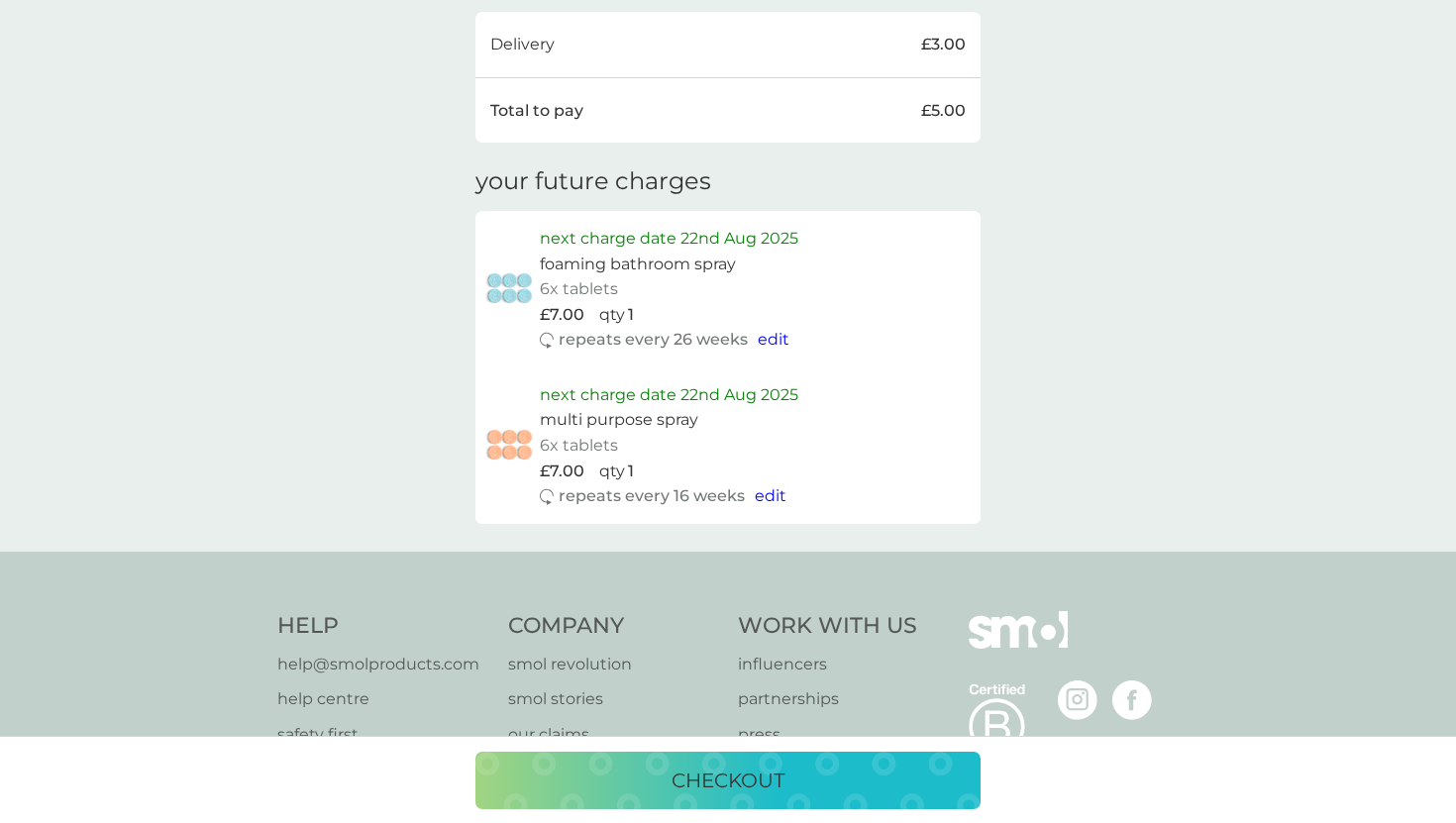 scroll, scrollTop: 790, scrollLeft: 0, axis: vertical 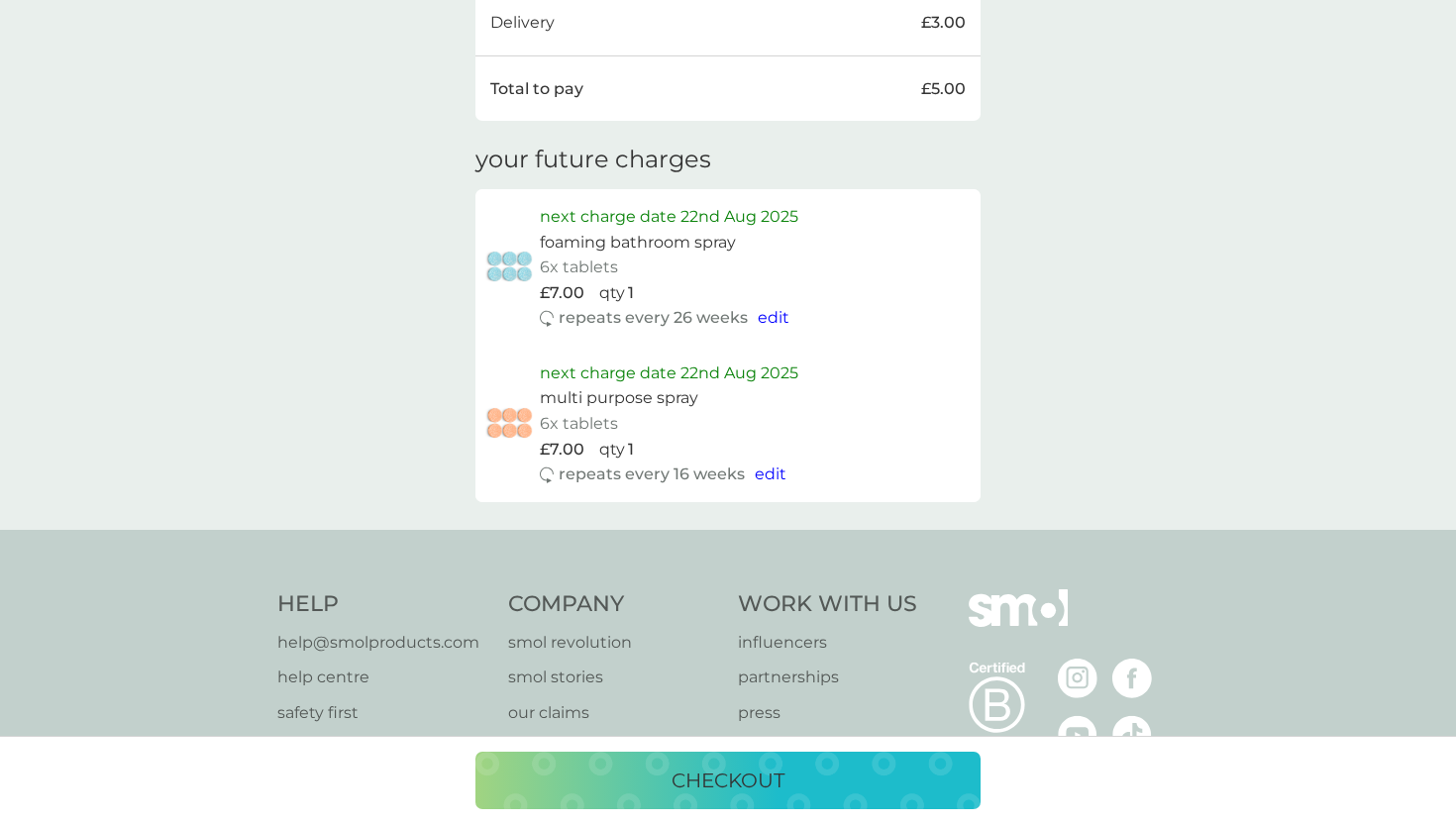 click on "checkout" at bounding box center [728, 780] 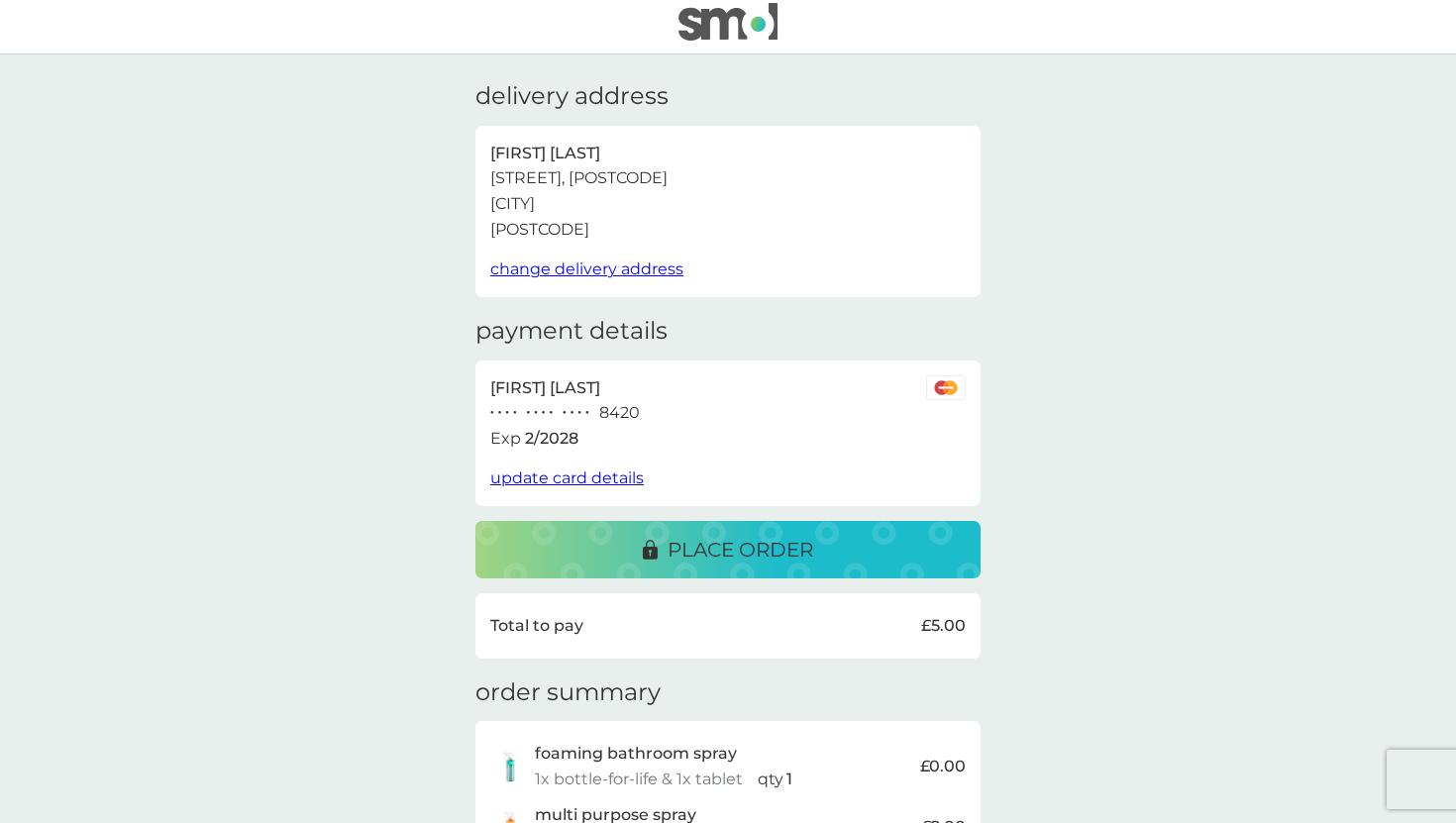 scroll, scrollTop: 5, scrollLeft: 0, axis: vertical 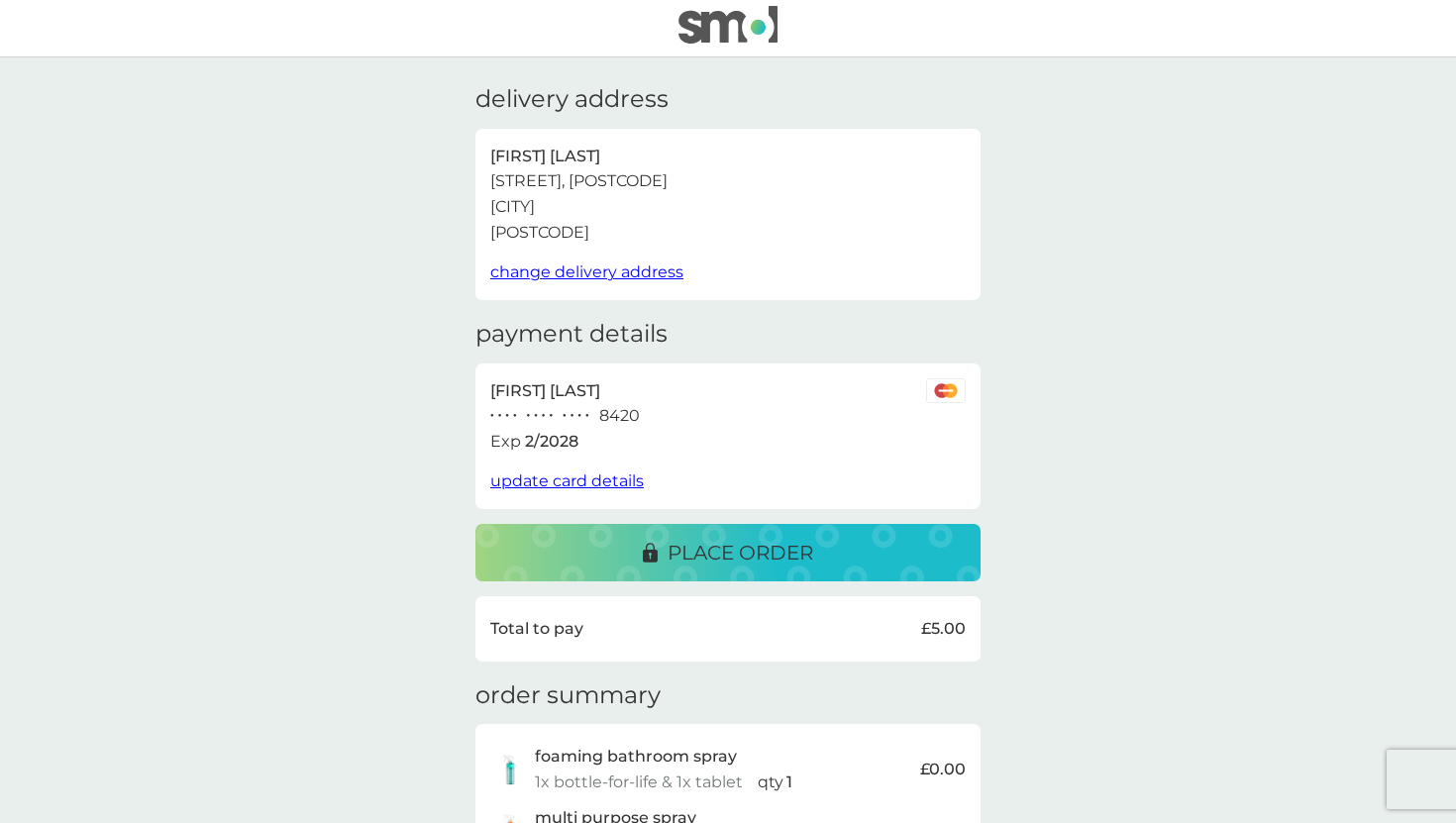 click on "change delivery address" at bounding box center (586, 271) 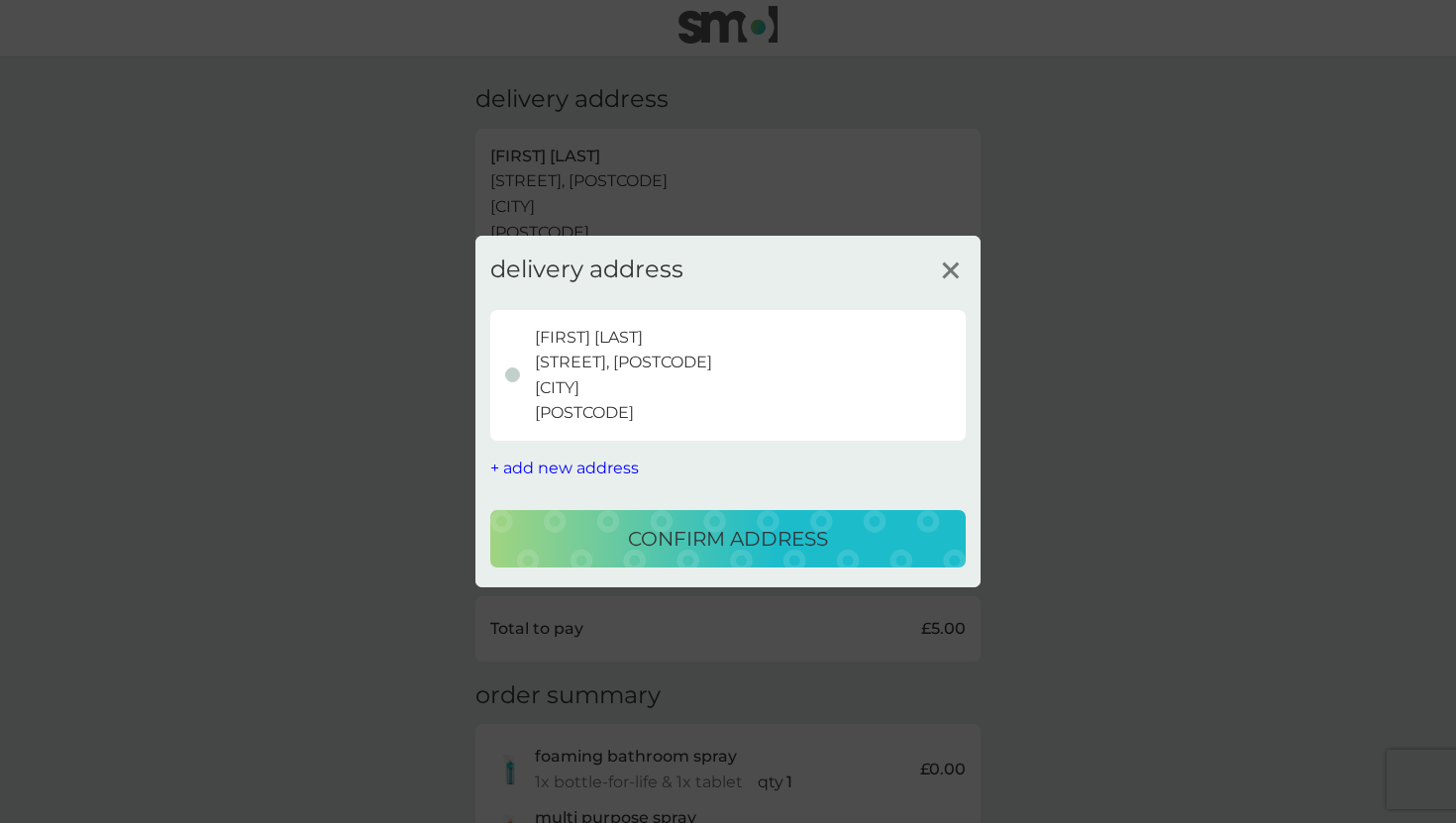 click on "+ add new address" at bounding box center [565, 467] 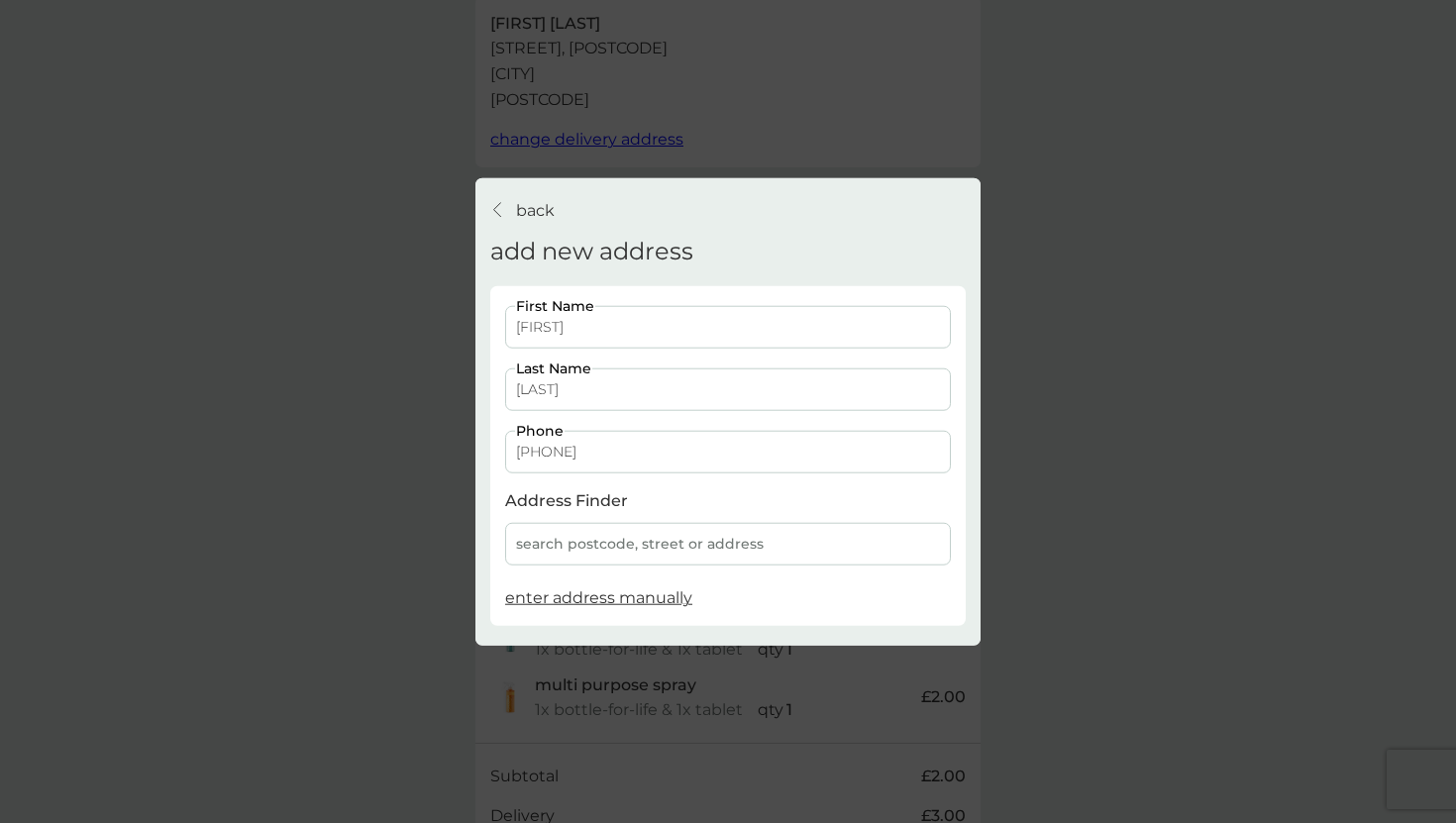 scroll, scrollTop: 141, scrollLeft: 0, axis: vertical 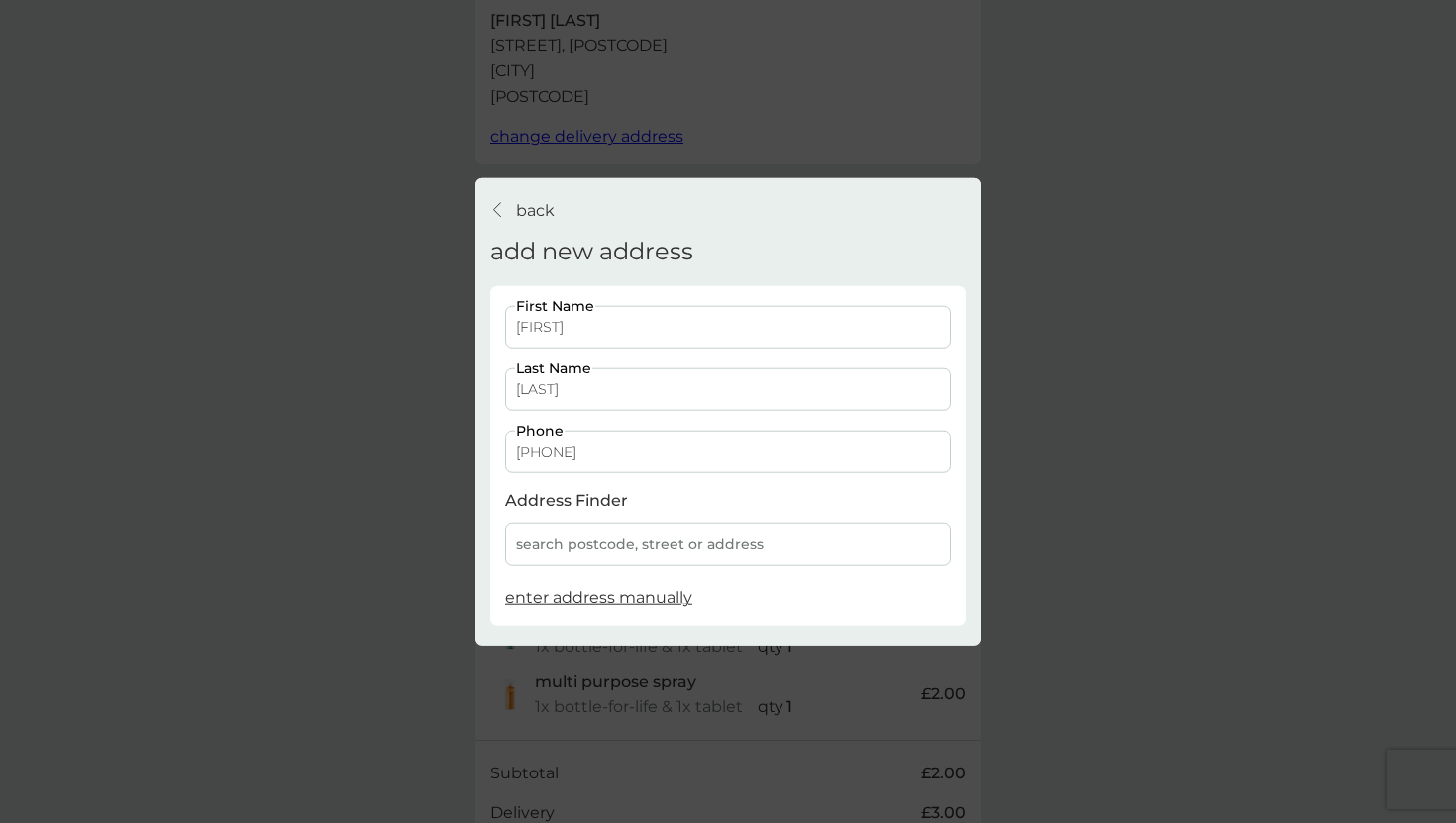 click on "search postcode, street or address" at bounding box center [728, 544] 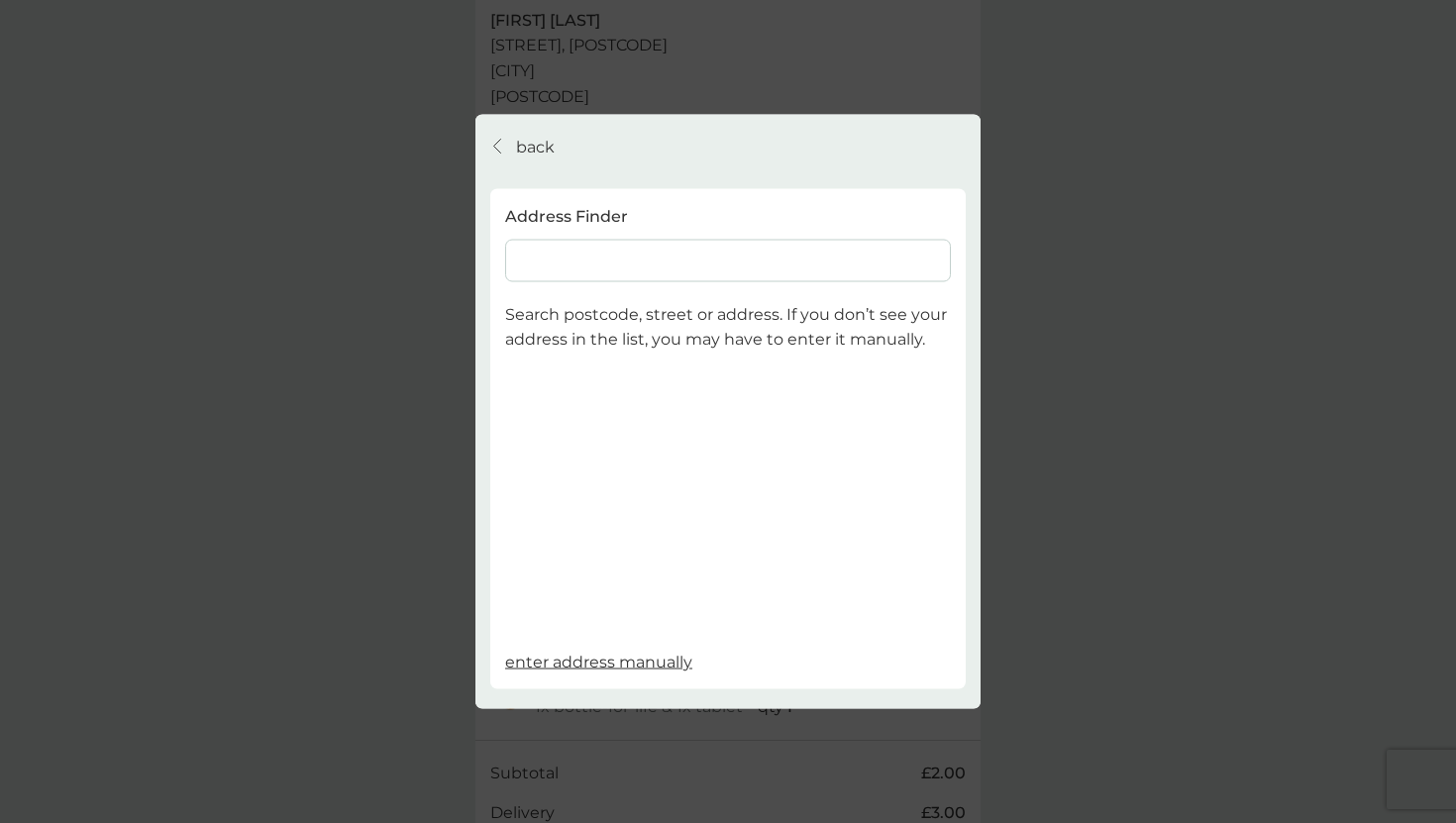 click at bounding box center (728, 259) 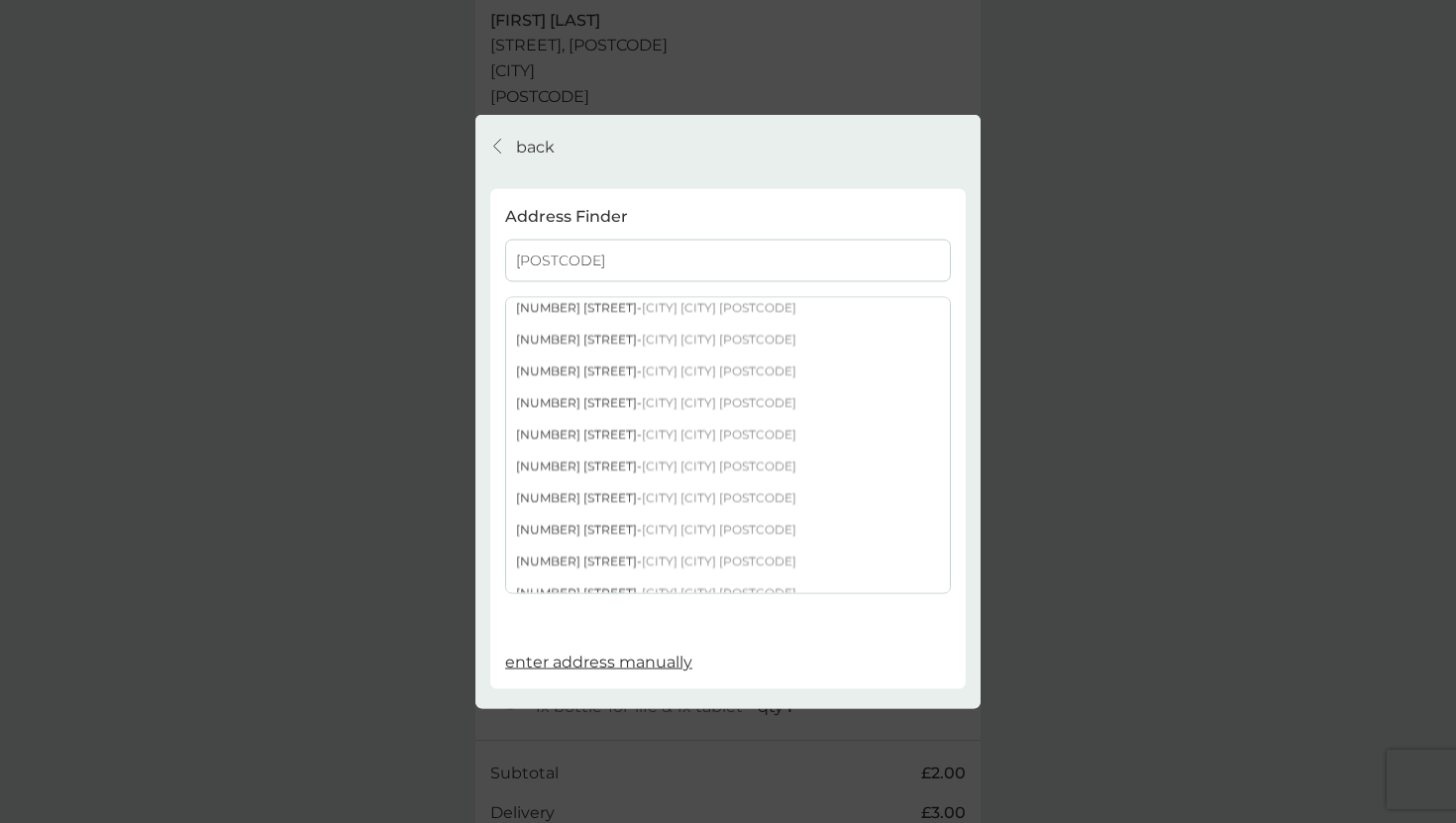 scroll, scrollTop: 1317, scrollLeft: 0, axis: vertical 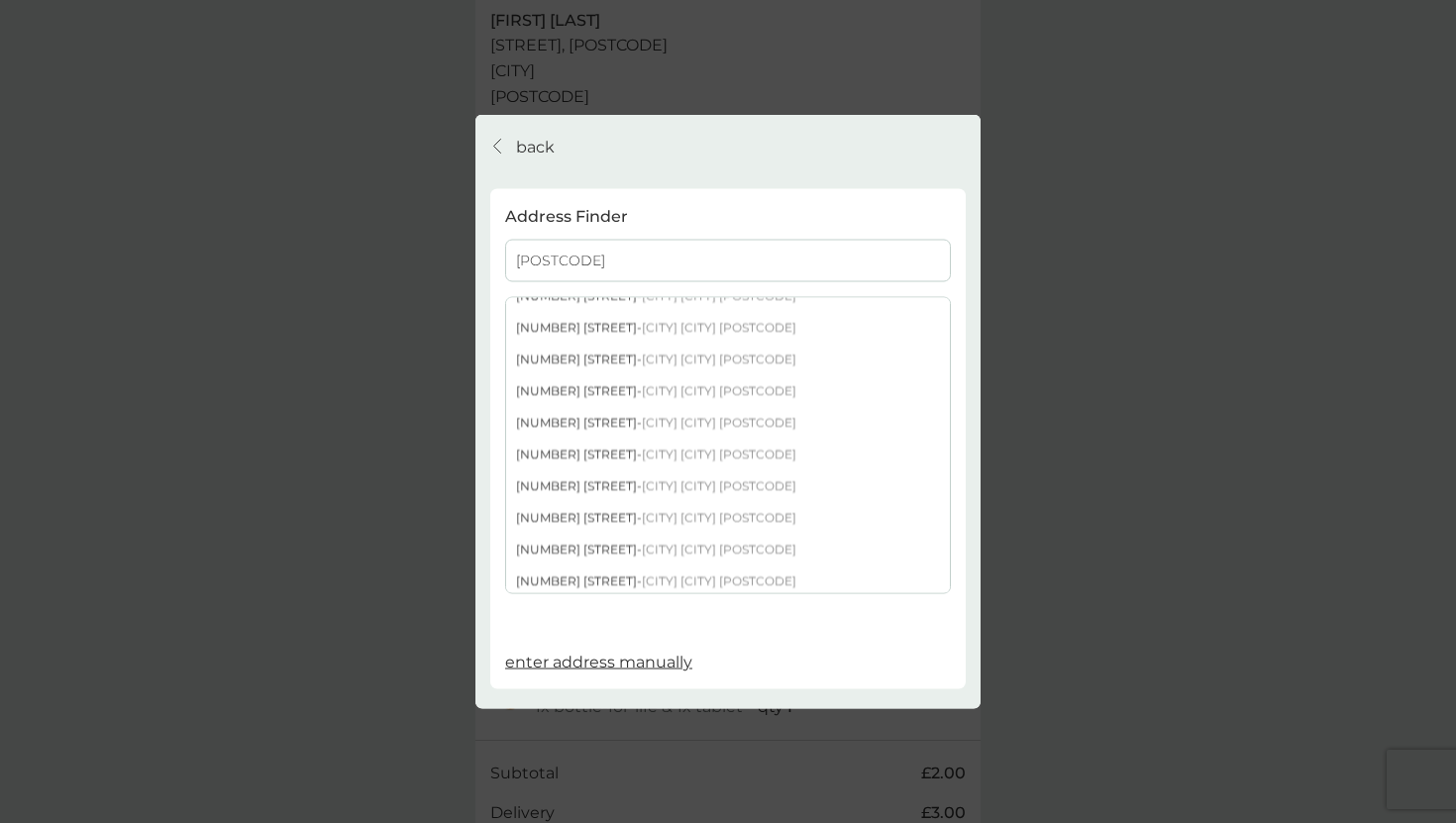 type on "[POSTCODE]" 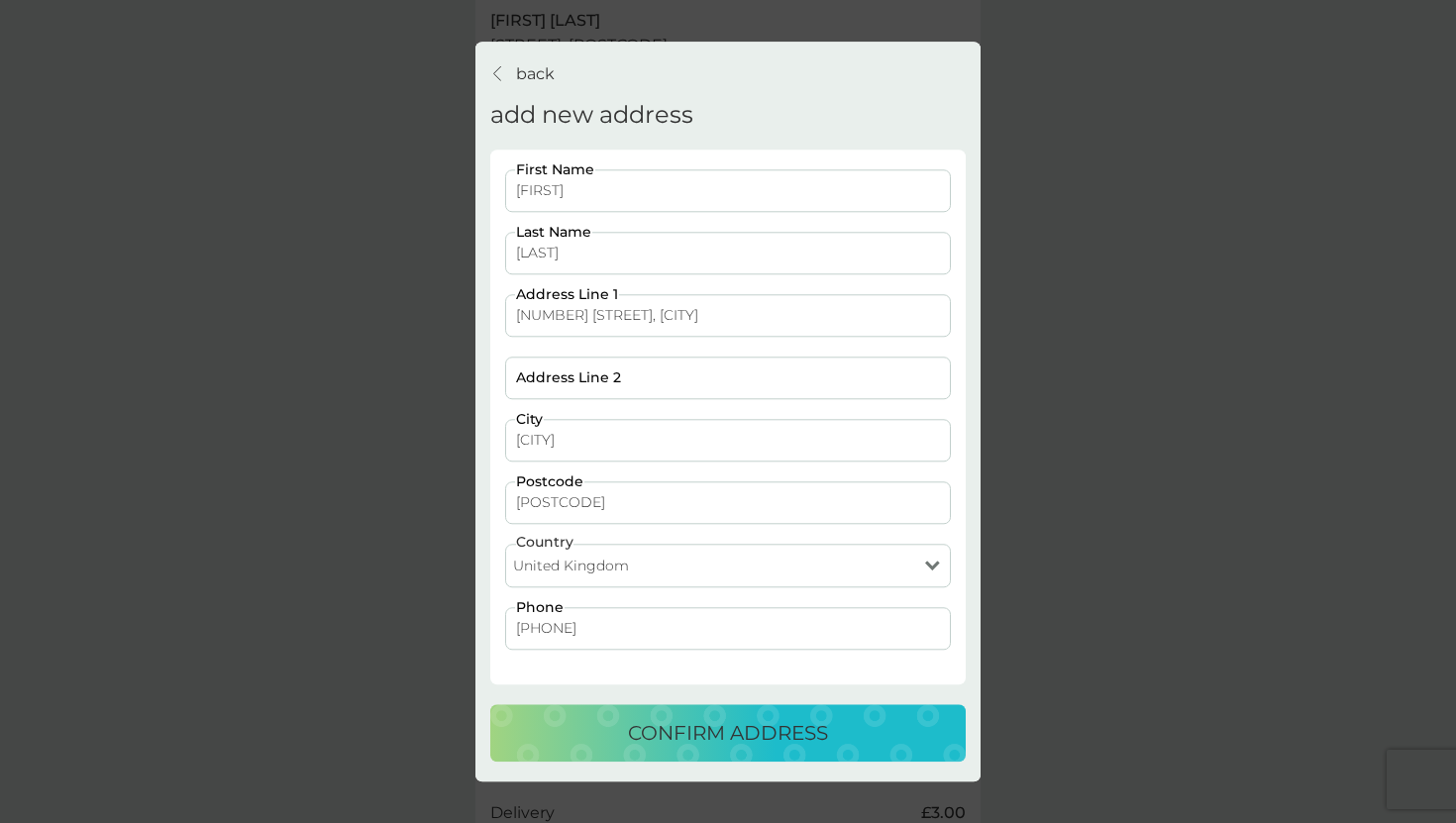 click on "confirm address" at bounding box center (728, 733) 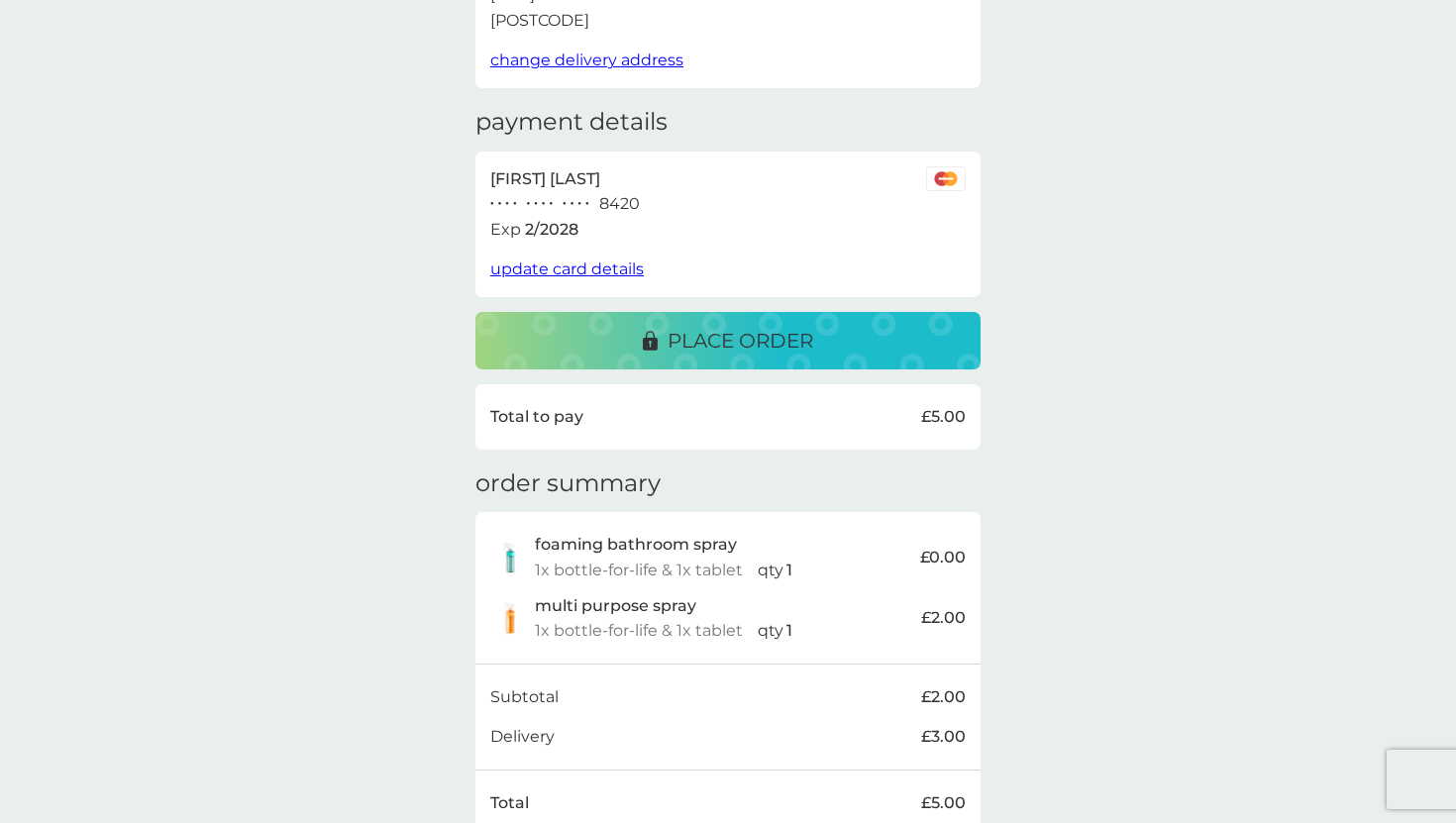 scroll, scrollTop: 389, scrollLeft: 0, axis: vertical 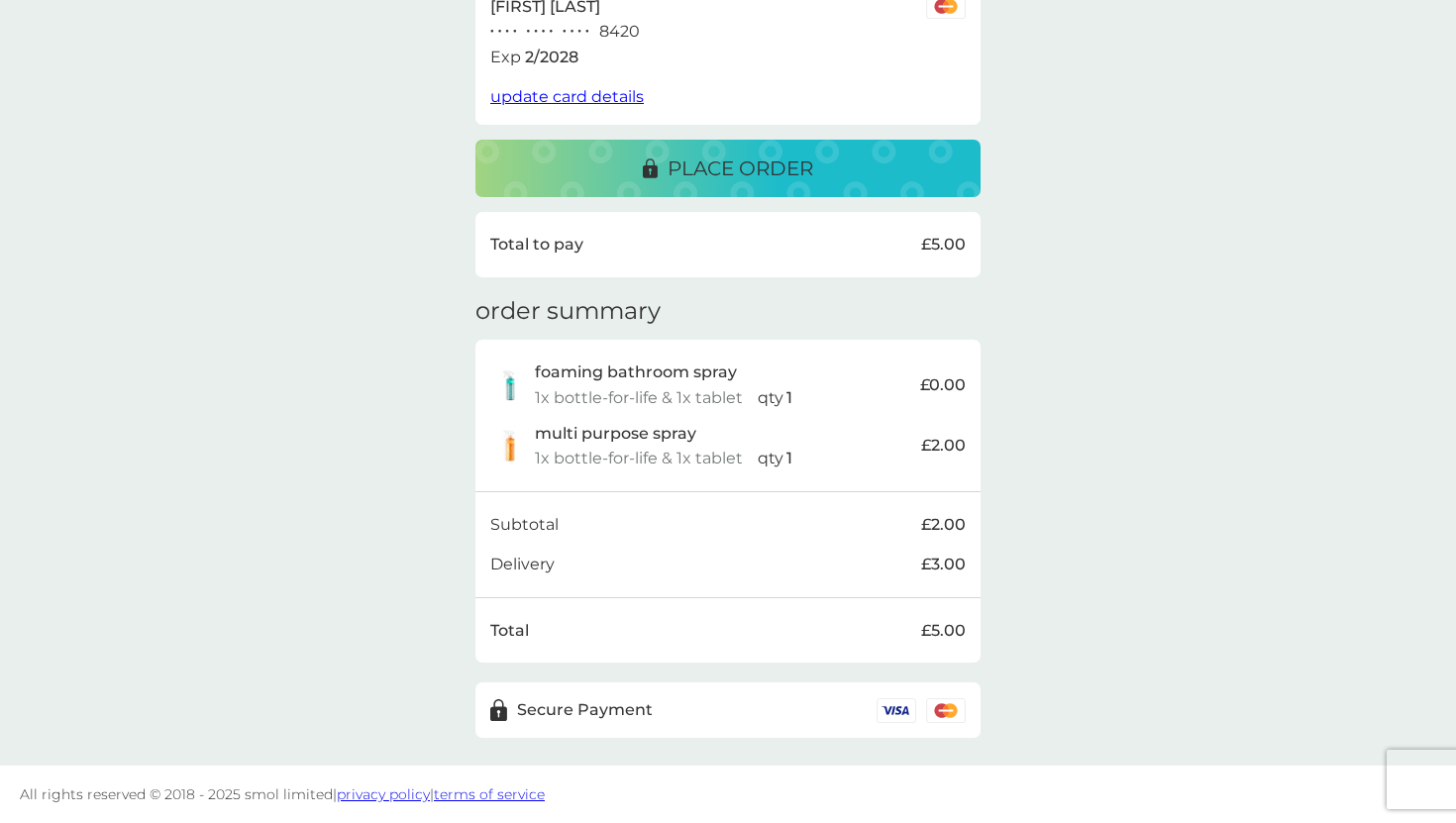 click on "update card details" at bounding box center (567, 96) 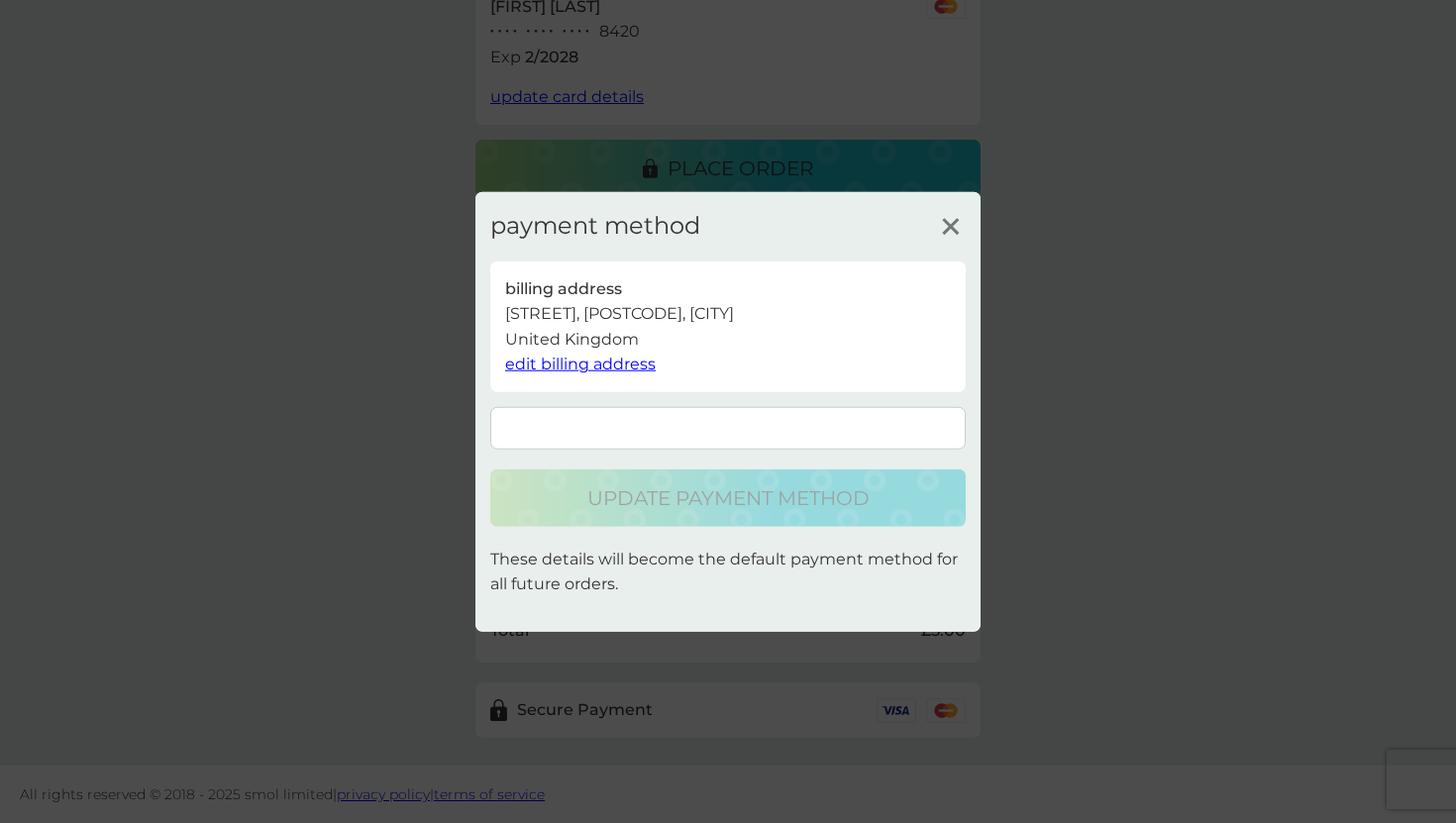 click on "edit billing address" at bounding box center (580, 363) 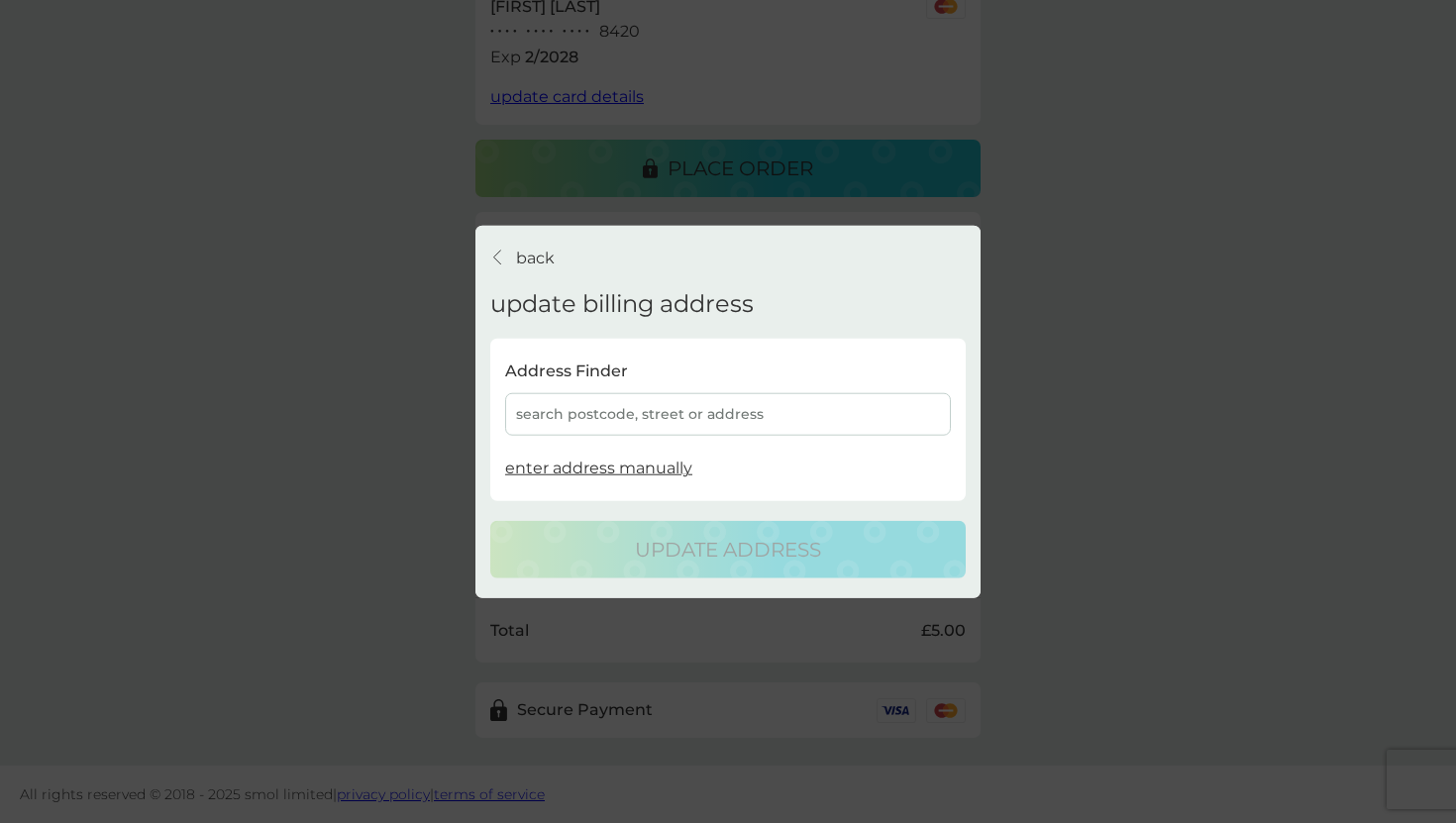 click on "search postcode, street or address" at bounding box center [728, 414] 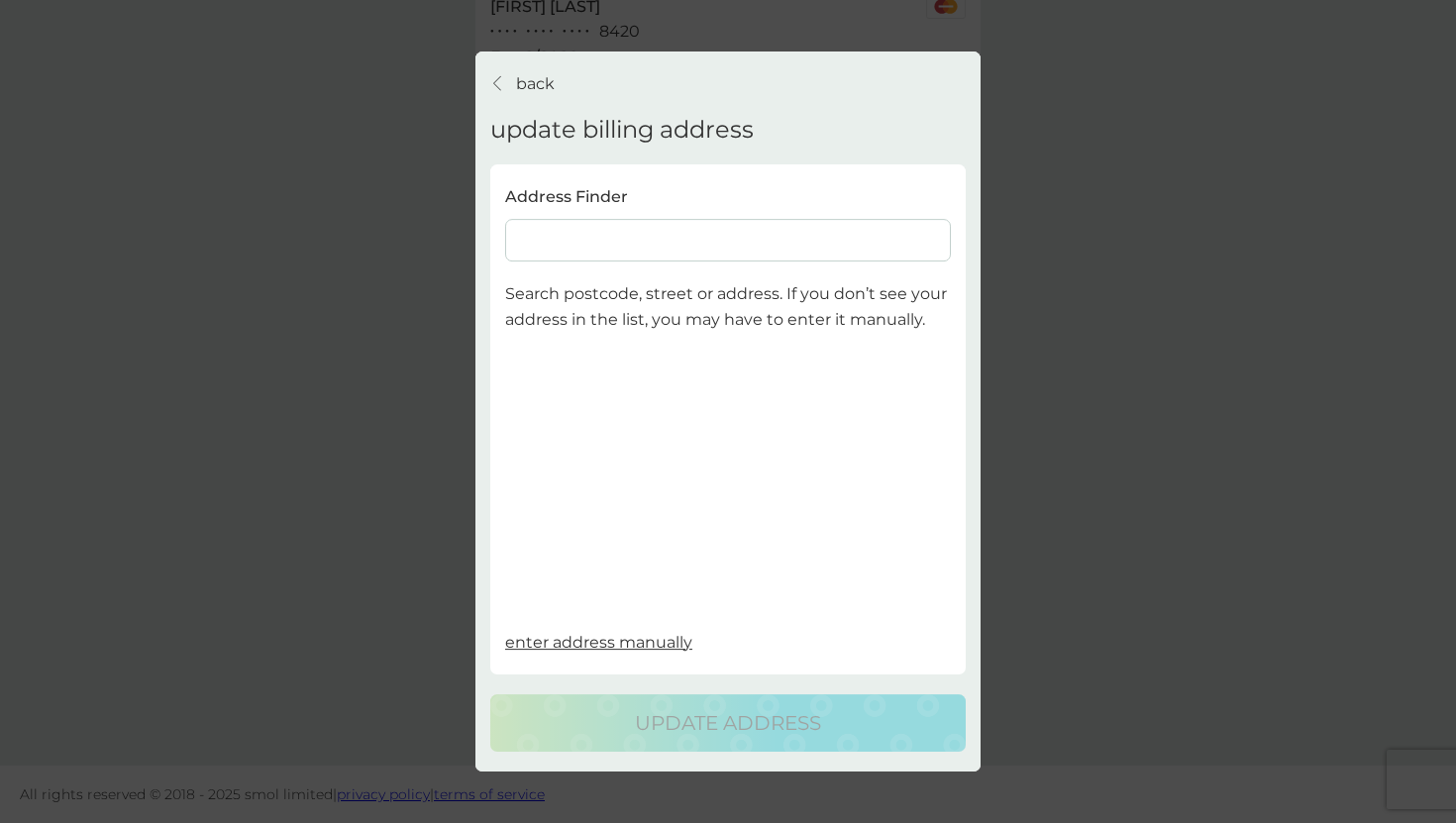 click at bounding box center [728, 241] 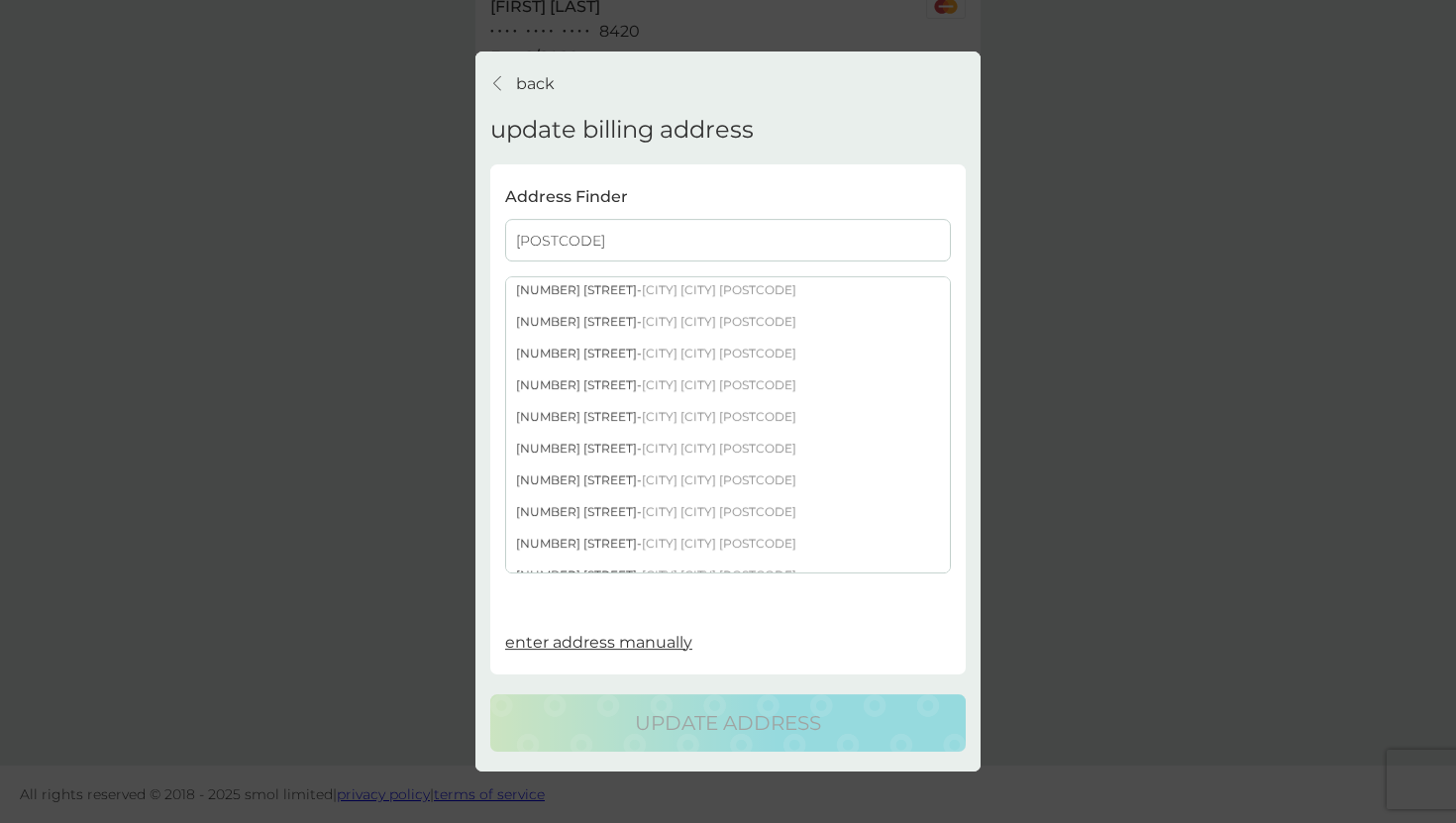 scroll, scrollTop: 1170, scrollLeft: 0, axis: vertical 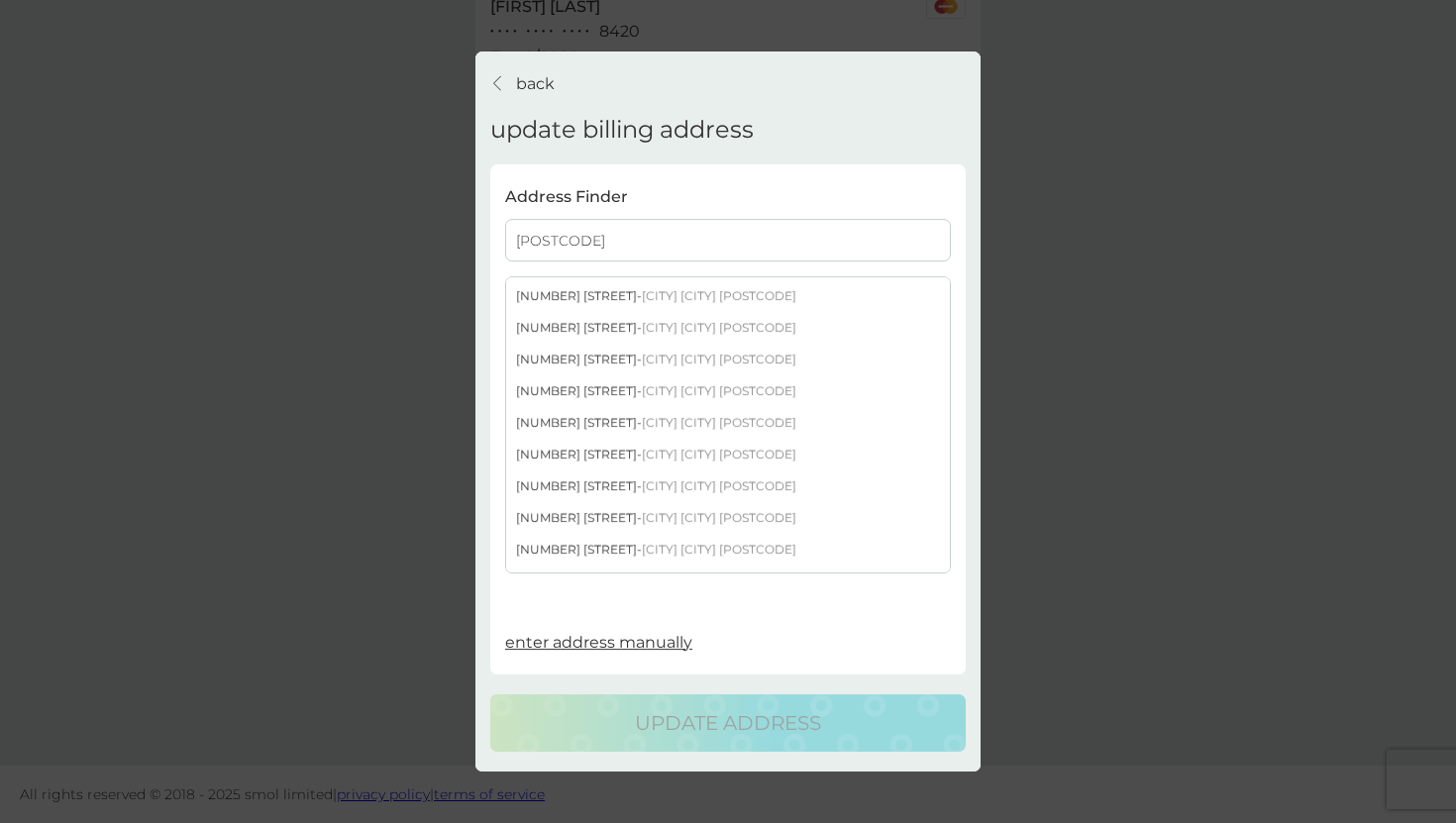 type on "[POSTCODE]" 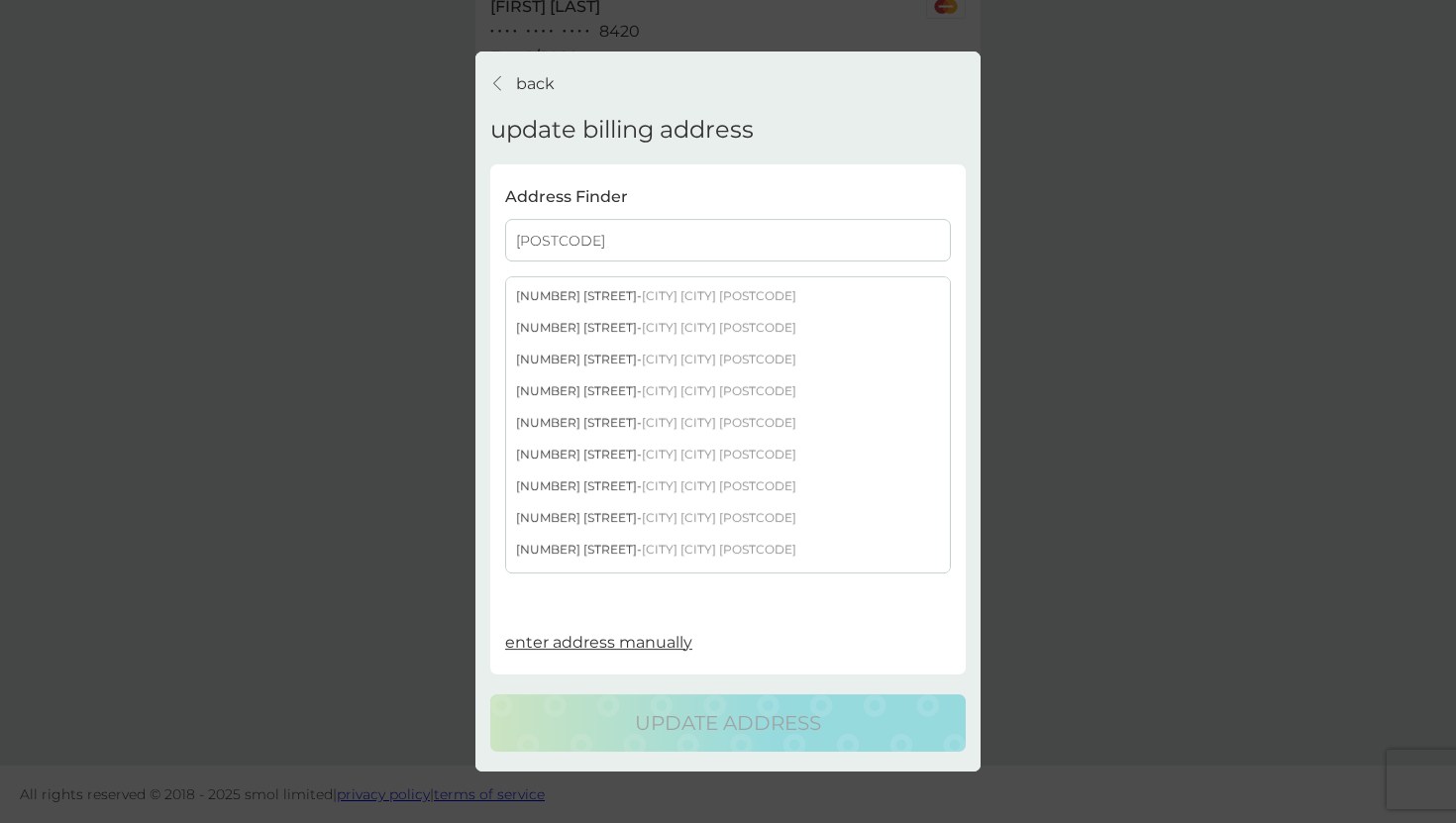 click on "[NUMBER] [STREET]  -  [CITY] [CITY] [POSTCODE]" at bounding box center (728, 487) 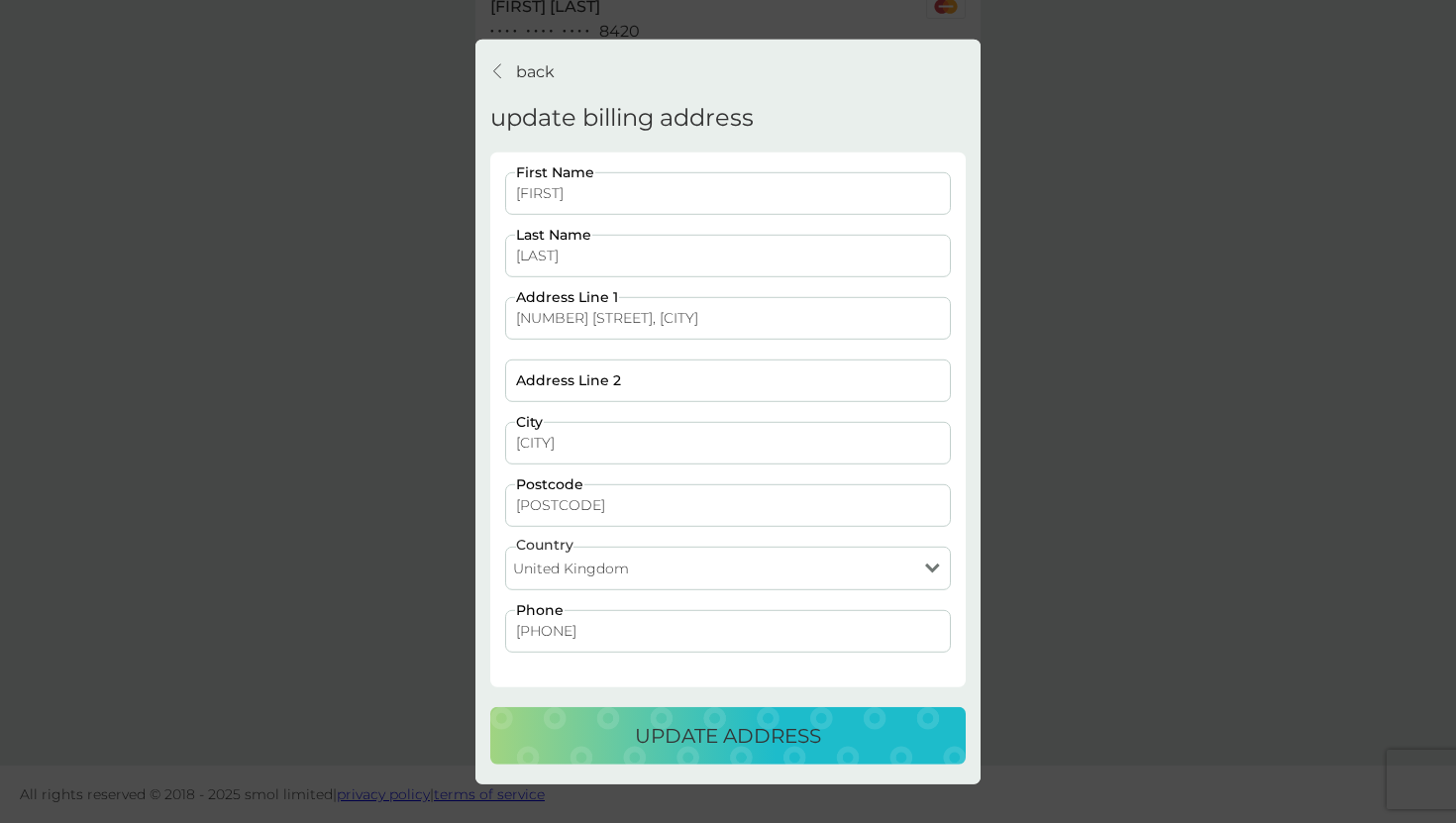 click on "update address" at bounding box center [728, 736] 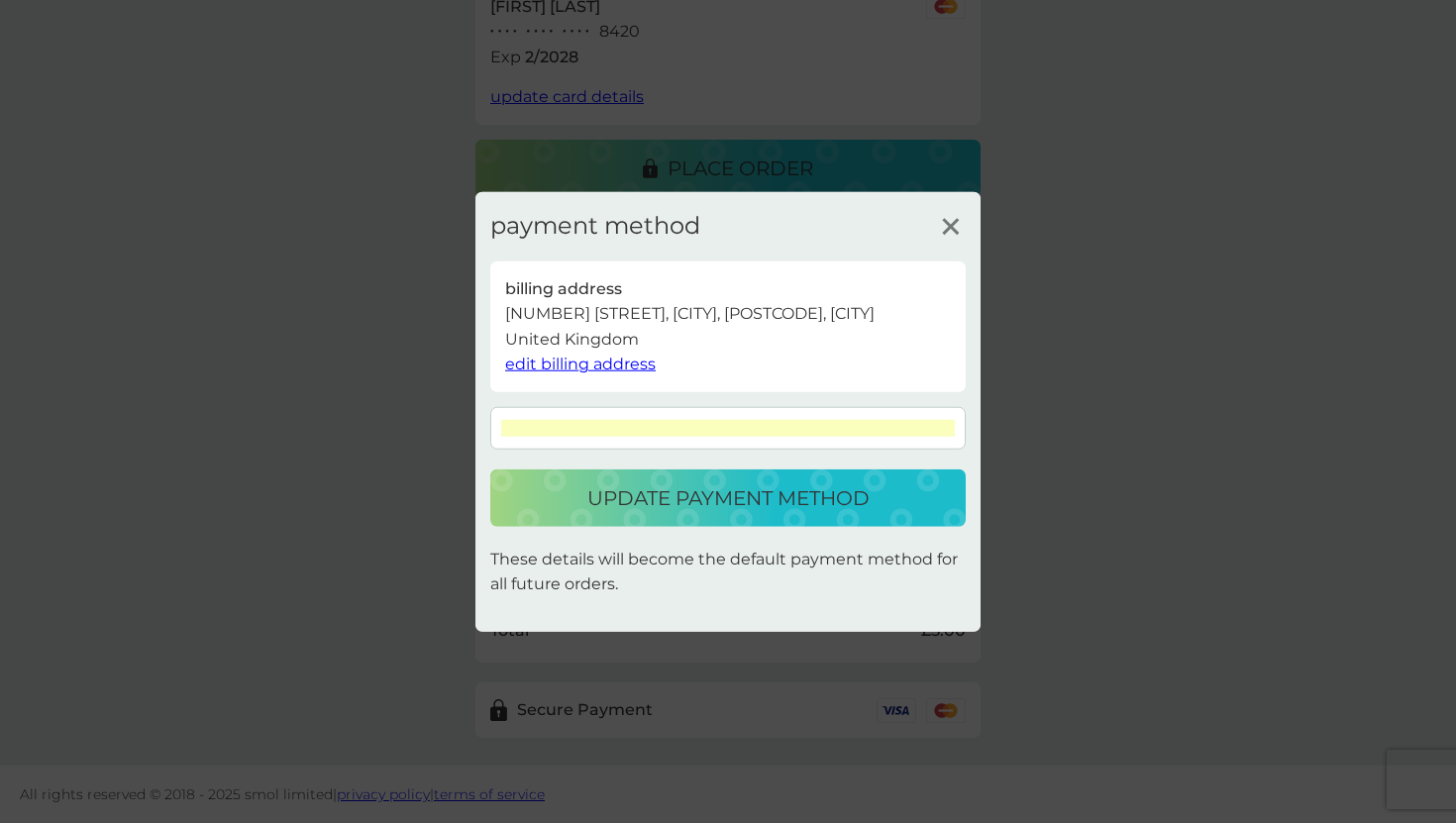 click on "update payment method" at bounding box center (728, 498) 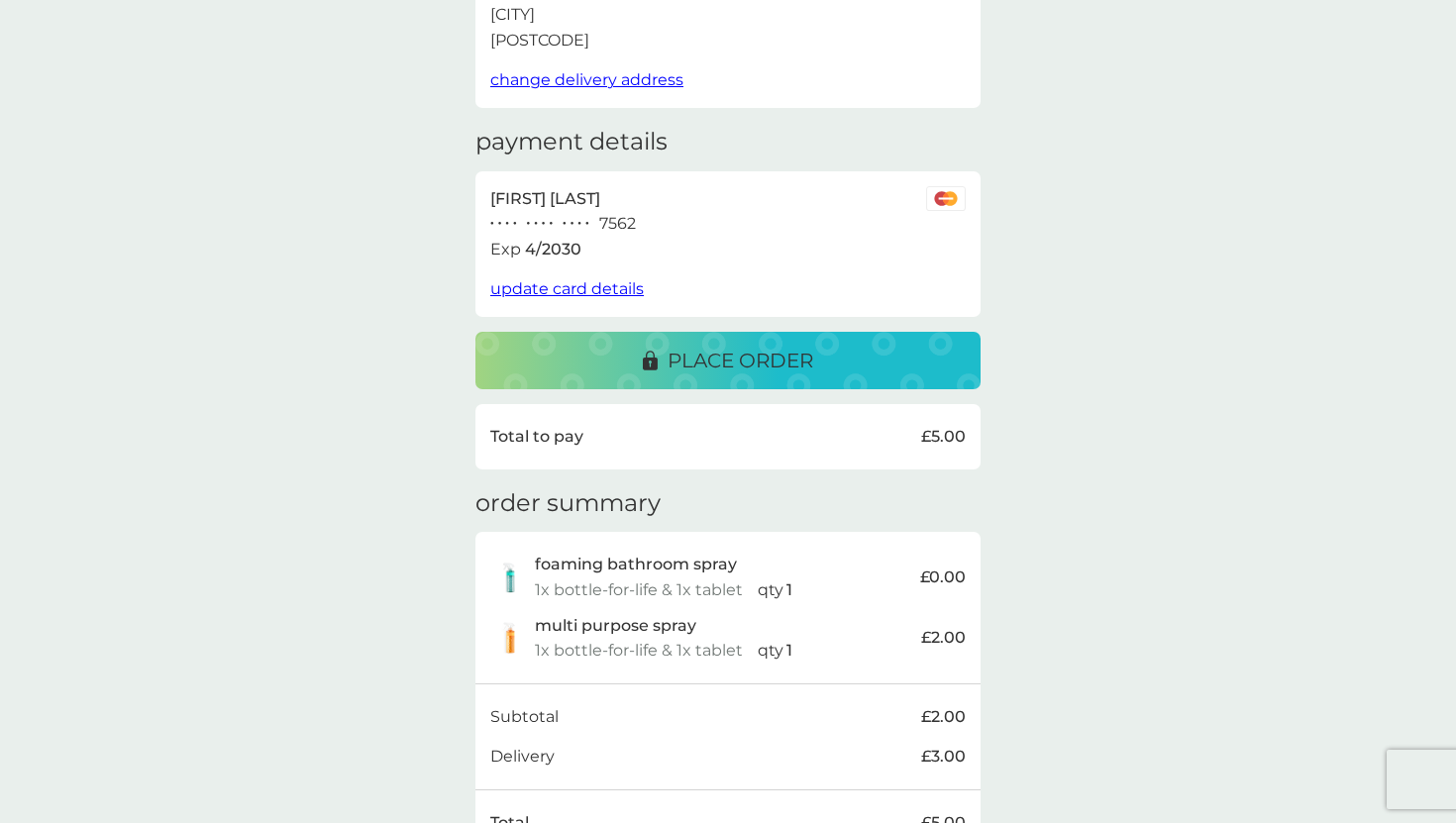 scroll, scrollTop: 0, scrollLeft: 0, axis: both 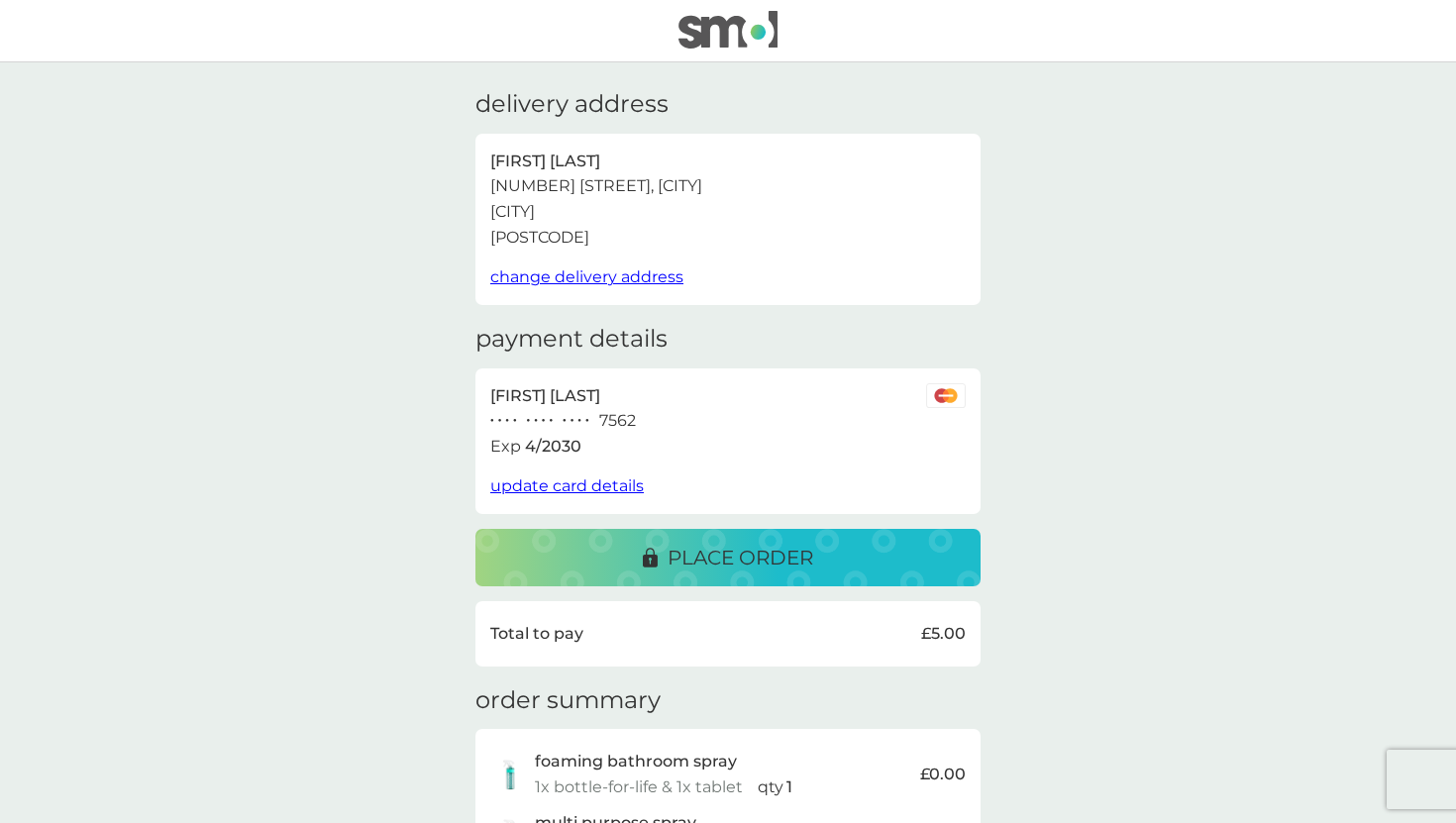 click on "place order" at bounding box center [740, 558] 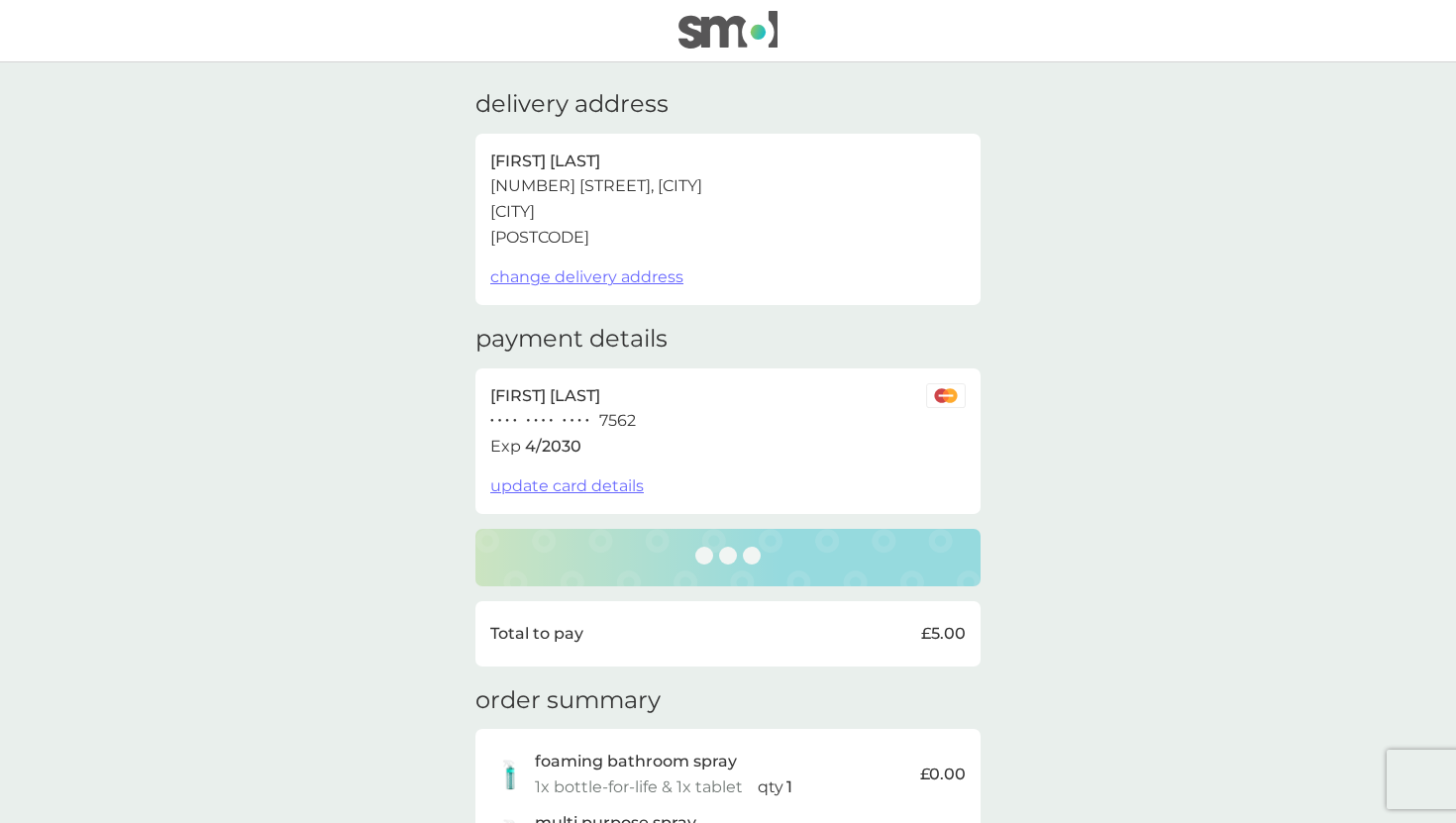 scroll, scrollTop: 389, scrollLeft: 0, axis: vertical 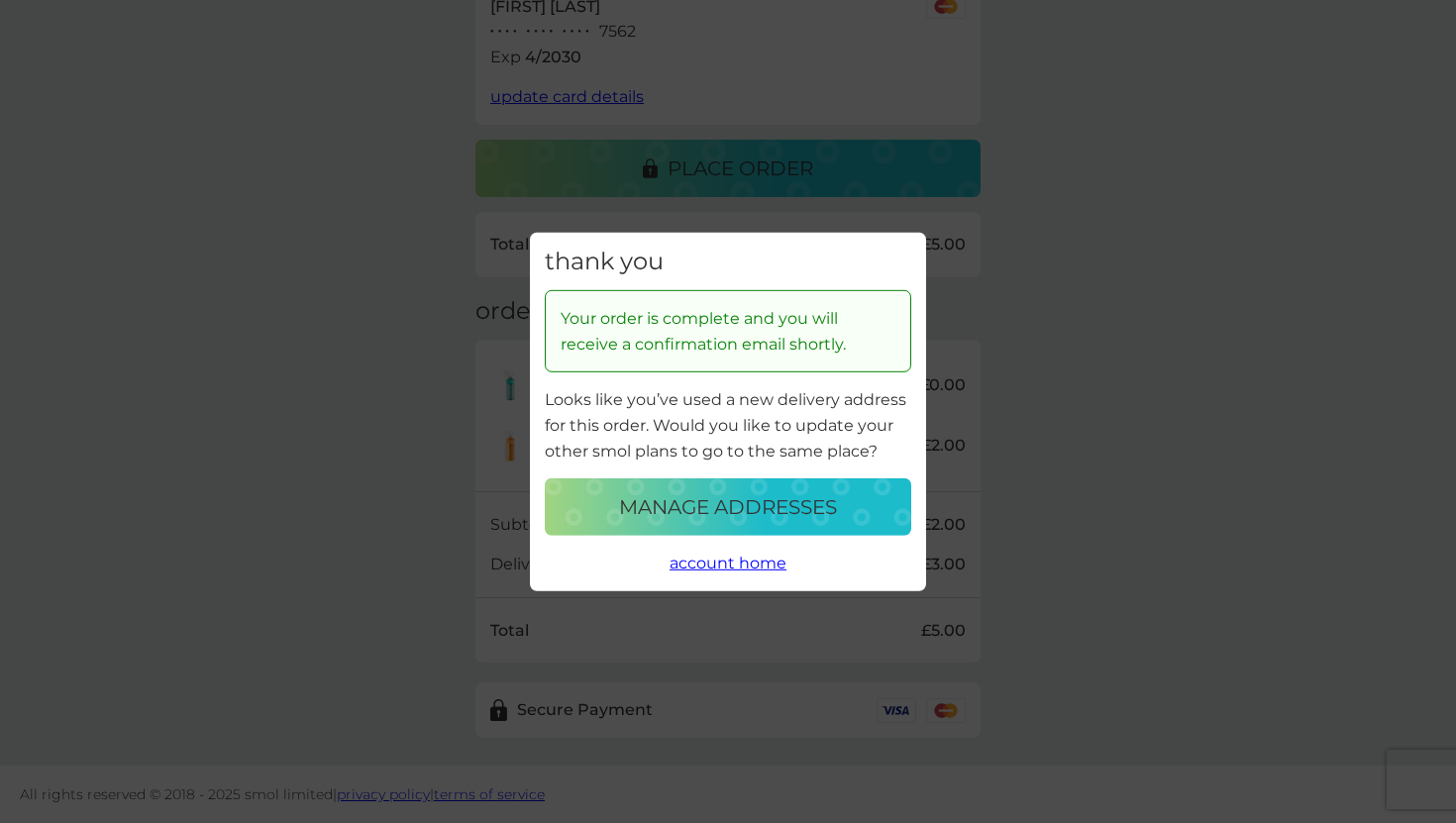 click on "account home" at bounding box center (728, 563) 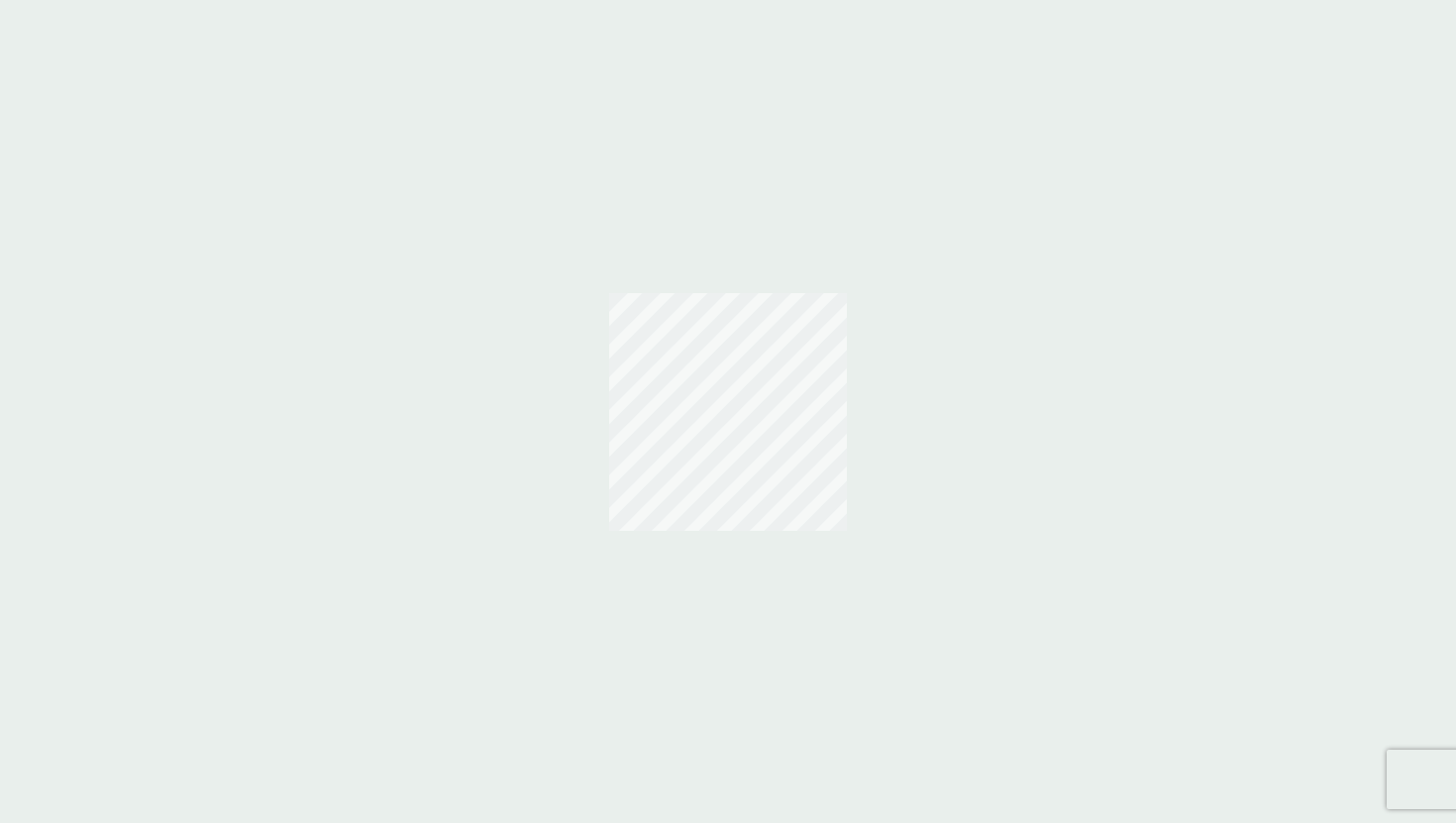 scroll, scrollTop: 0, scrollLeft: 0, axis: both 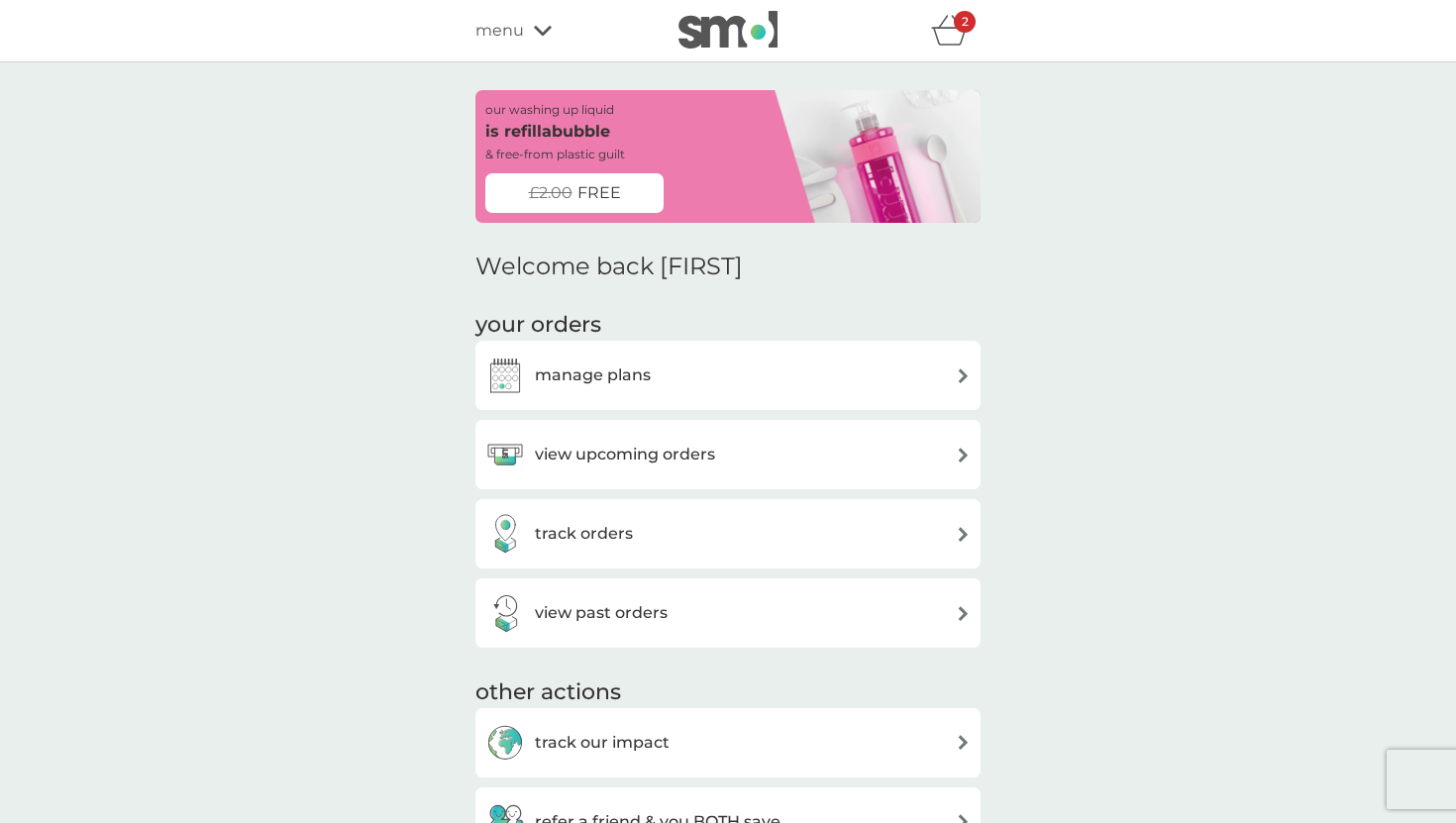 click at bounding box center [728, 30] 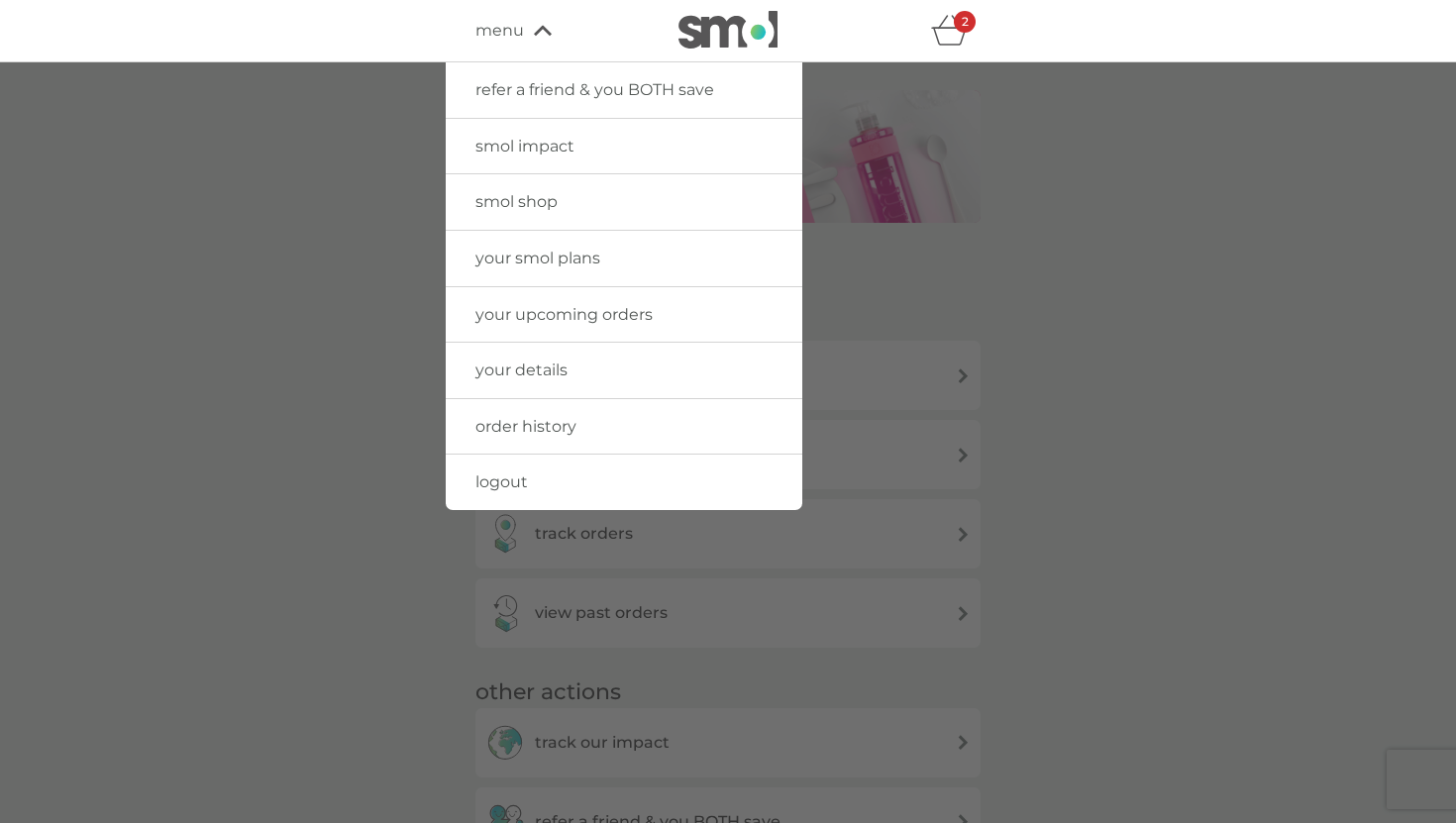 click at bounding box center (728, 473) 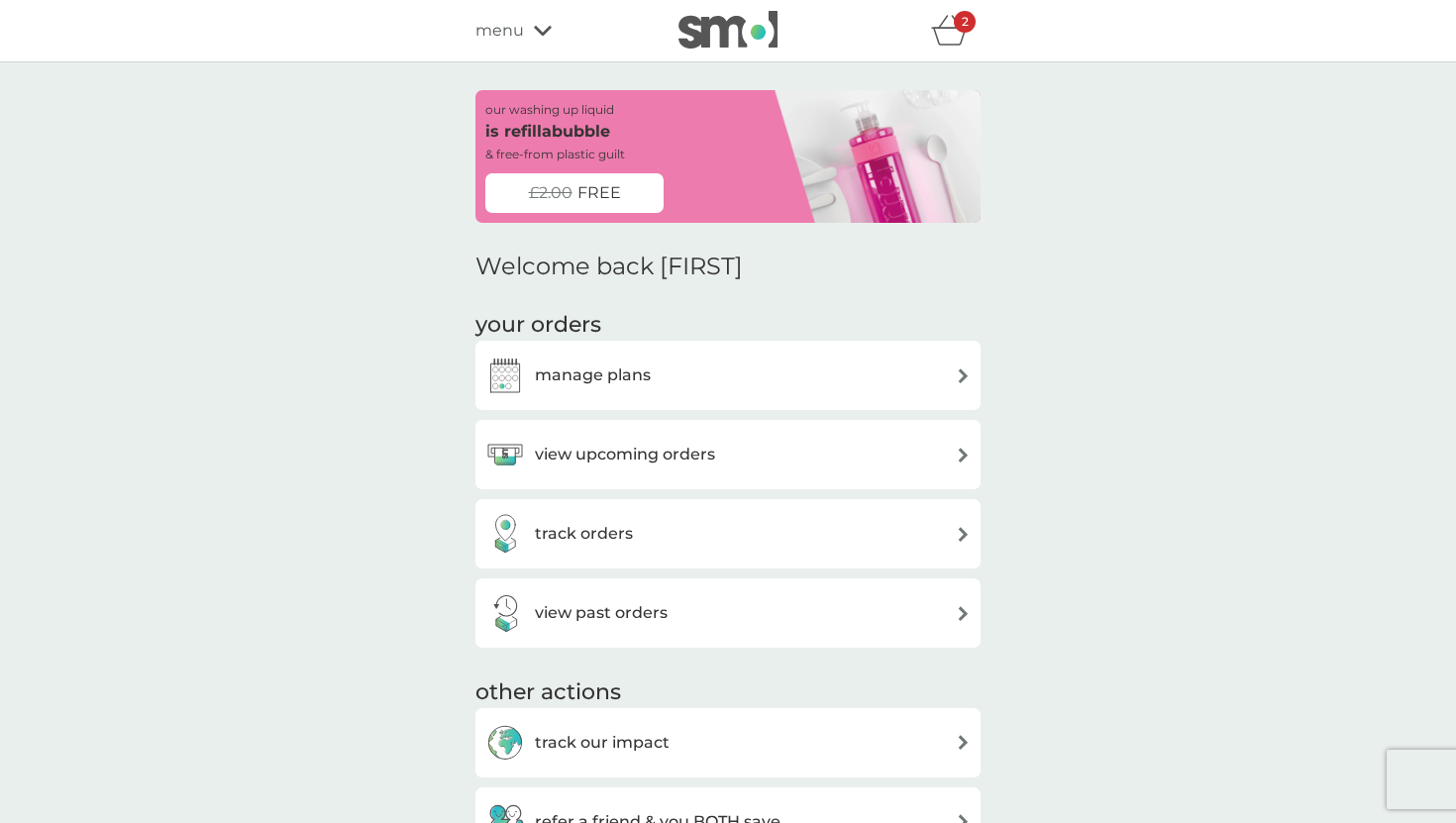 click at bounding box center (848, 156) 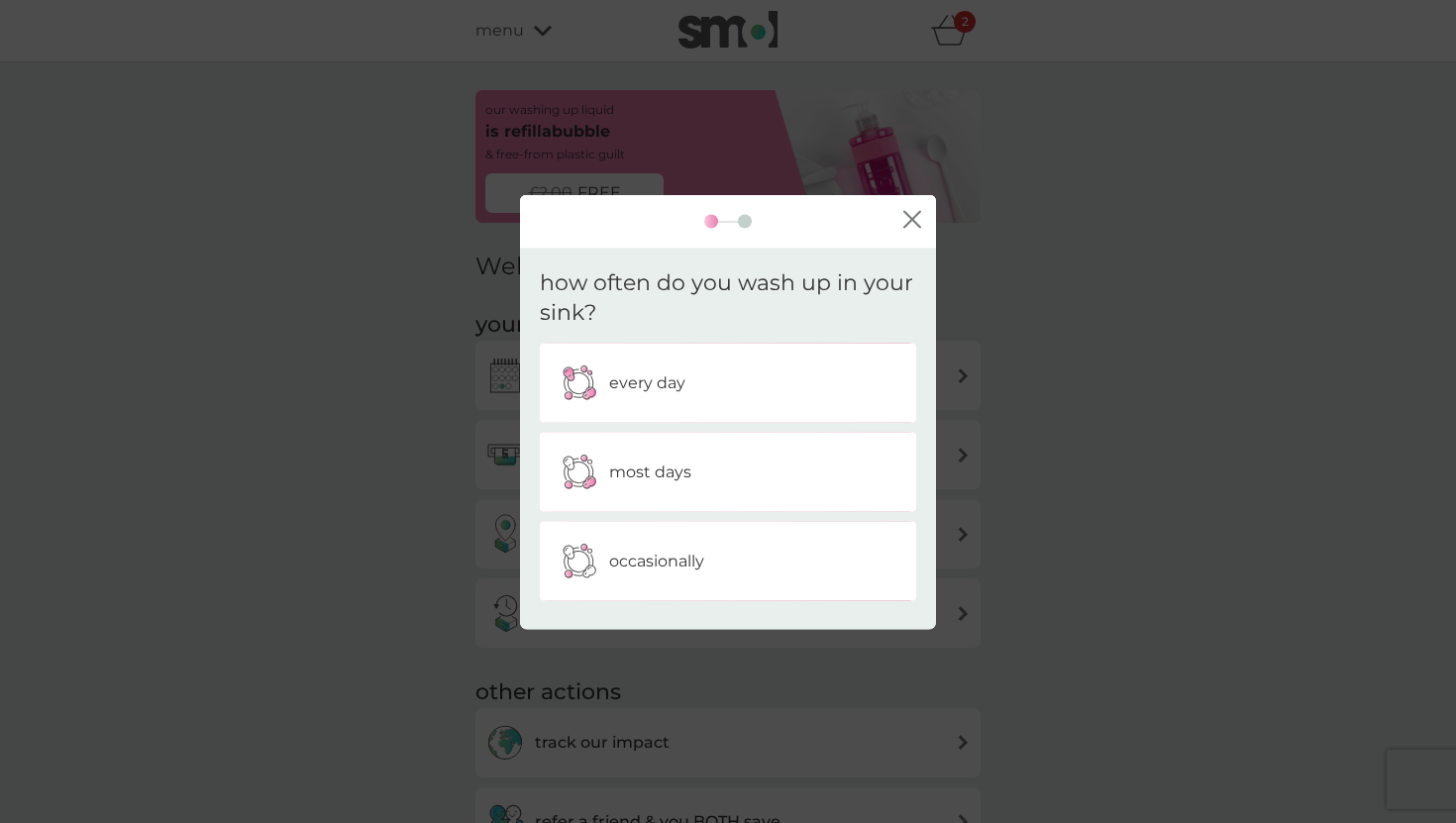 click on "every day" at bounding box center (728, 383) 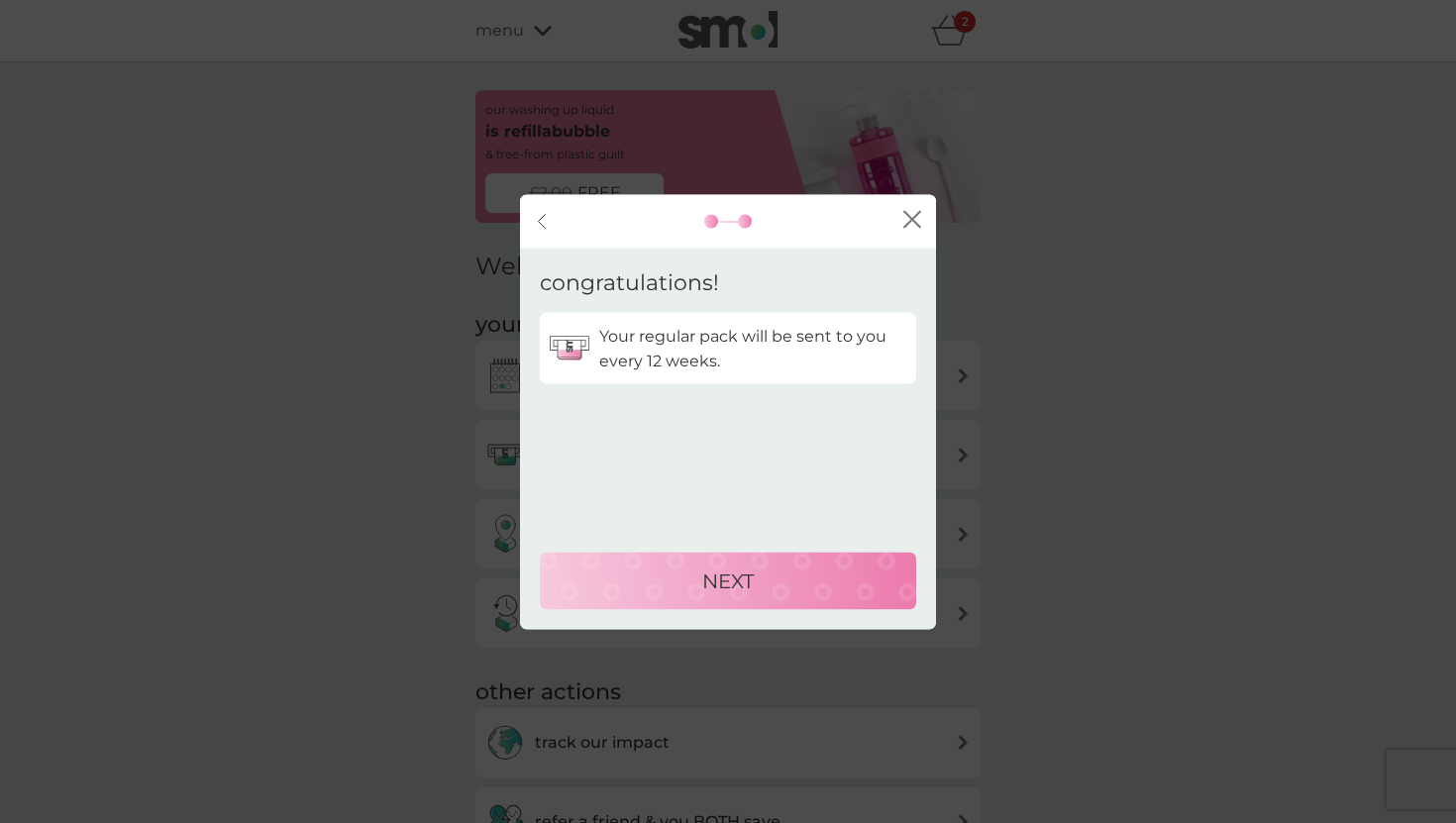 click on "NEXT" at bounding box center (728, 580) 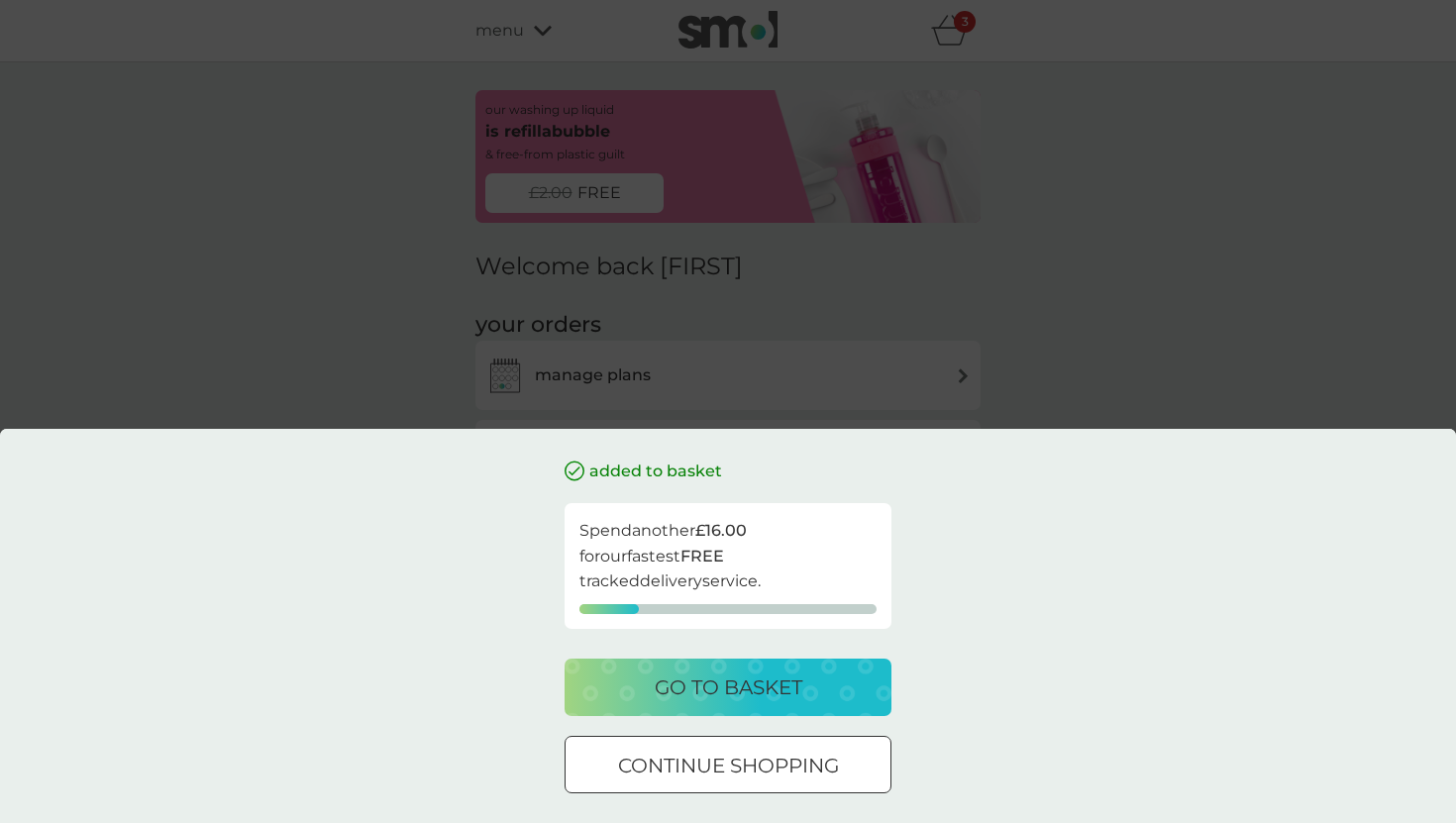 click on "added to basket Spend  another  £16.00   for  our  fastest  FREE   tracked  delivery  service.  go to basket continue shopping" at bounding box center [728, 411] 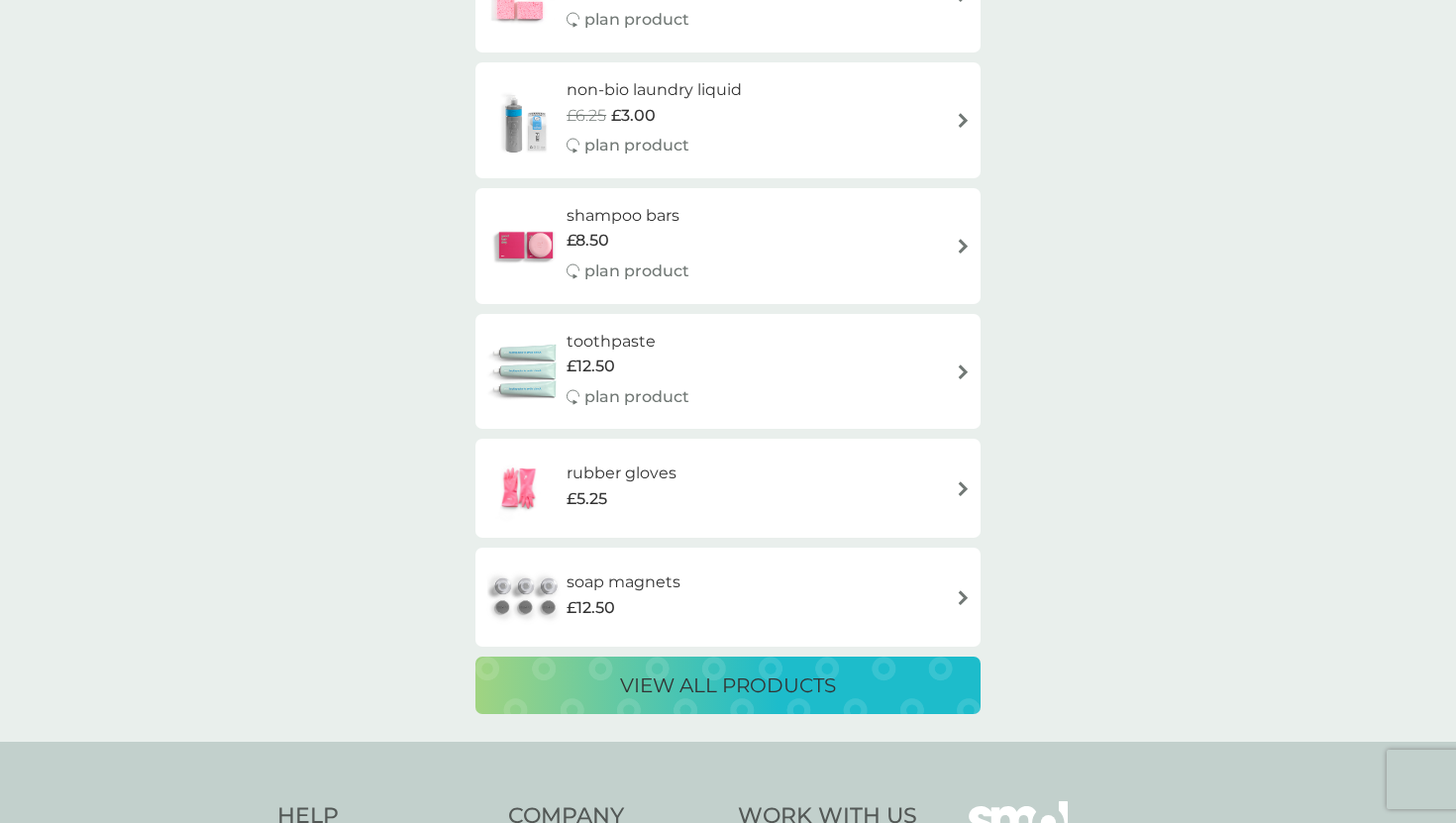 scroll, scrollTop: 3267, scrollLeft: 0, axis: vertical 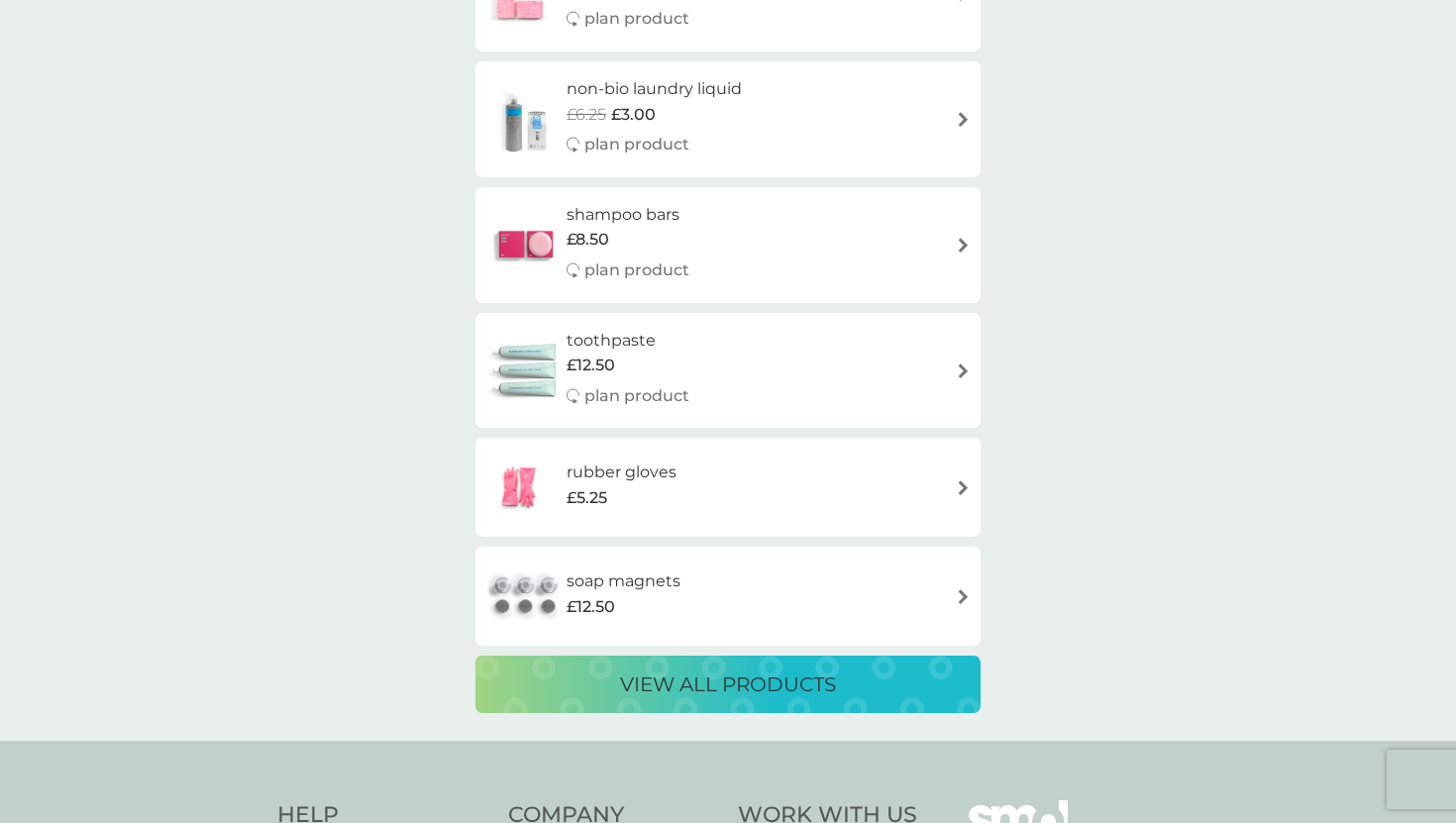 click on "view all products" at bounding box center [728, 684] 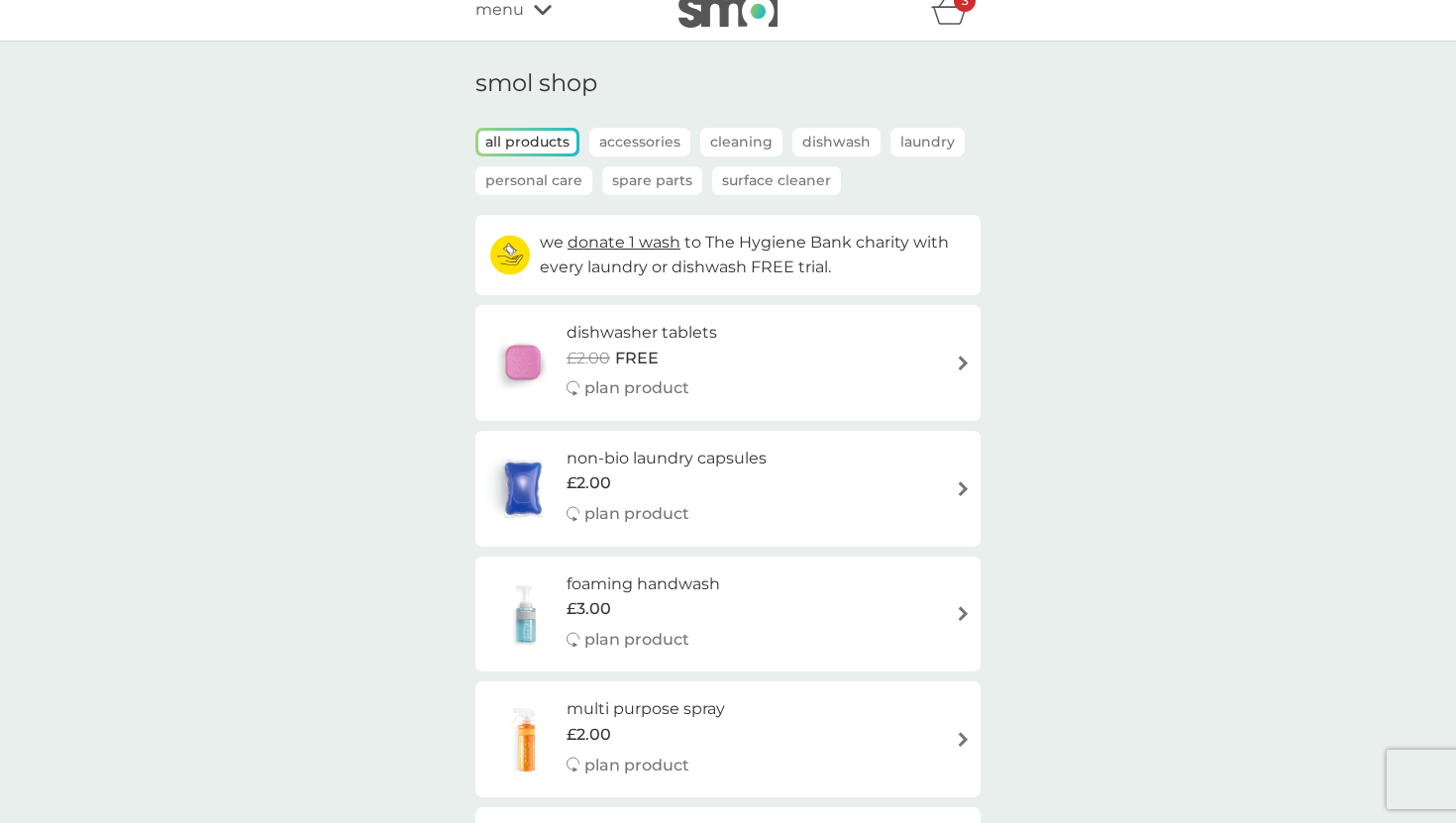scroll, scrollTop: 22, scrollLeft: 0, axis: vertical 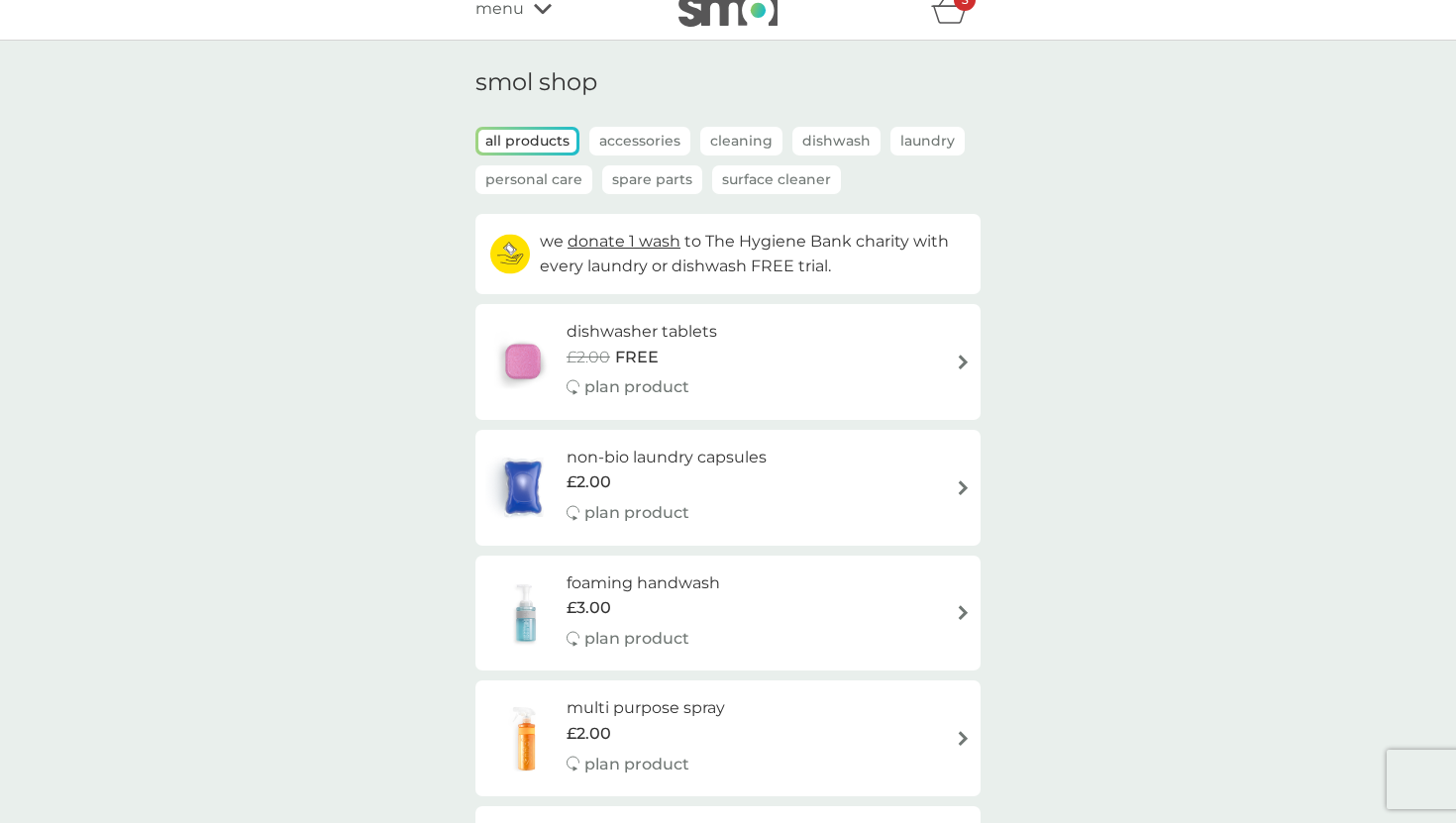 click on "Accessories" at bounding box center [640, 141] 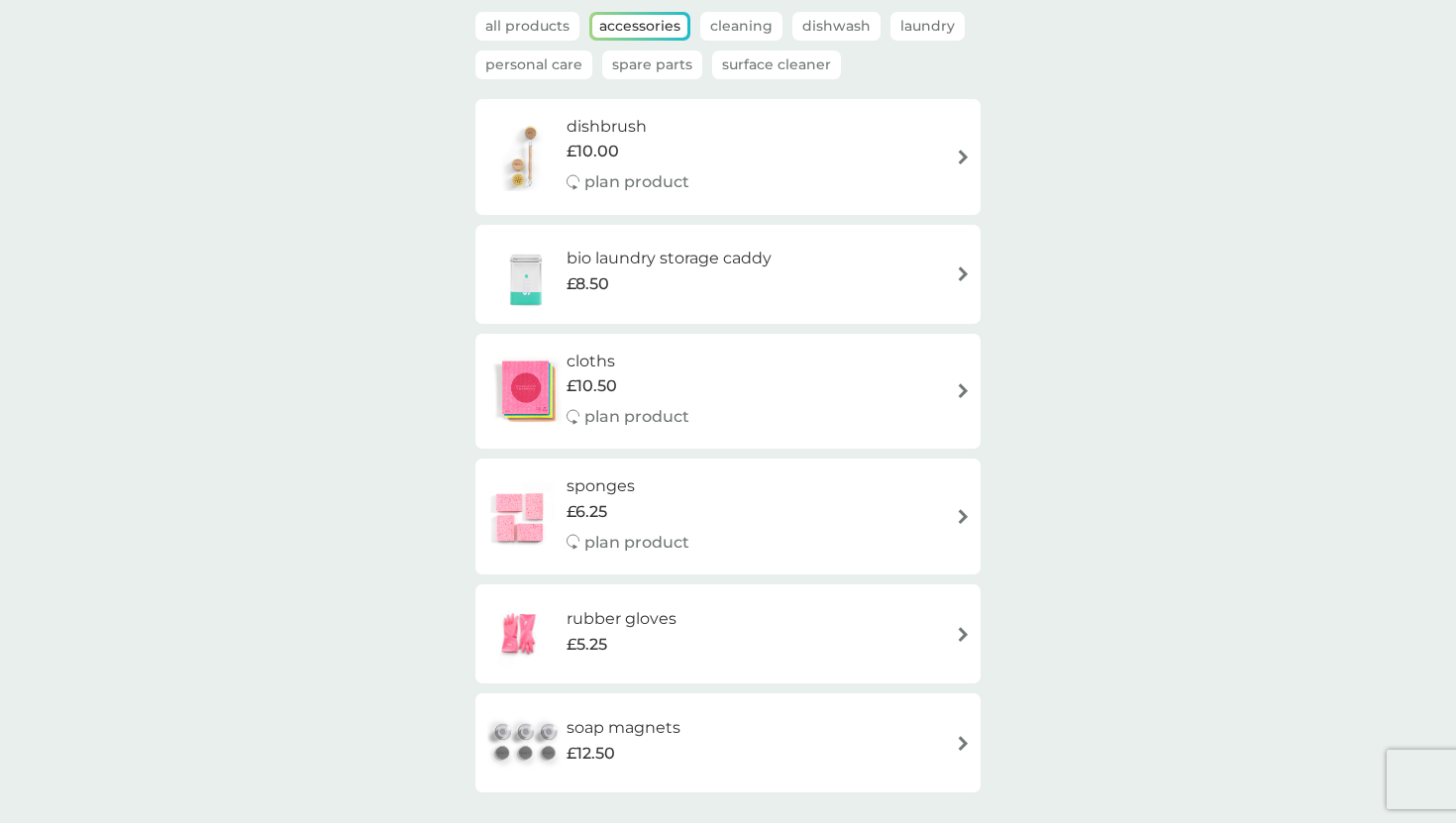 scroll, scrollTop: 0, scrollLeft: 0, axis: both 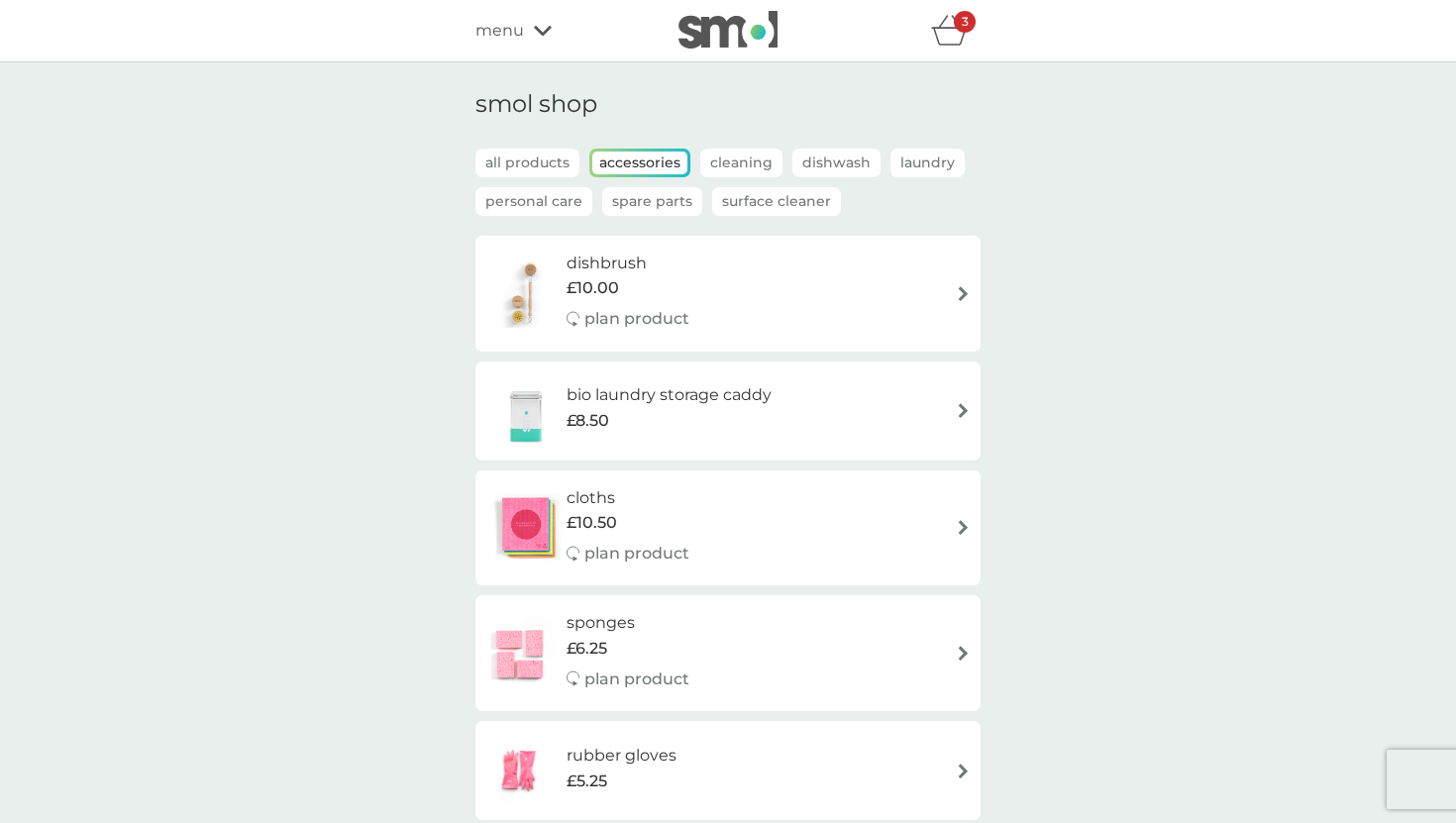 click on "3" at bounding box center [965, 22] 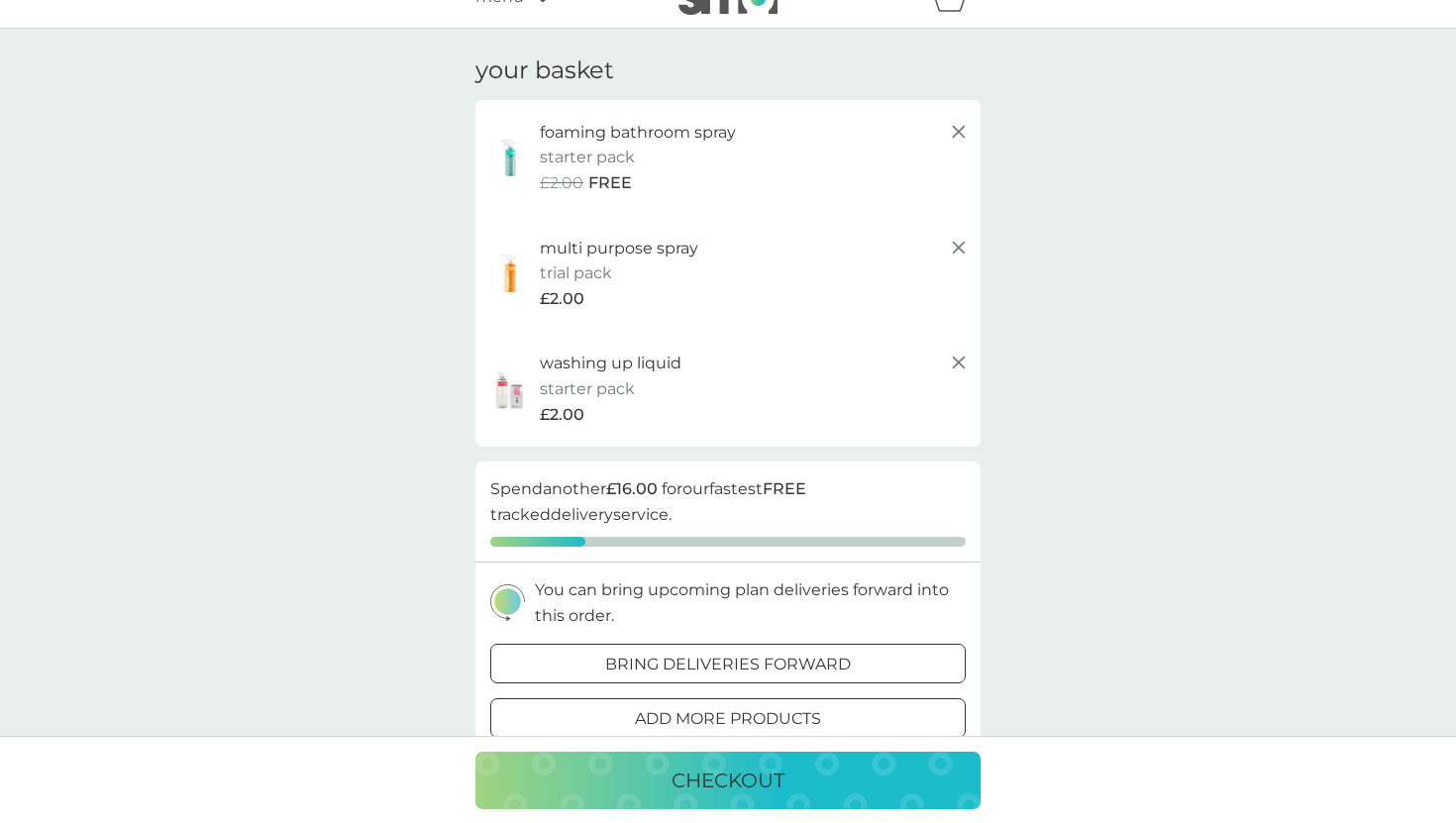 scroll, scrollTop: 57, scrollLeft: 0, axis: vertical 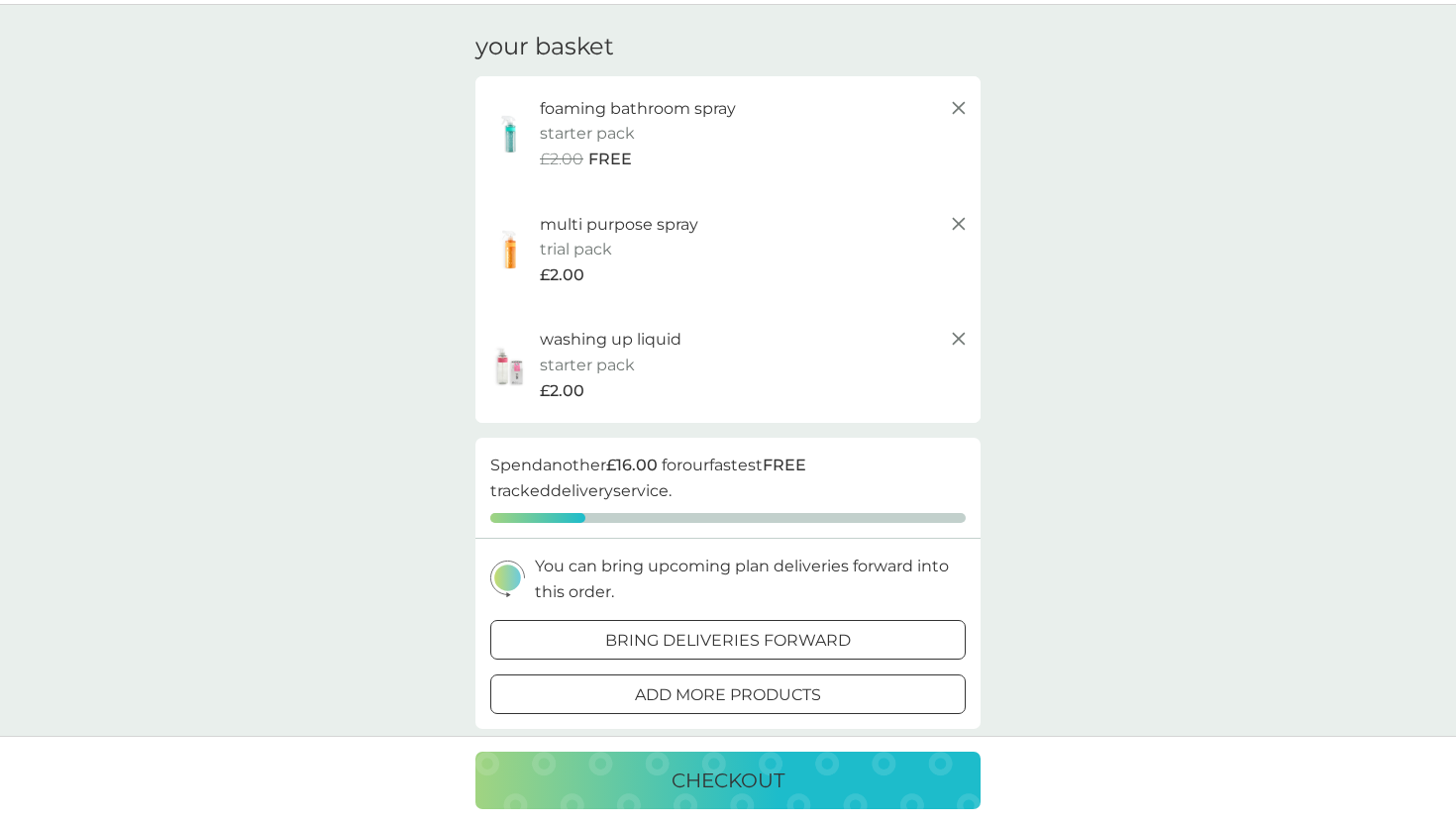 click 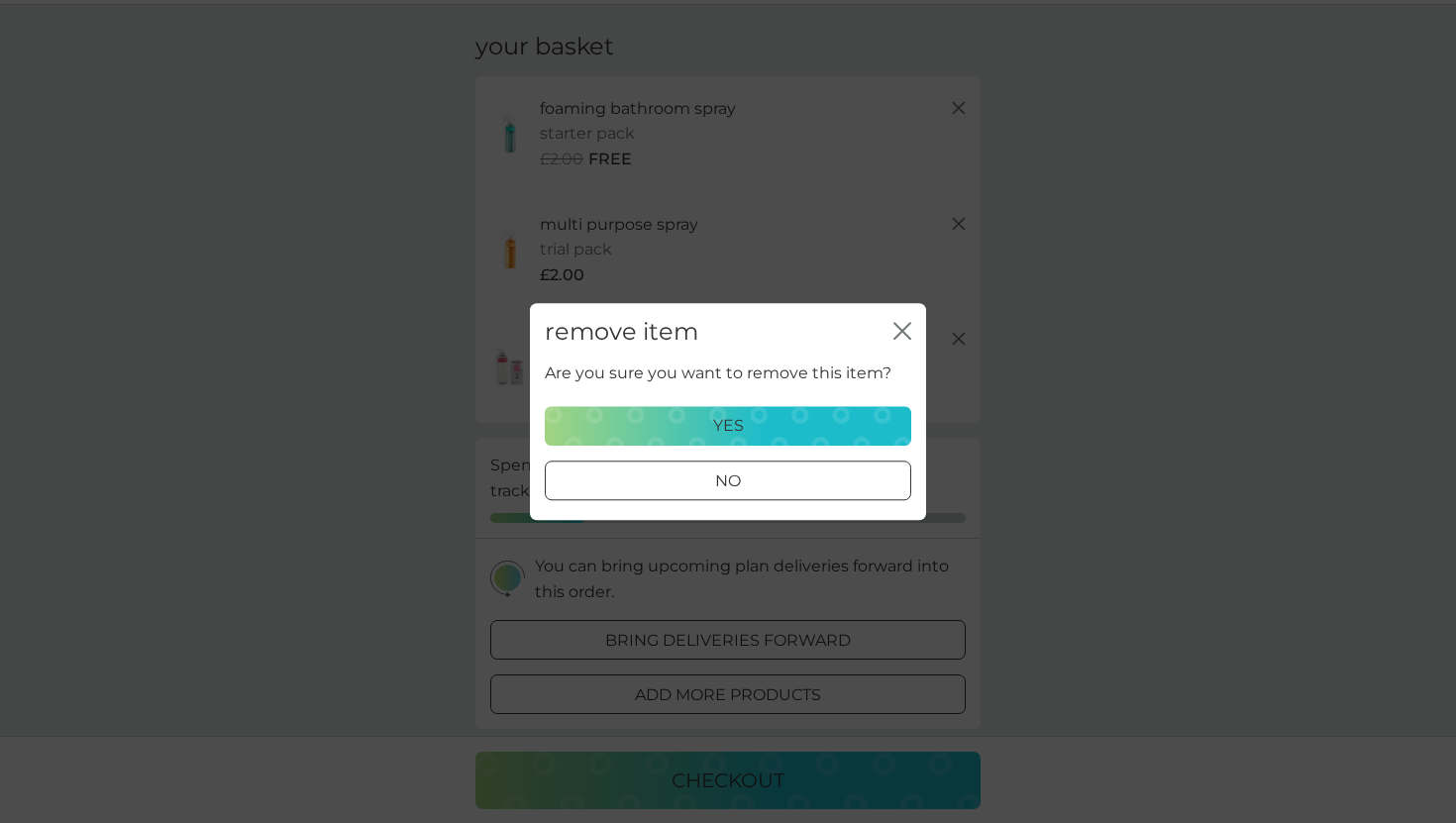 click on "yes" at bounding box center (728, 426) 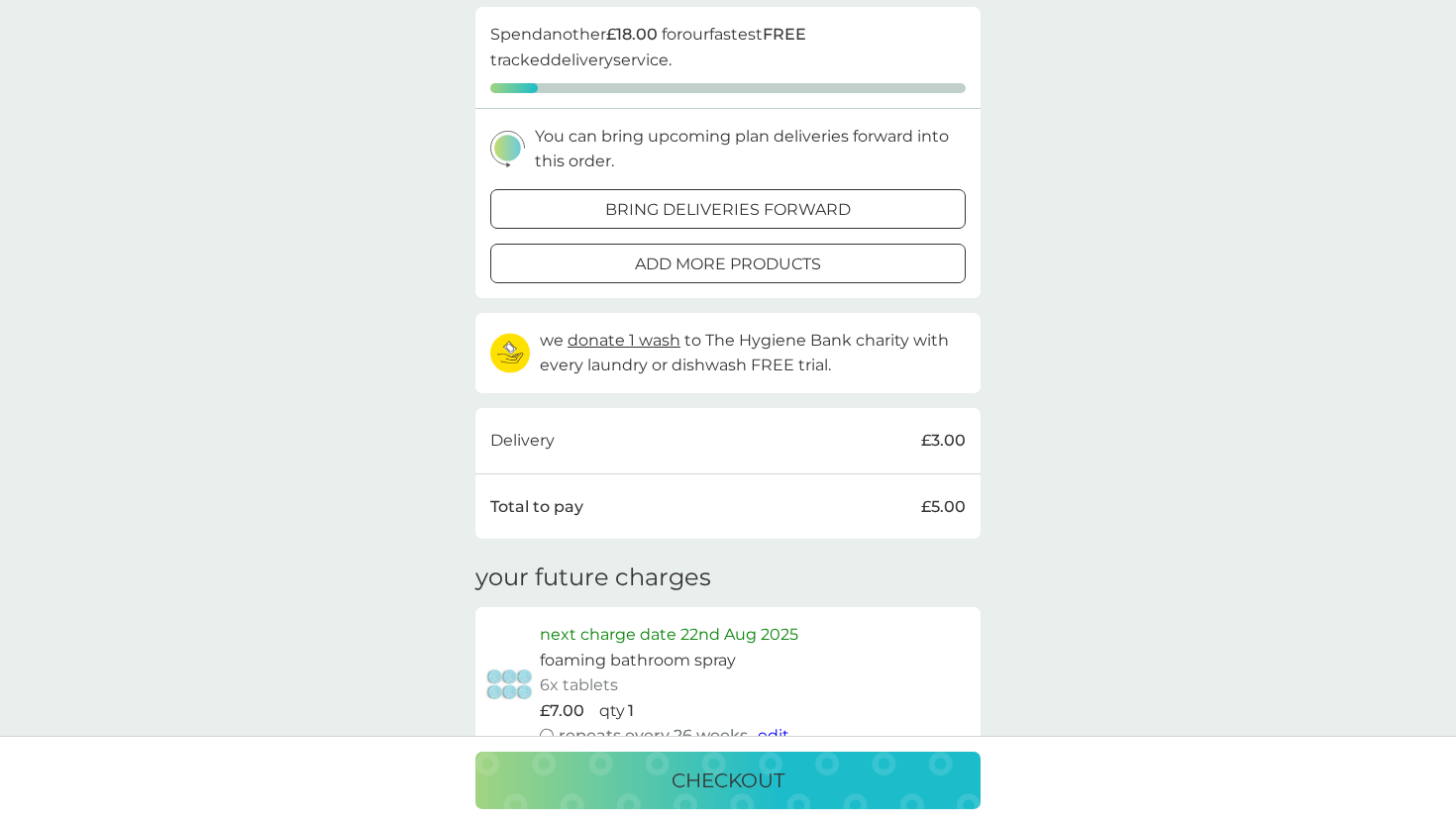 scroll, scrollTop: 703, scrollLeft: 0, axis: vertical 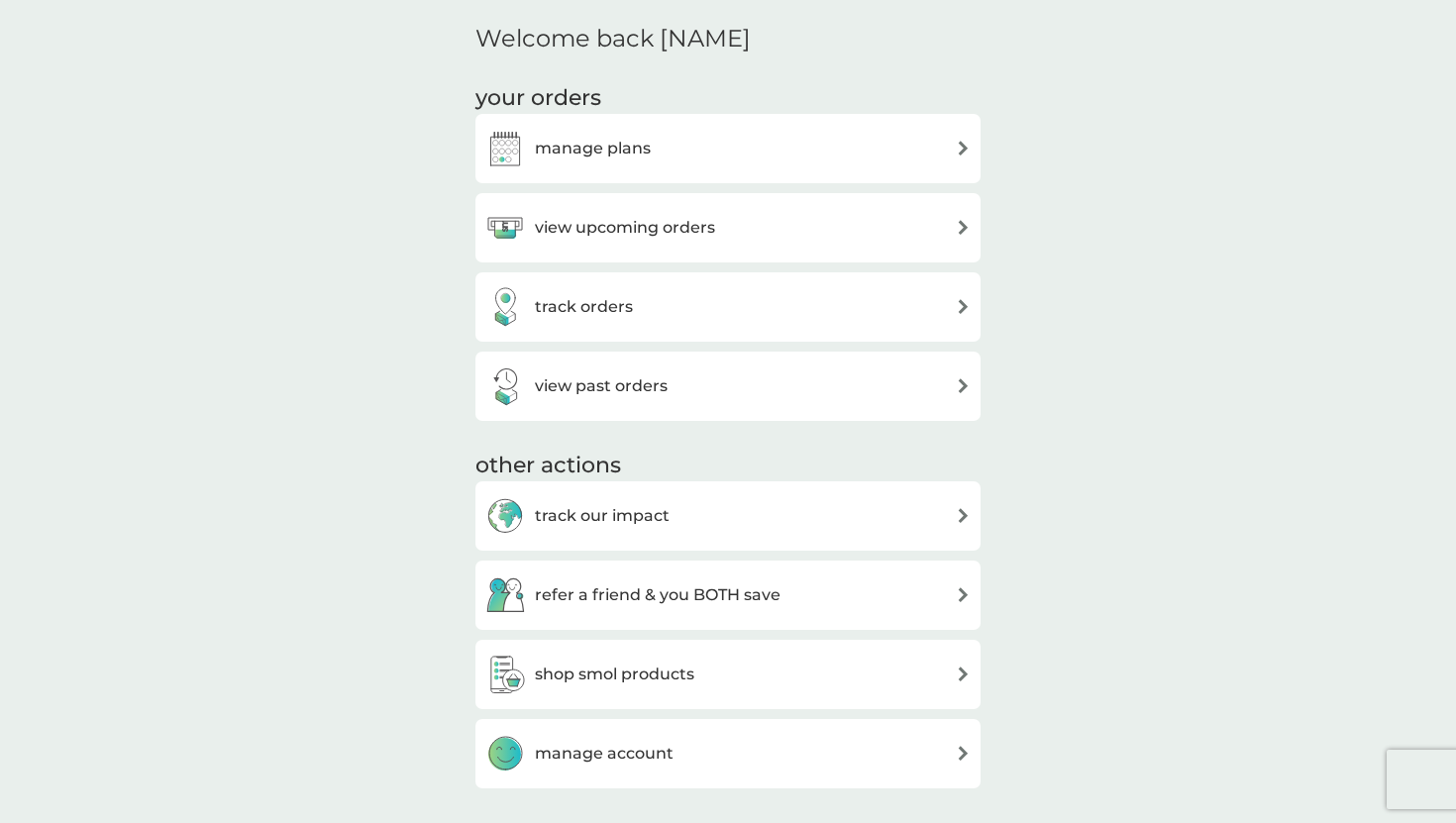 click on "manage plans" at bounding box center [568, 149] 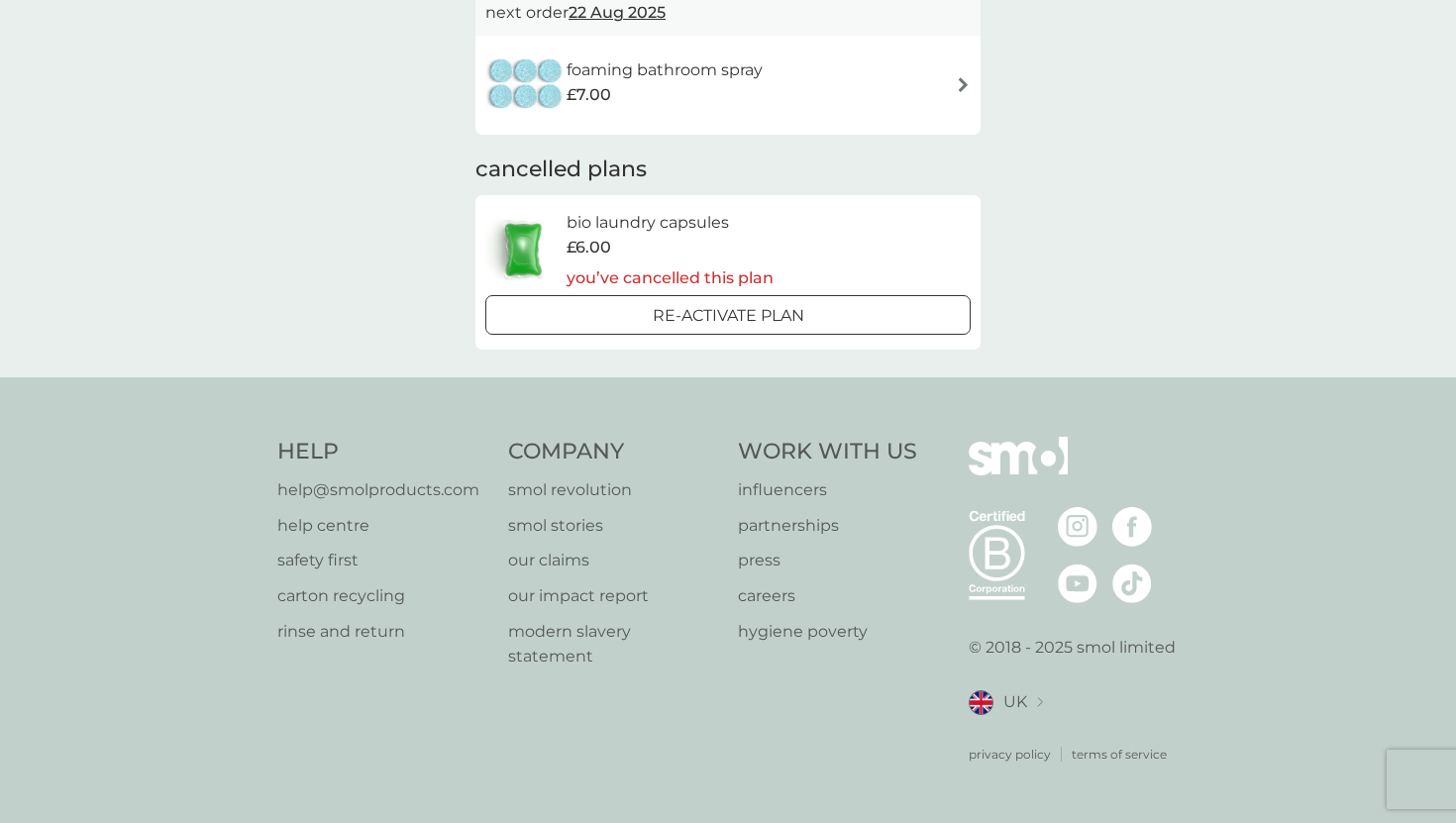 scroll, scrollTop: 0, scrollLeft: 0, axis: both 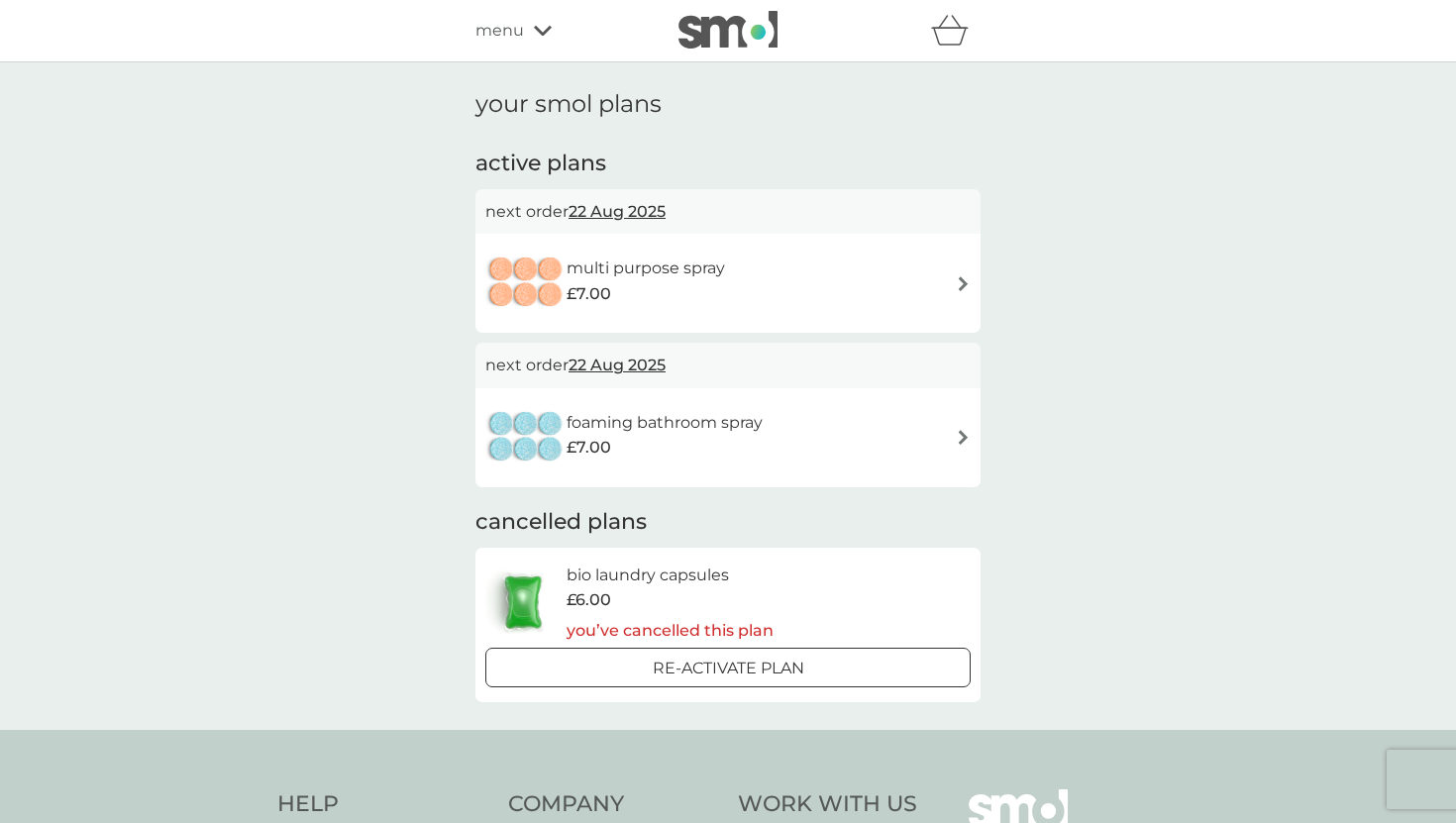 click on "£7.00" at bounding box center (646, 294) 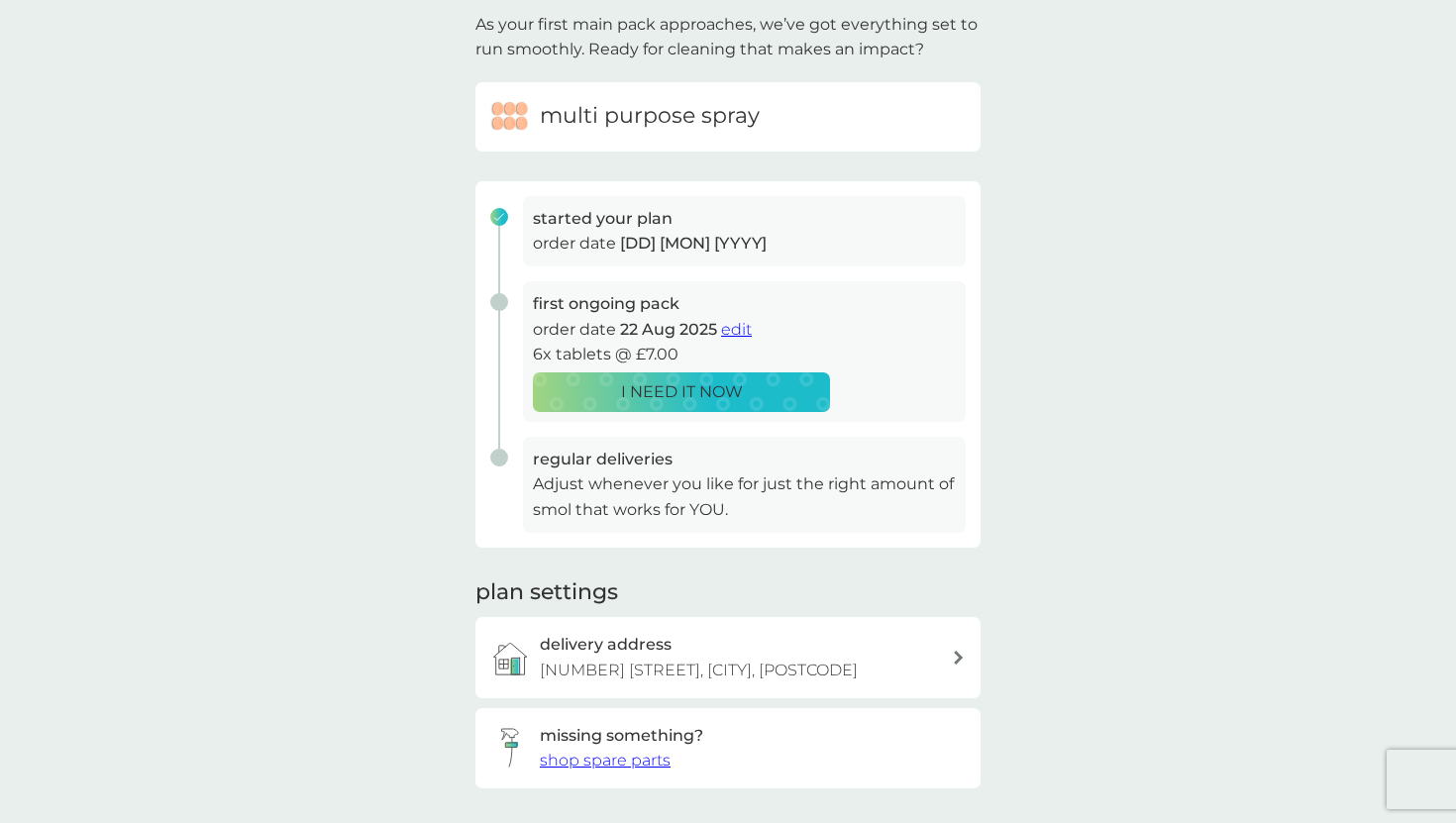 scroll, scrollTop: 211, scrollLeft: 0, axis: vertical 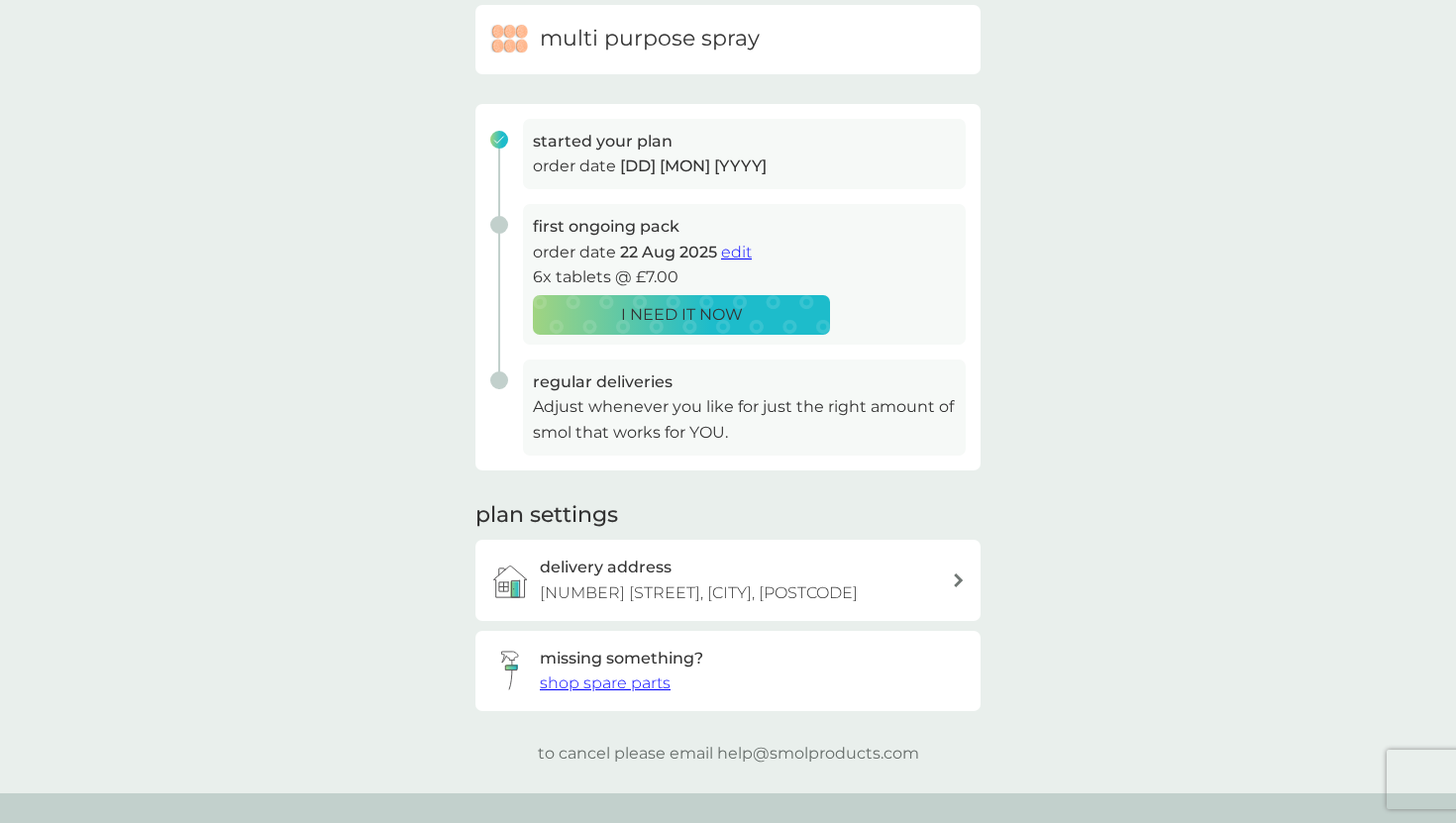 click on "edit" at bounding box center [736, 252] 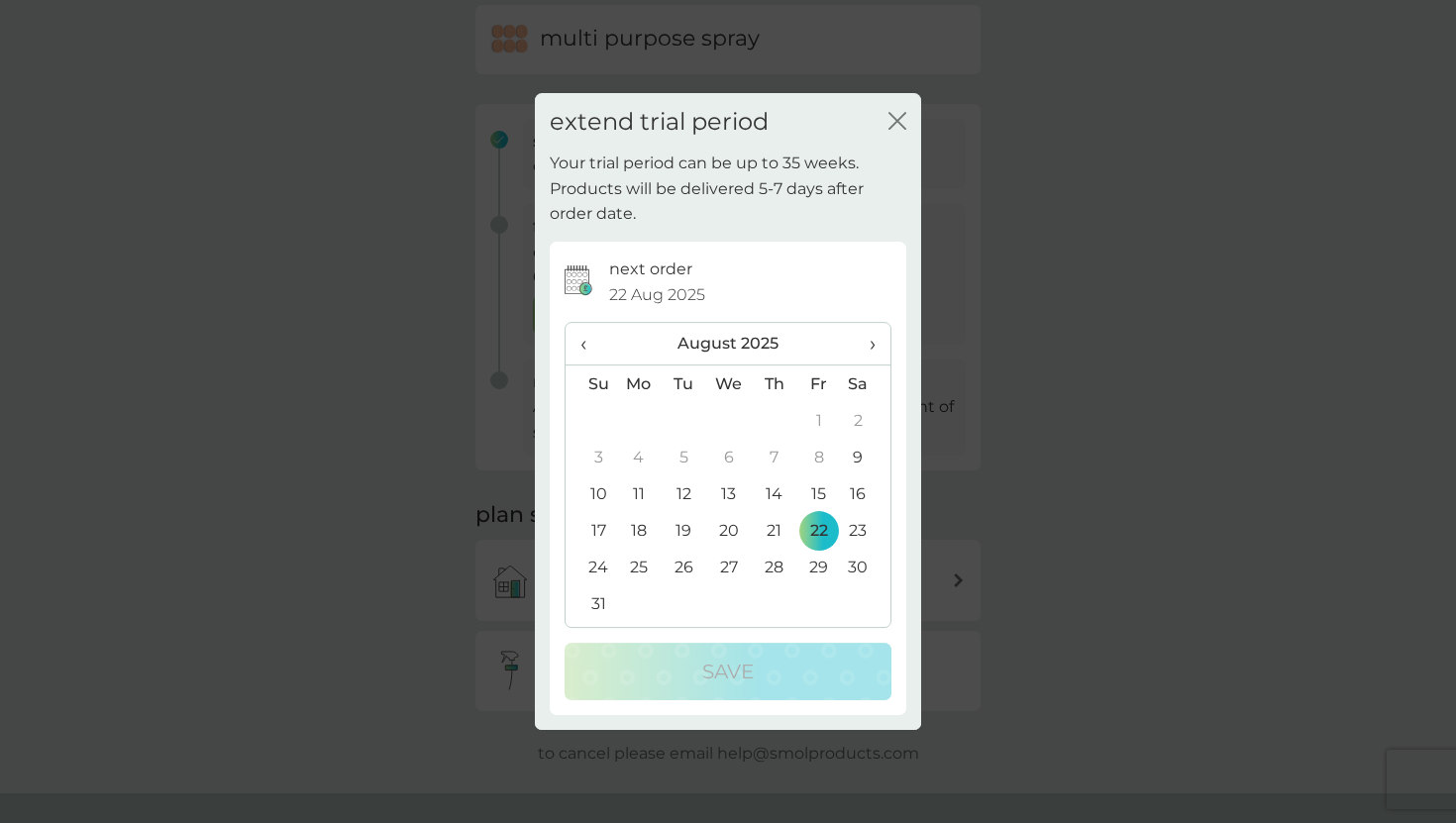 click 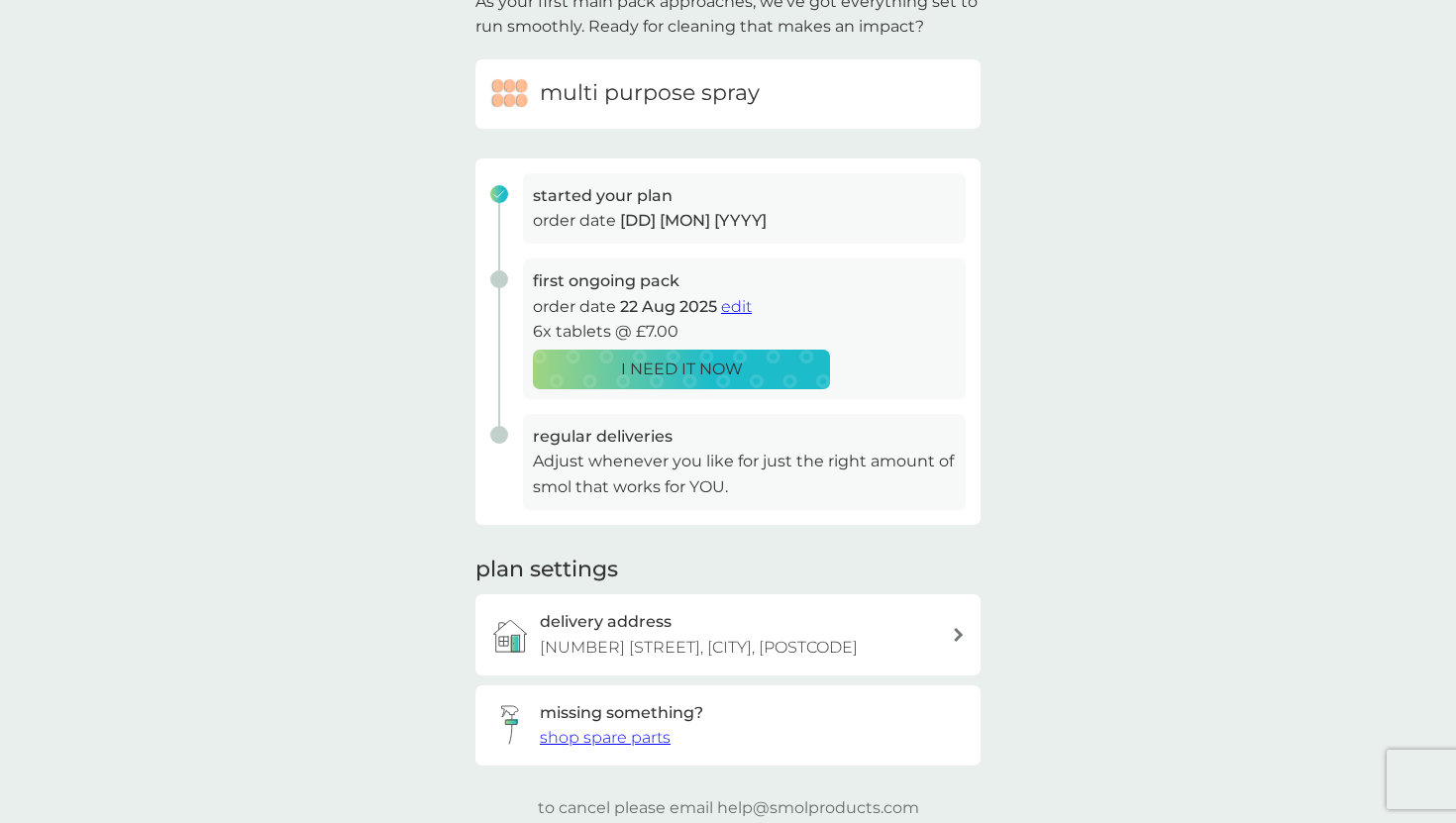 scroll, scrollTop: 158, scrollLeft: 0, axis: vertical 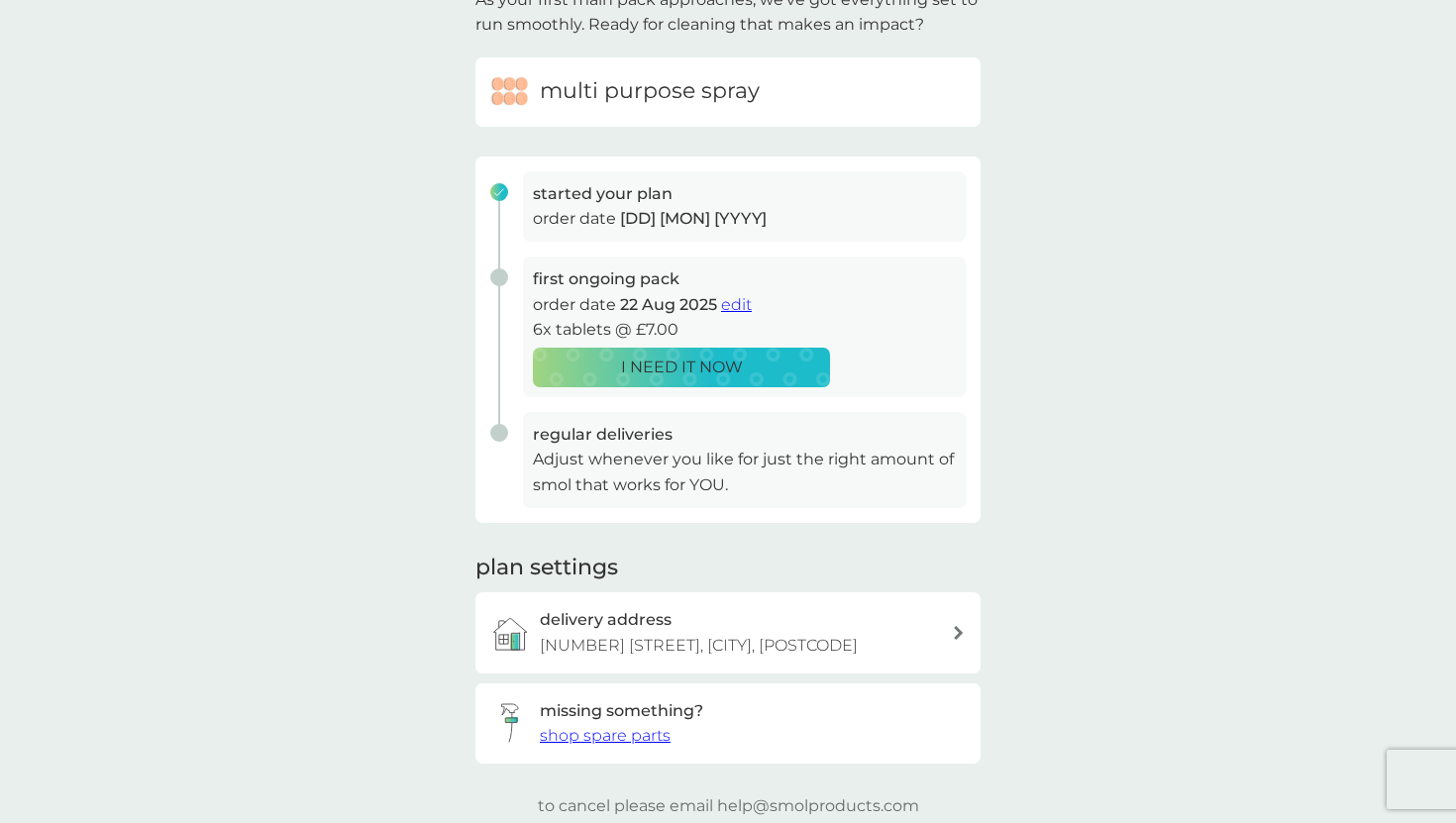 click on "8 Aug 2025" at bounding box center [693, 218] 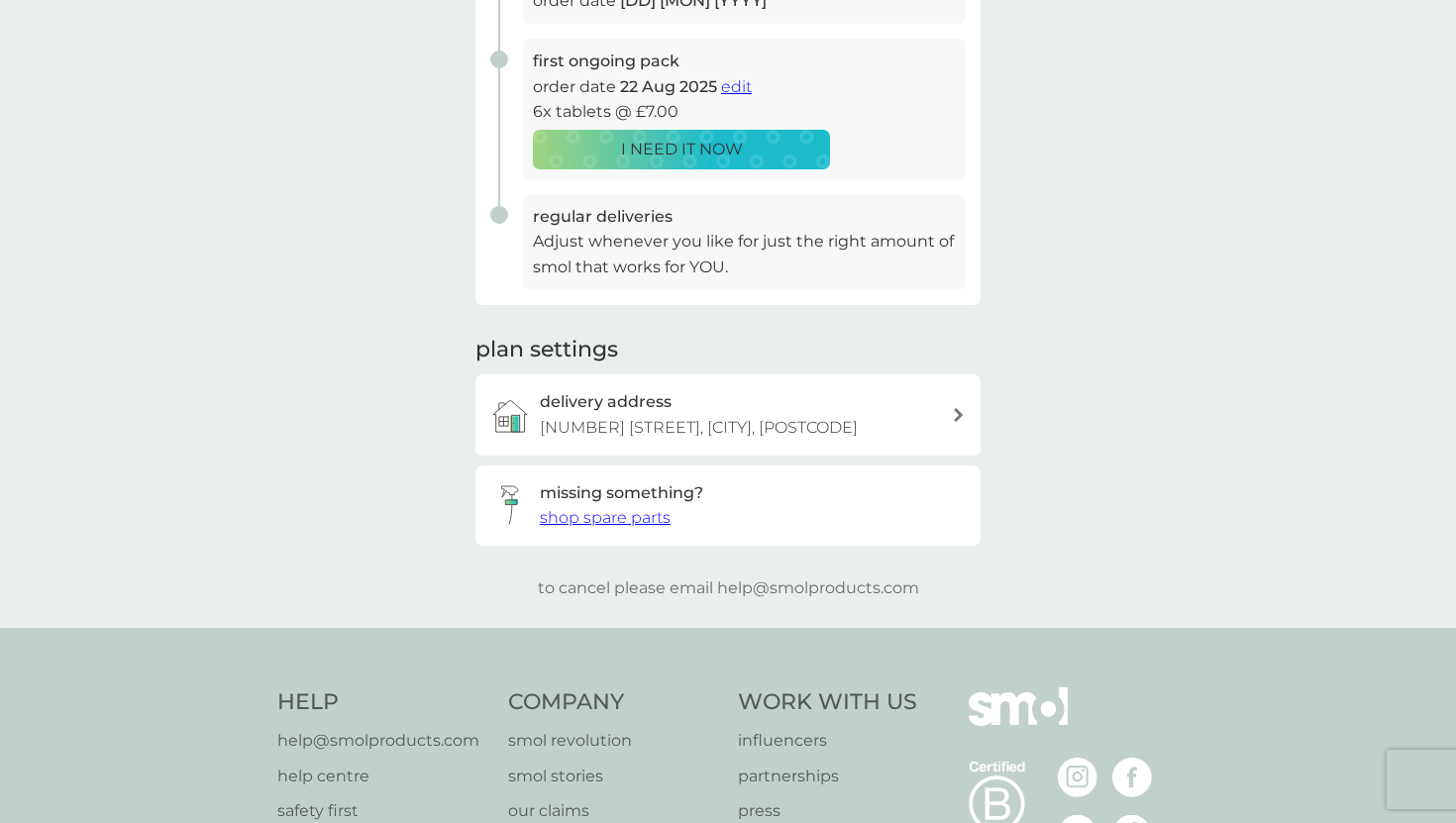 scroll, scrollTop: 378, scrollLeft: 0, axis: vertical 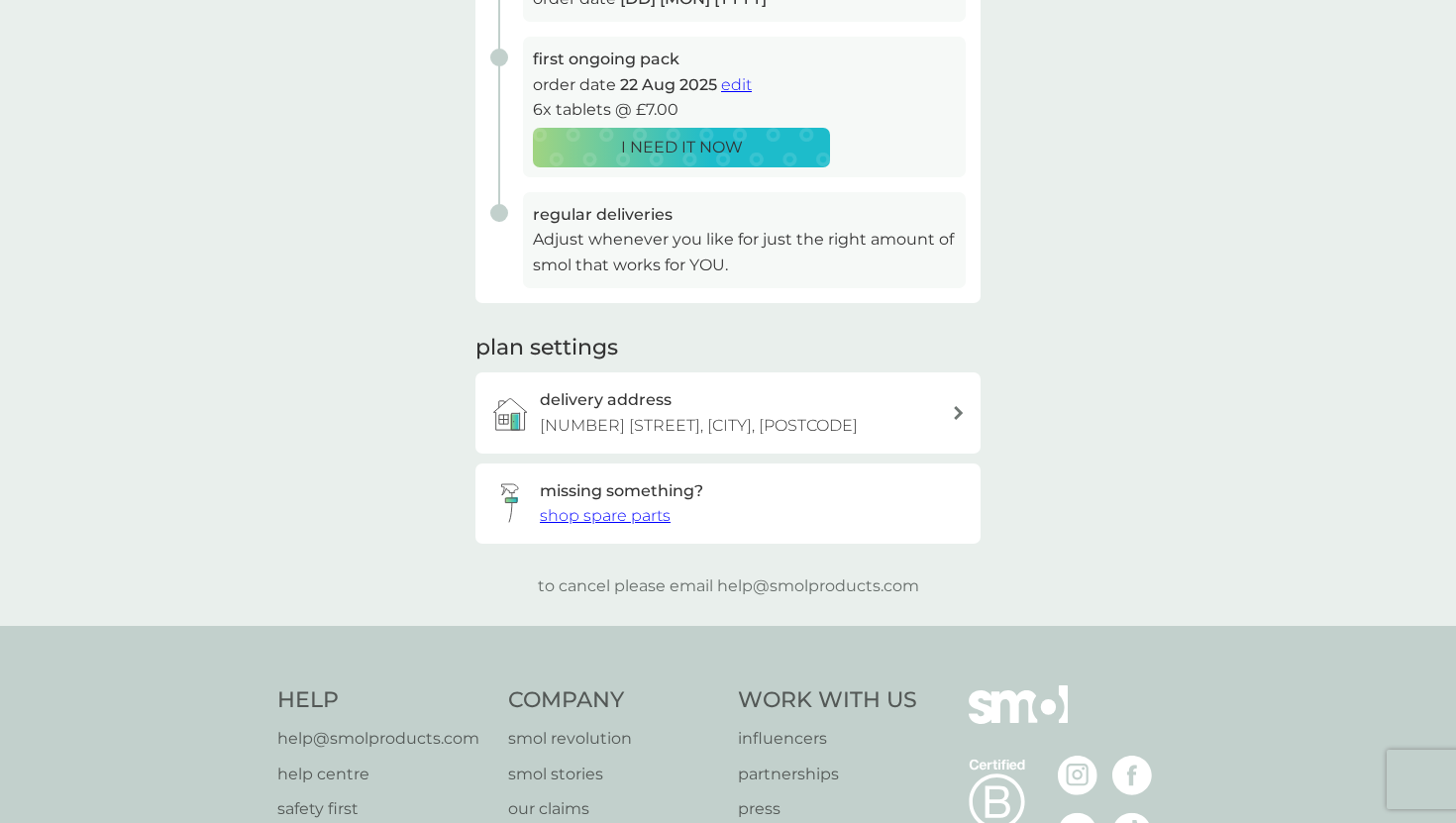click on "edit" at bounding box center (736, 84) 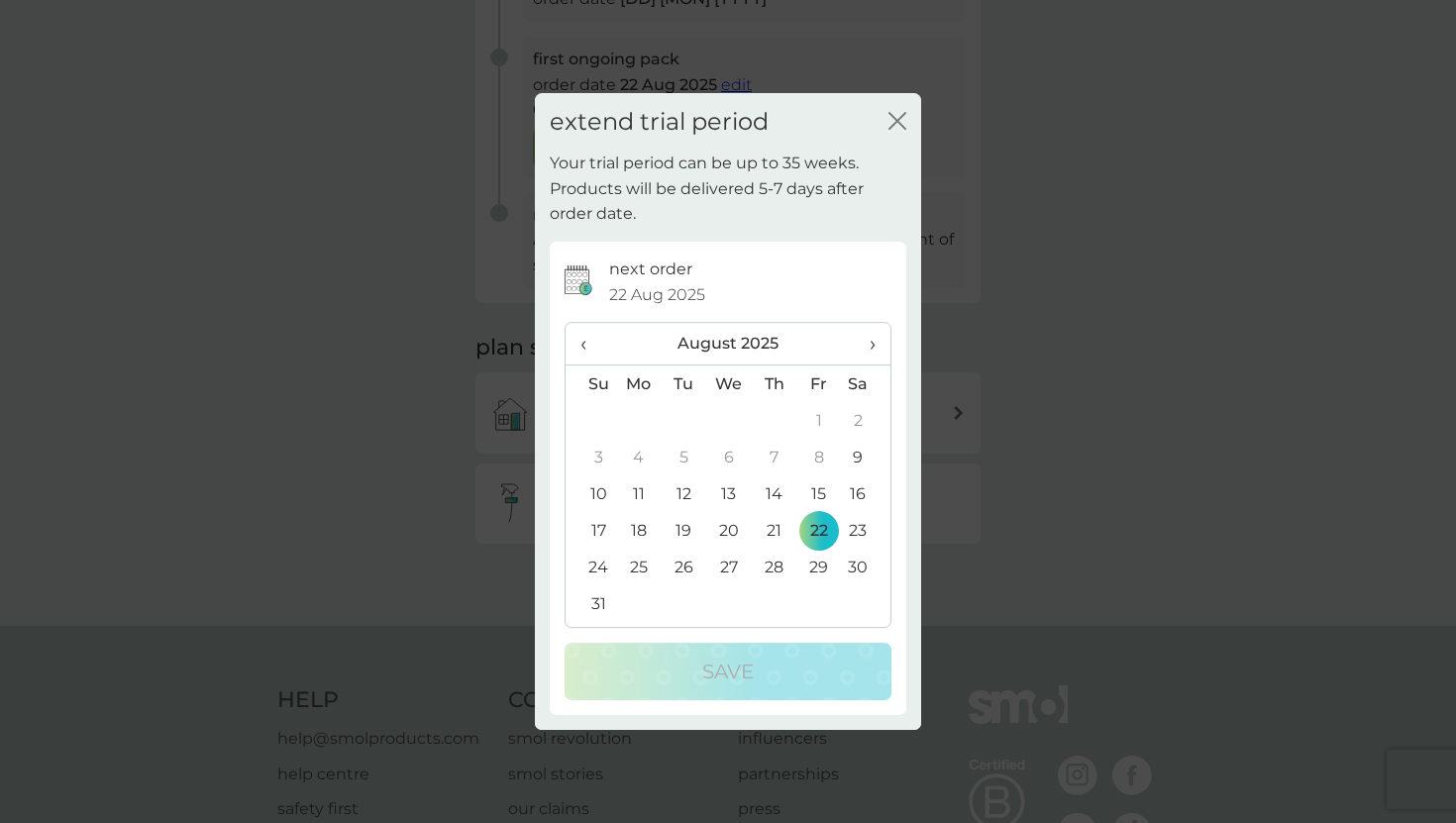 scroll, scrollTop: 397, scrollLeft: 0, axis: vertical 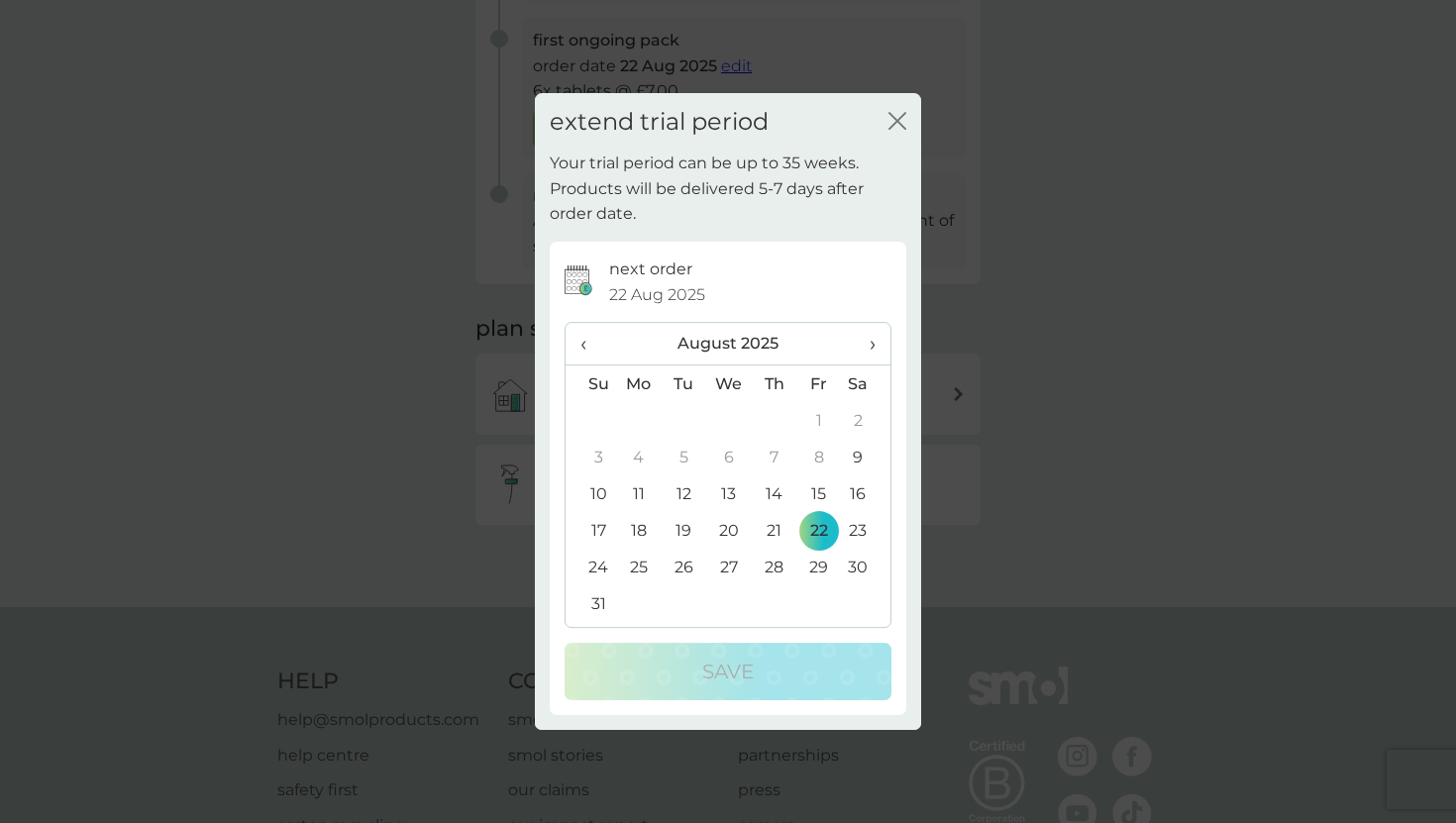 click on "close" 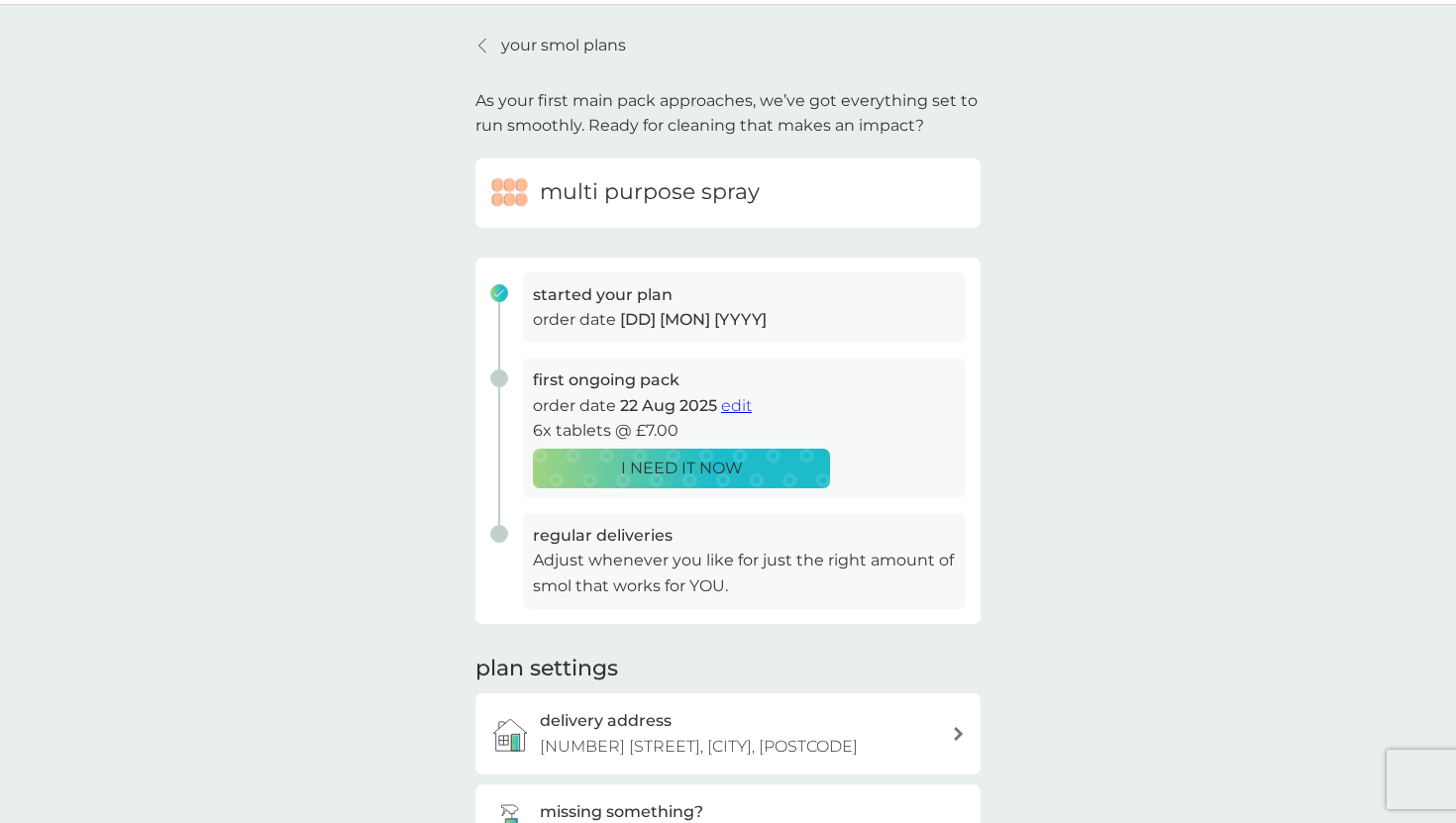 scroll, scrollTop: 0, scrollLeft: 0, axis: both 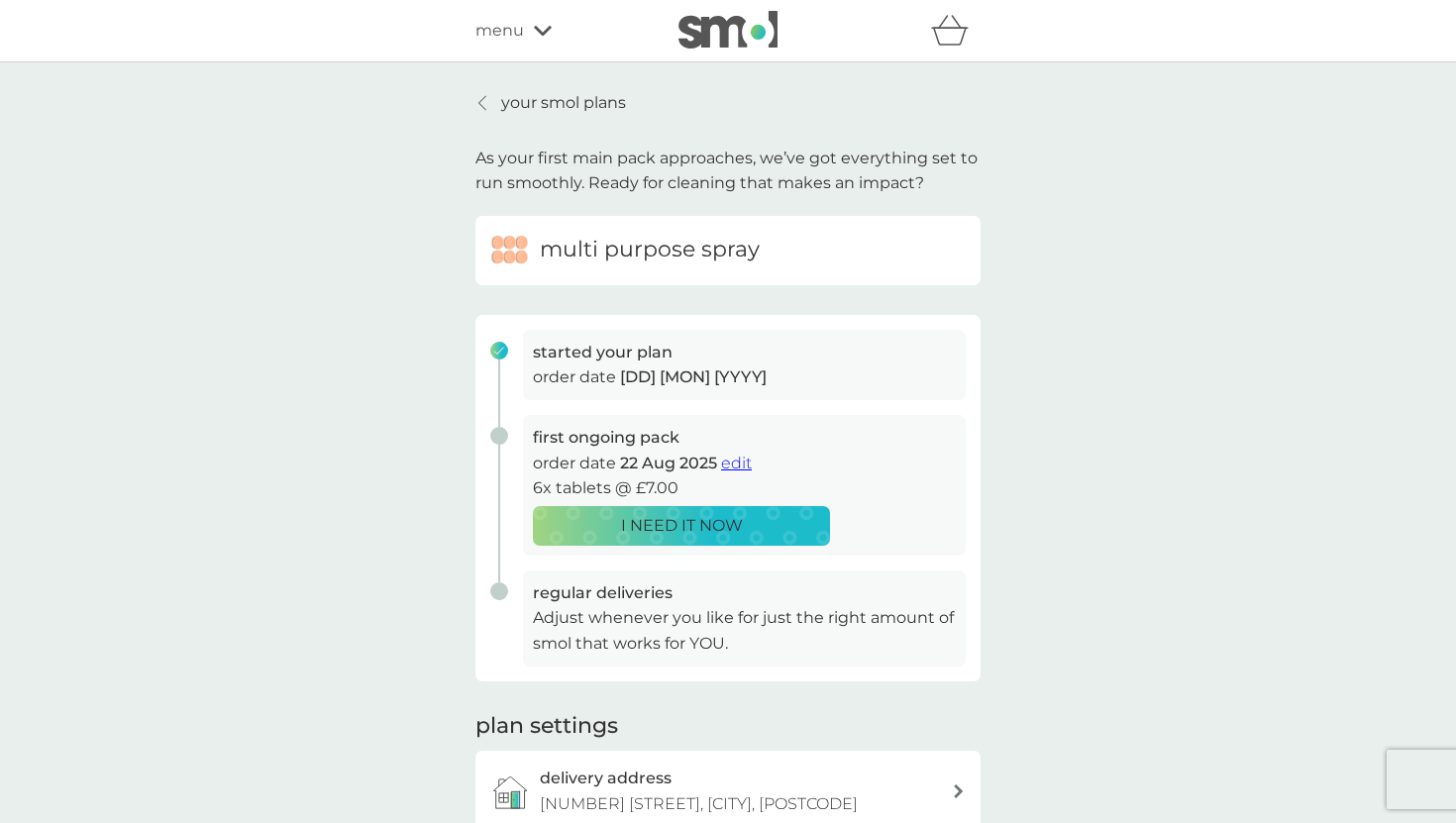 click on "your smol plans" at bounding box center (564, 103) 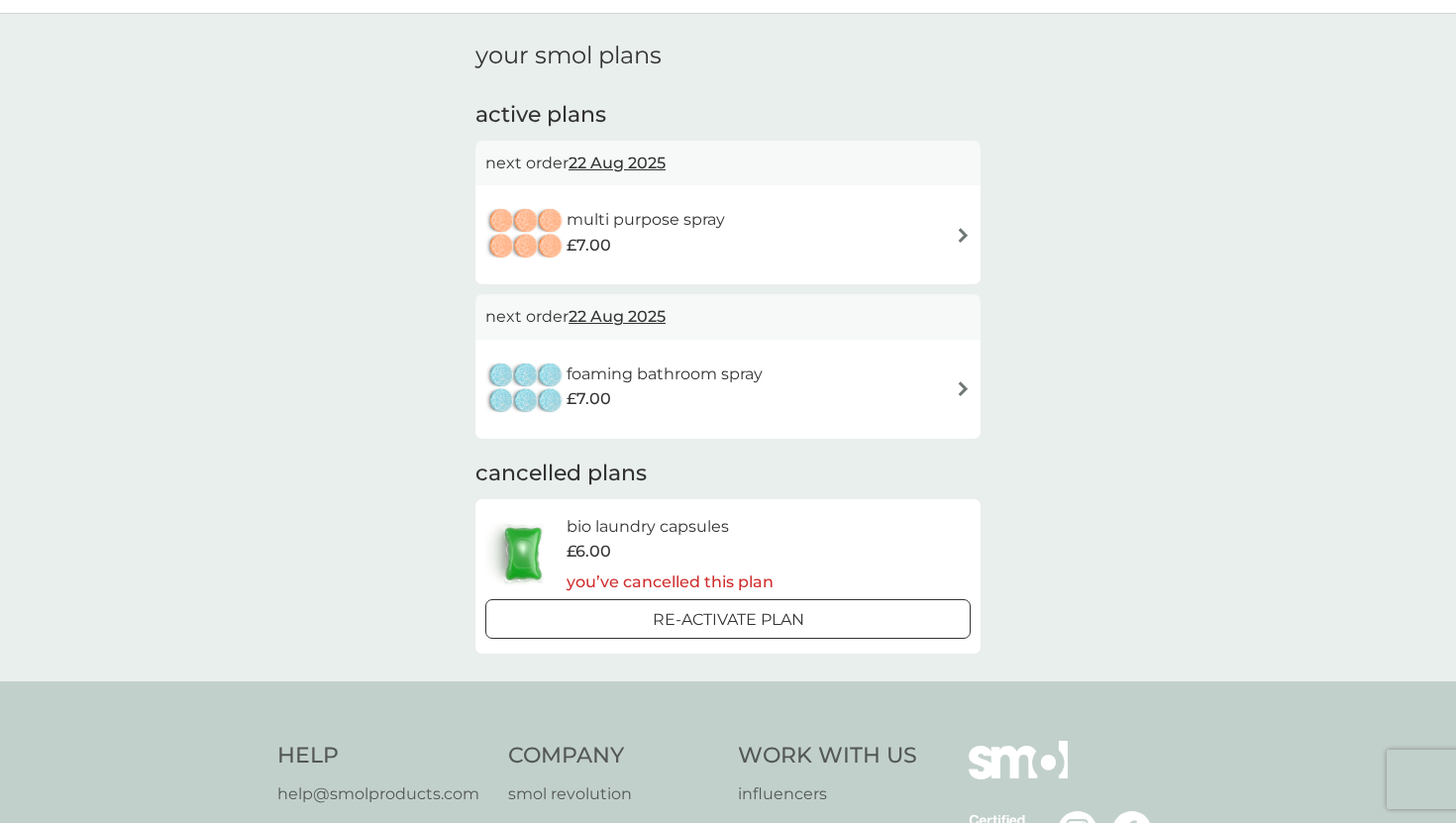 scroll, scrollTop: 56, scrollLeft: 0, axis: vertical 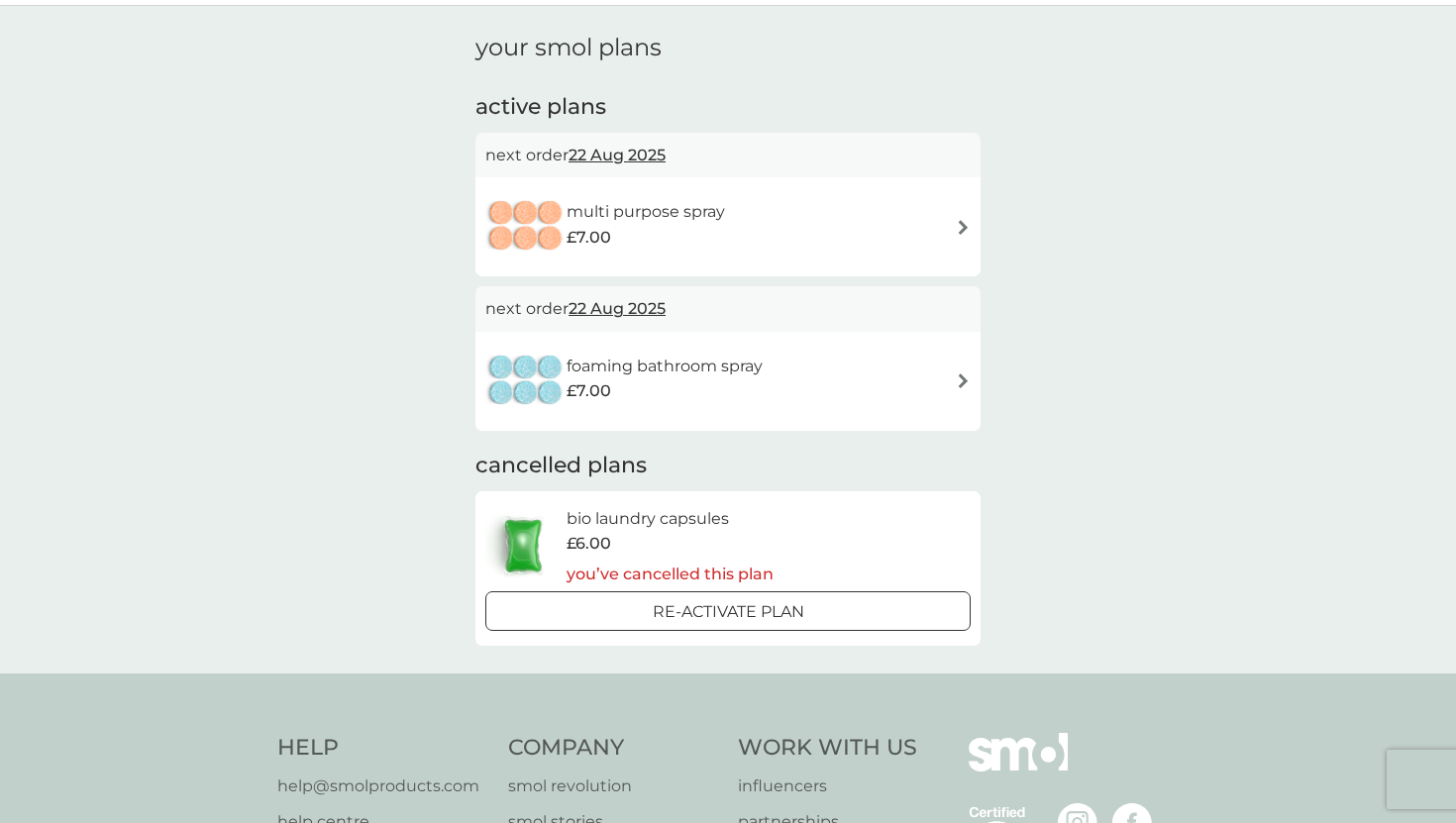 click on "foaming bathroom spray £7.00" at bounding box center [728, 381] 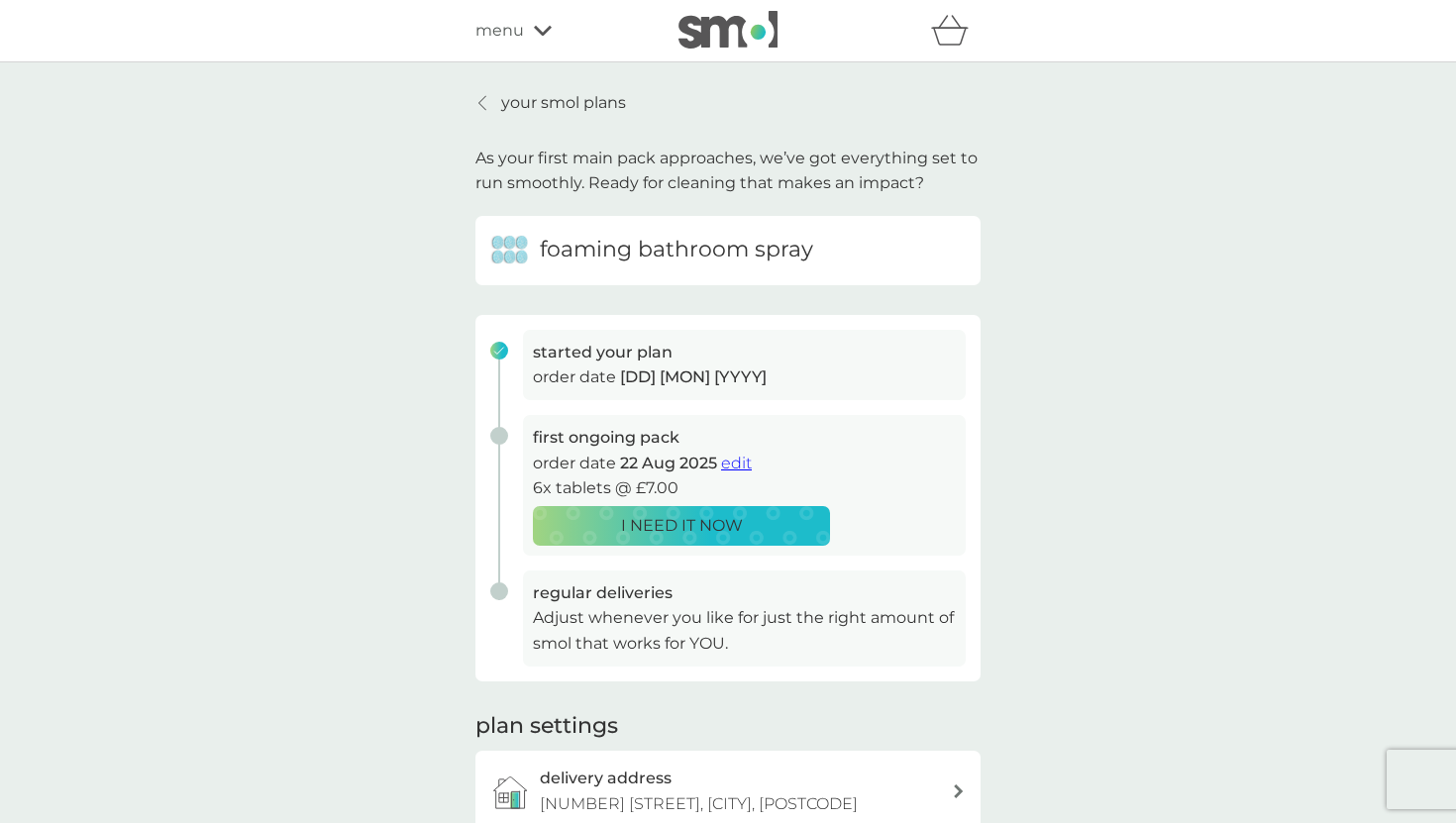 scroll, scrollTop: 56, scrollLeft: 0, axis: vertical 